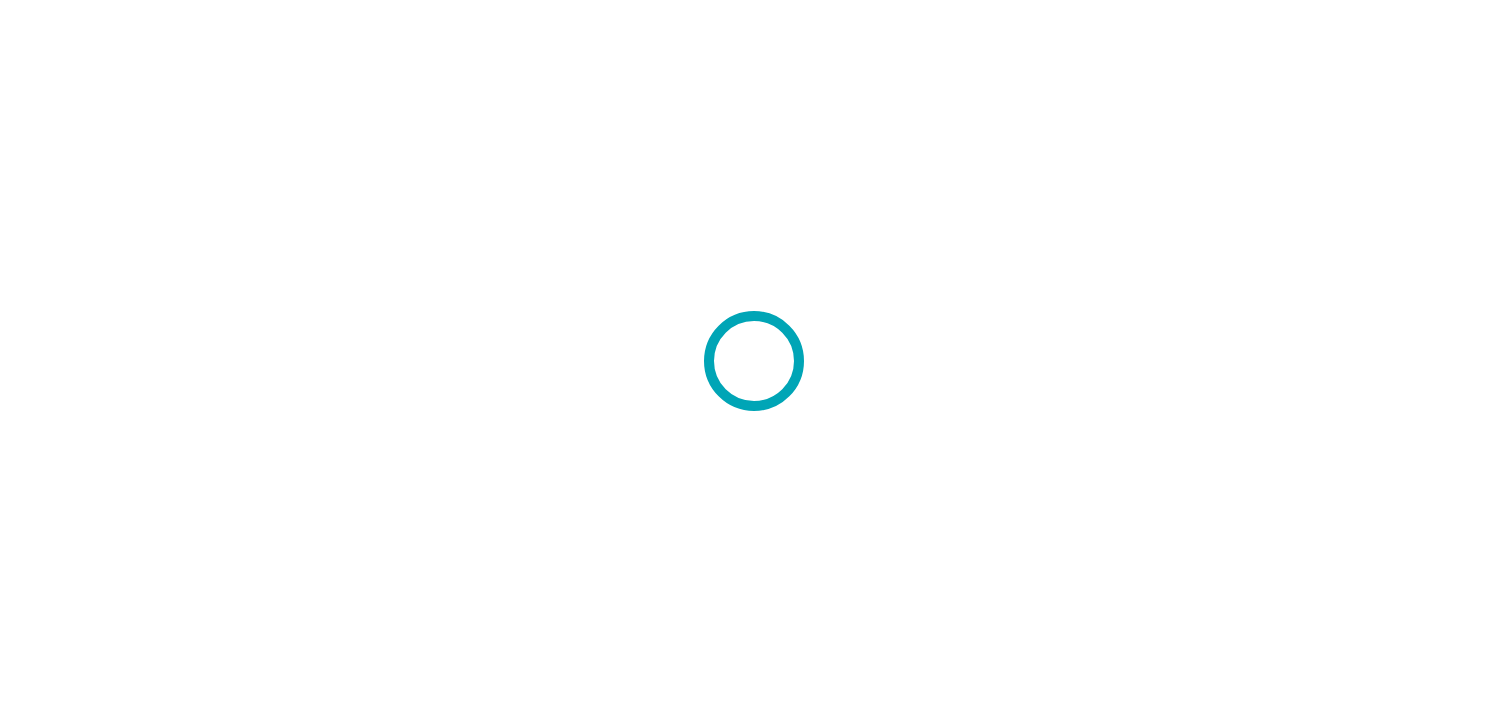 scroll, scrollTop: 0, scrollLeft: 0, axis: both 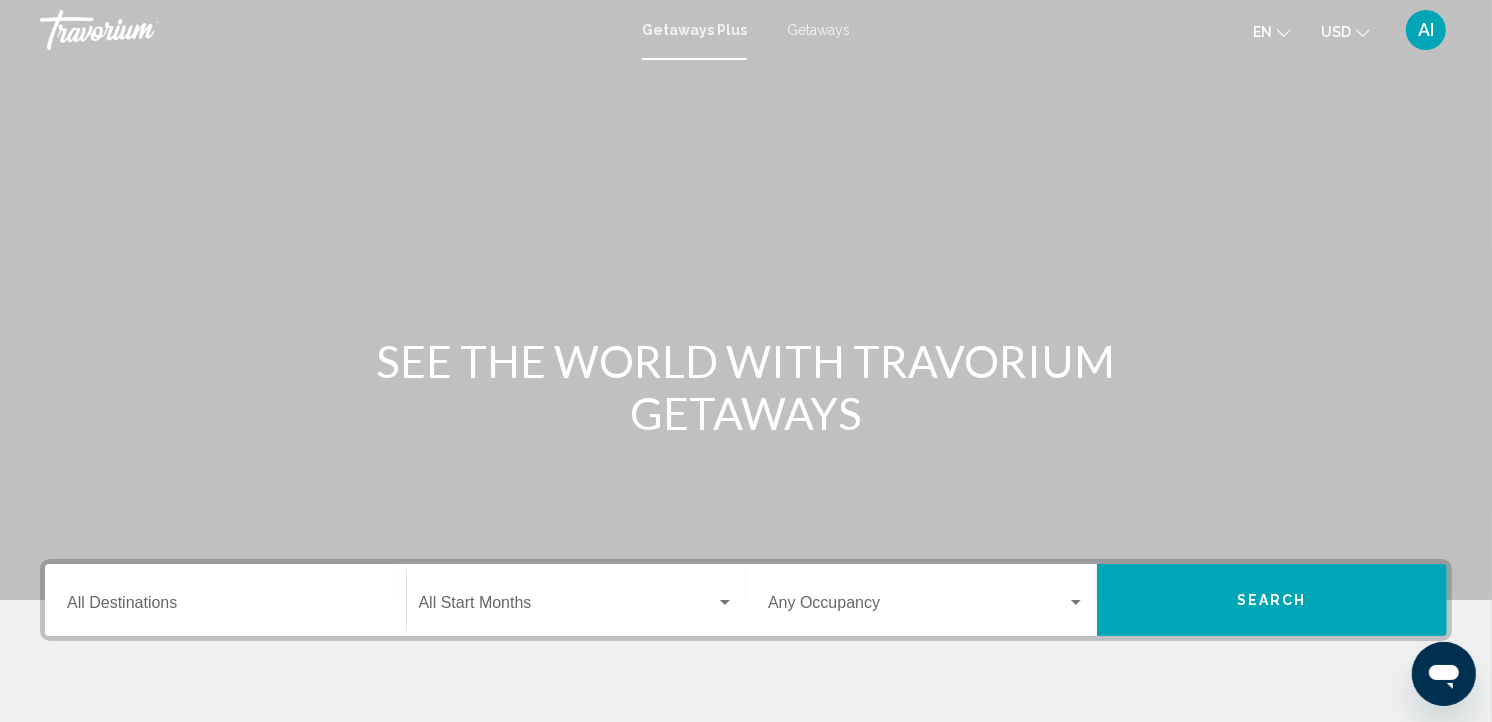 click on "Getaways" at bounding box center [818, 30] 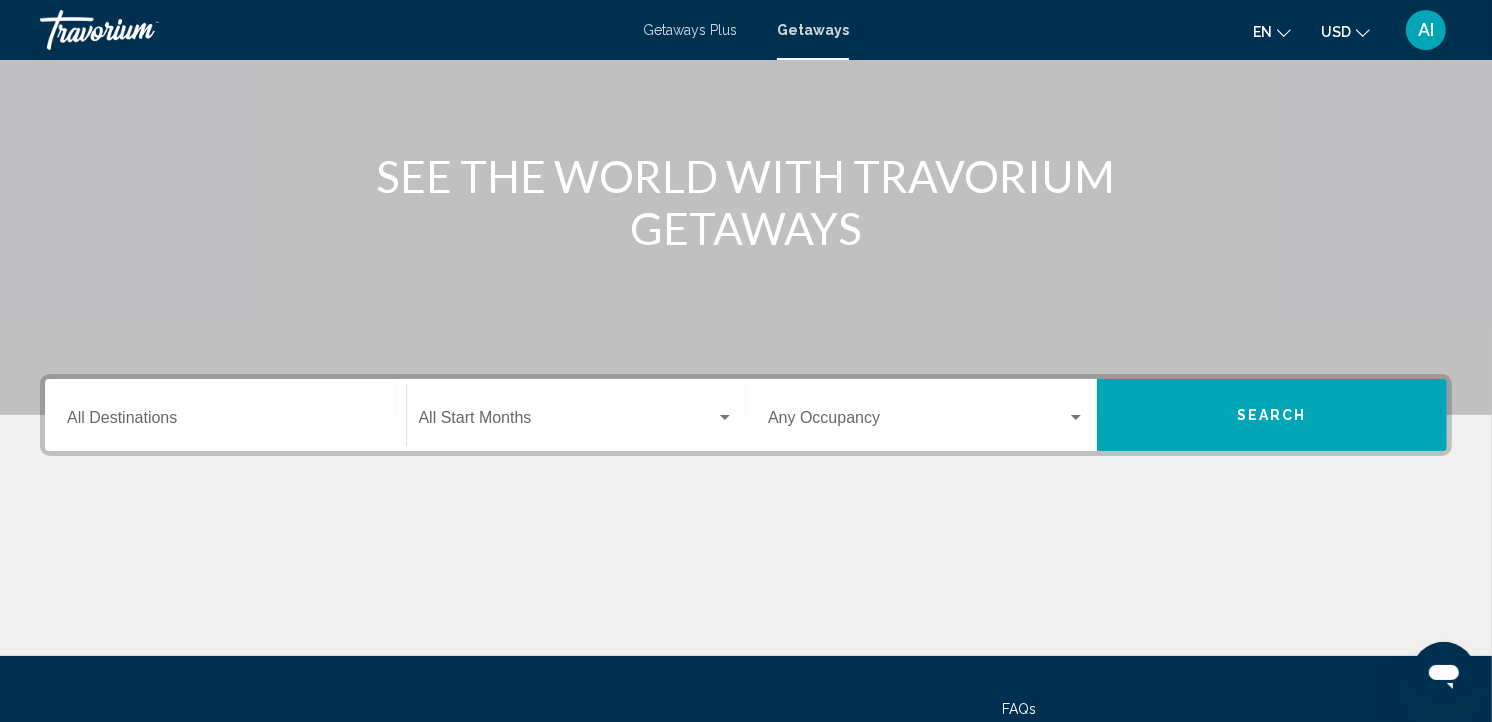 scroll, scrollTop: 242, scrollLeft: 0, axis: vertical 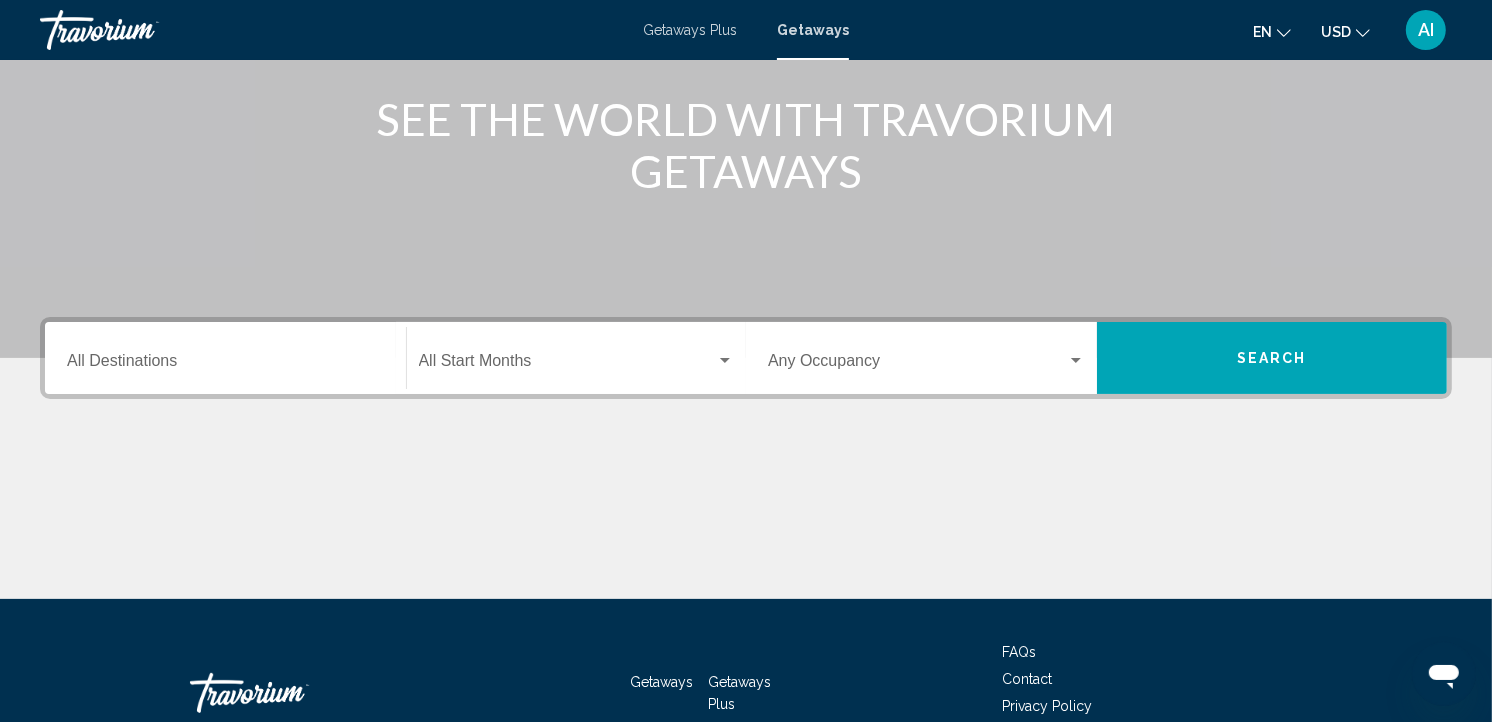 click on "Destination All Destinations" at bounding box center [225, 358] 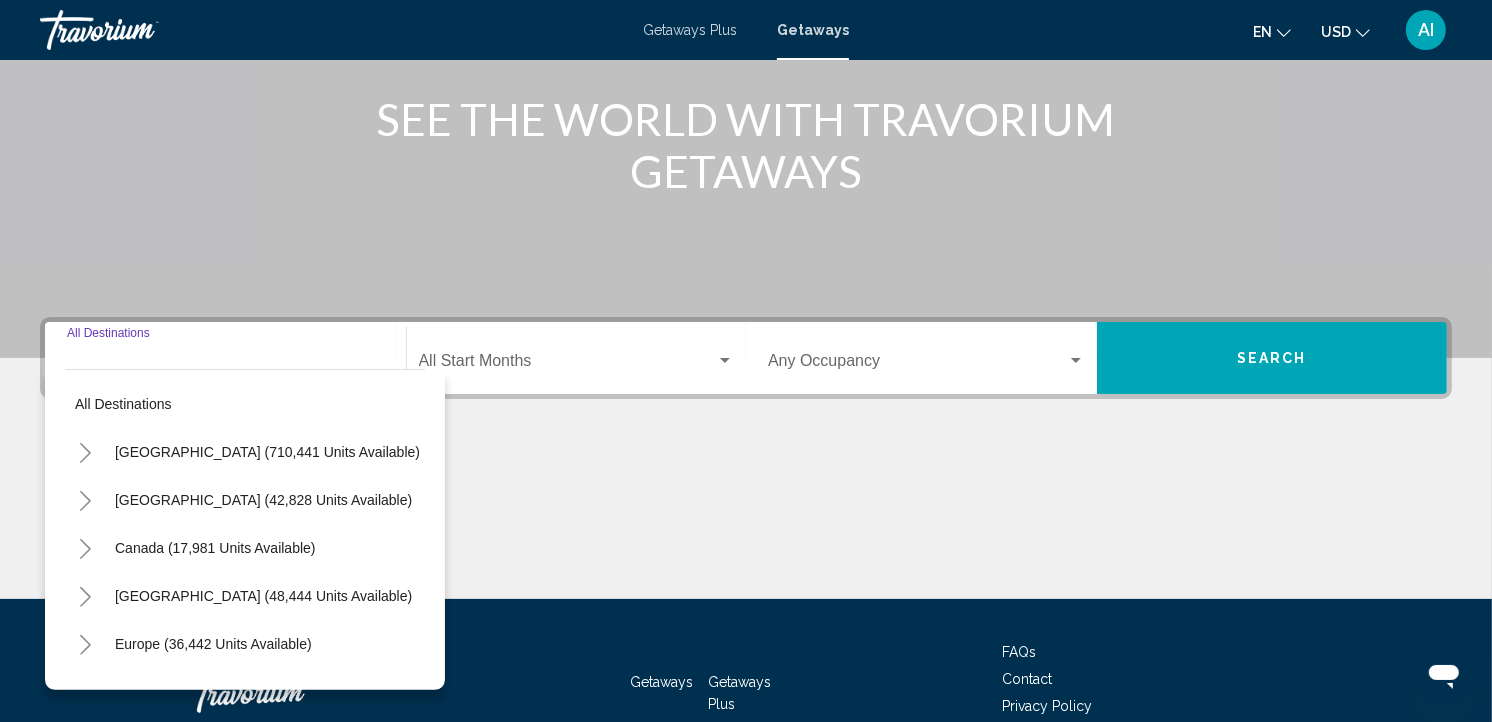 scroll, scrollTop: 363, scrollLeft: 0, axis: vertical 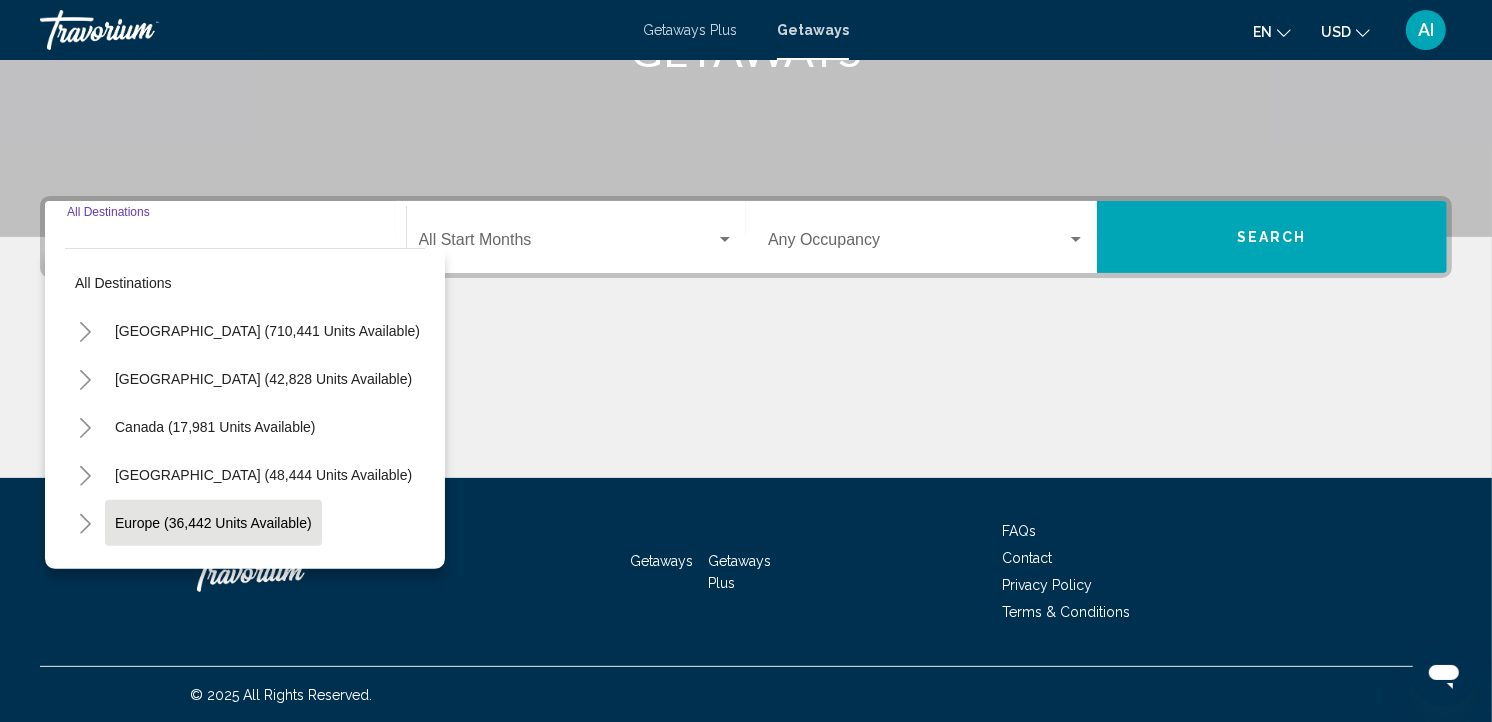 click on "Europe (36,442 units available)" at bounding box center [214, 571] 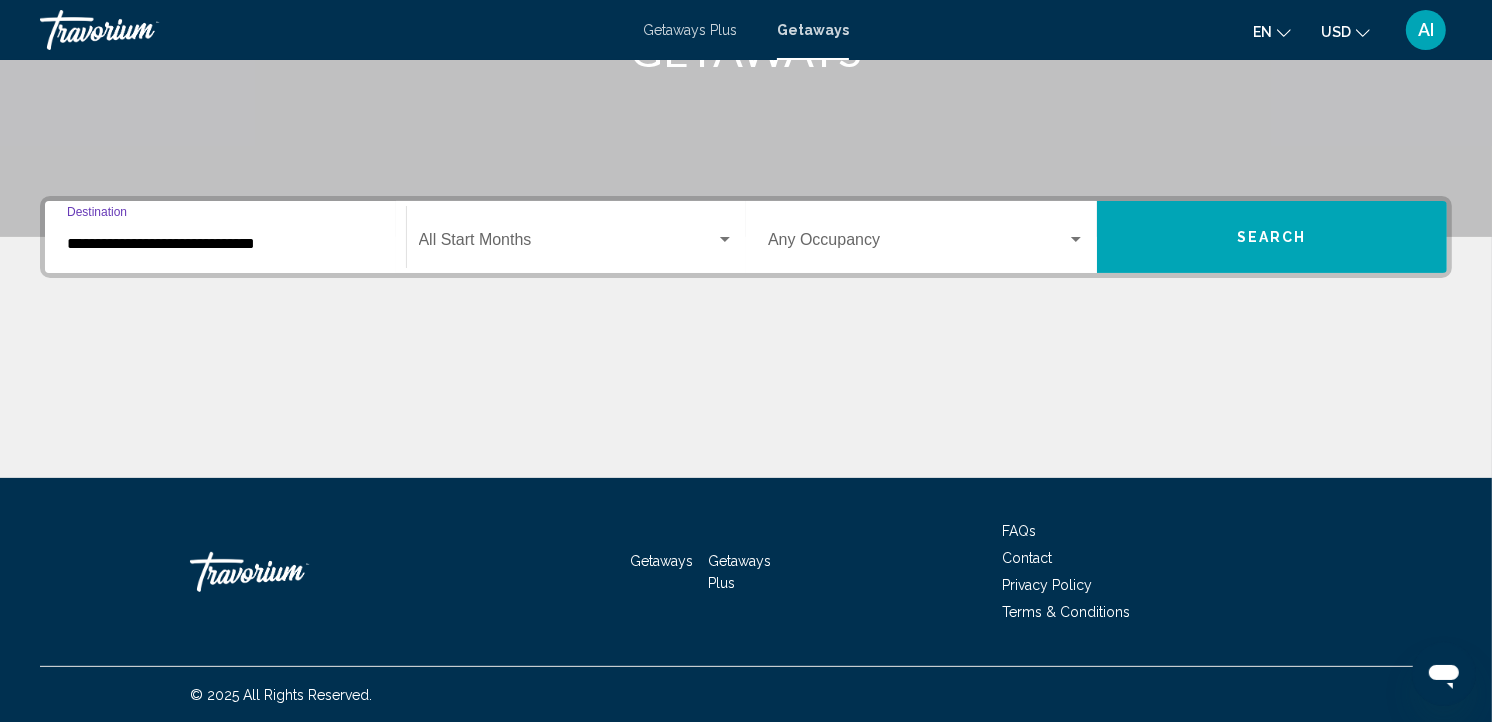 click on "**********" at bounding box center [225, 244] 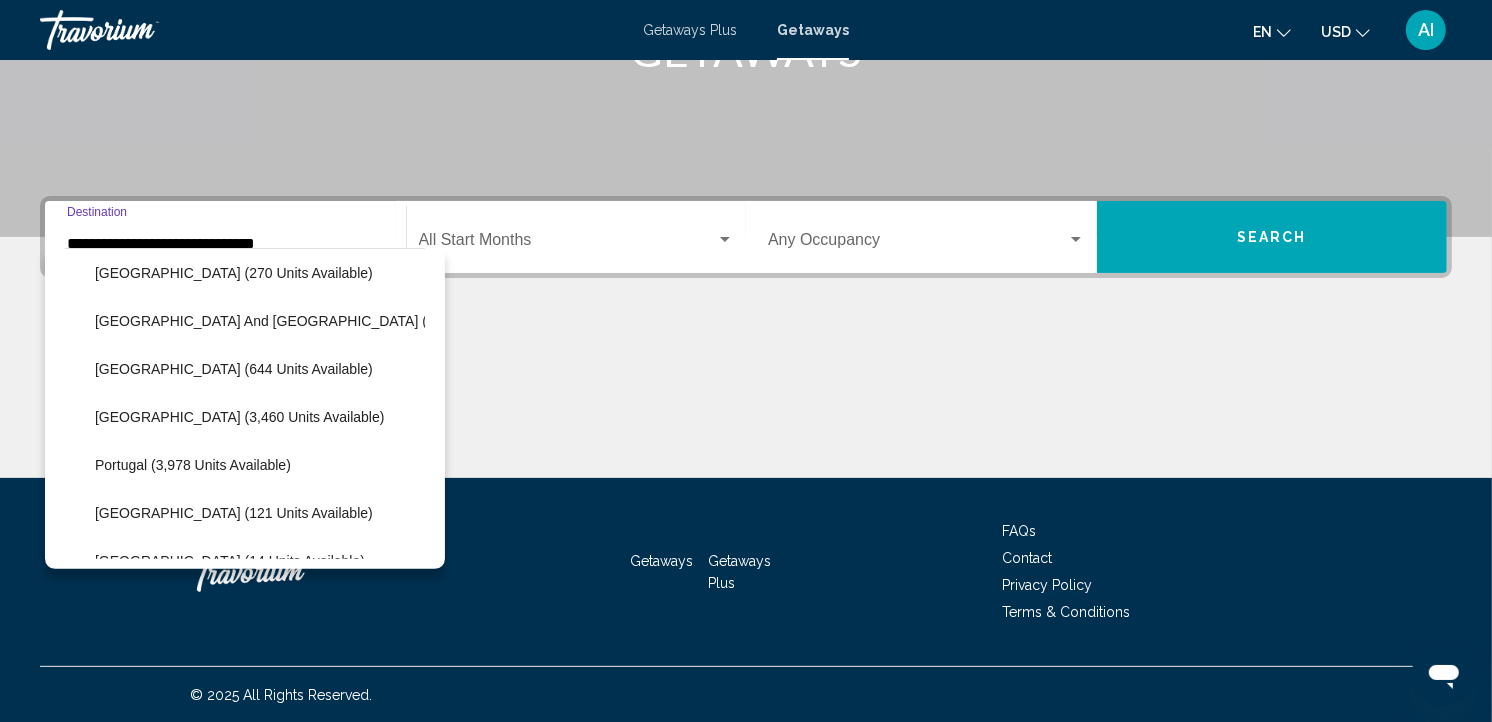 scroll, scrollTop: 700, scrollLeft: 0, axis: vertical 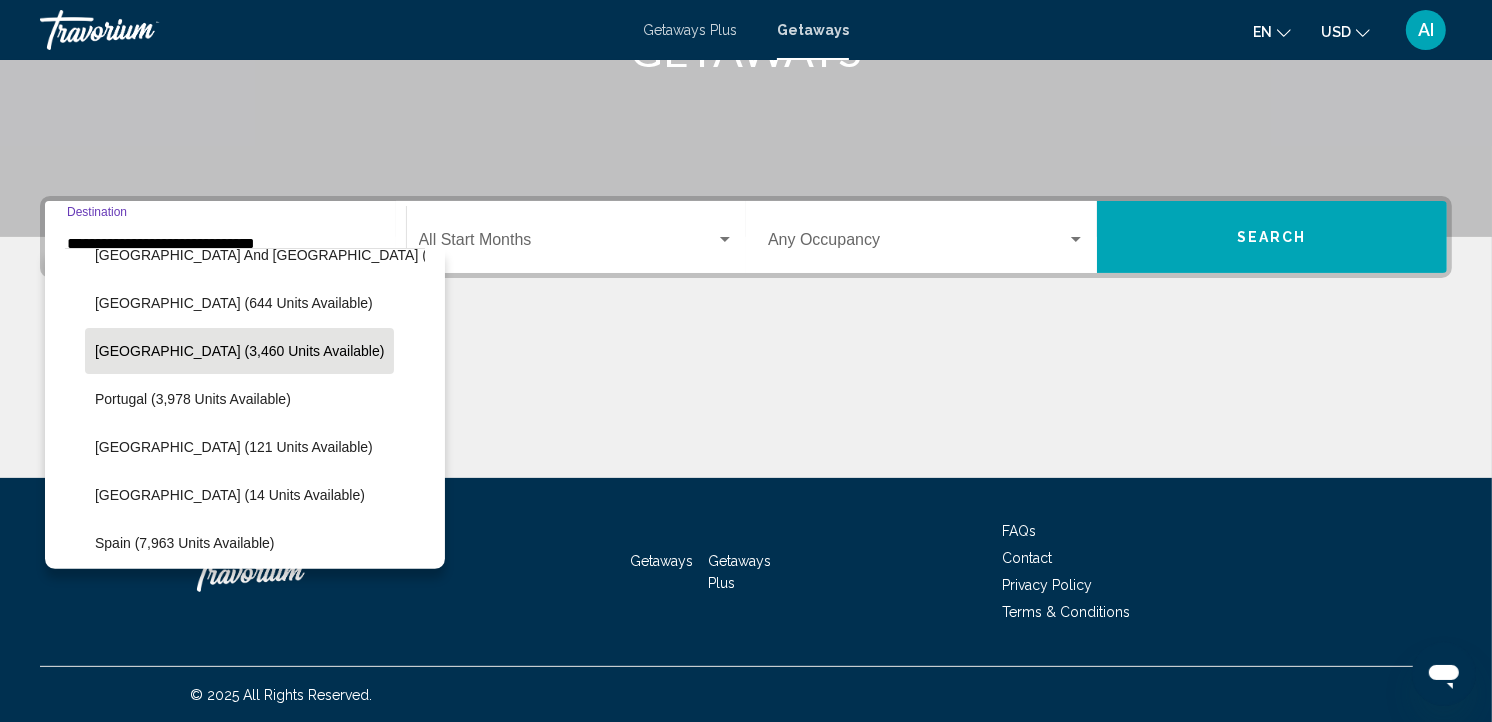click on "[GEOGRAPHIC_DATA] (3,460 units available)" 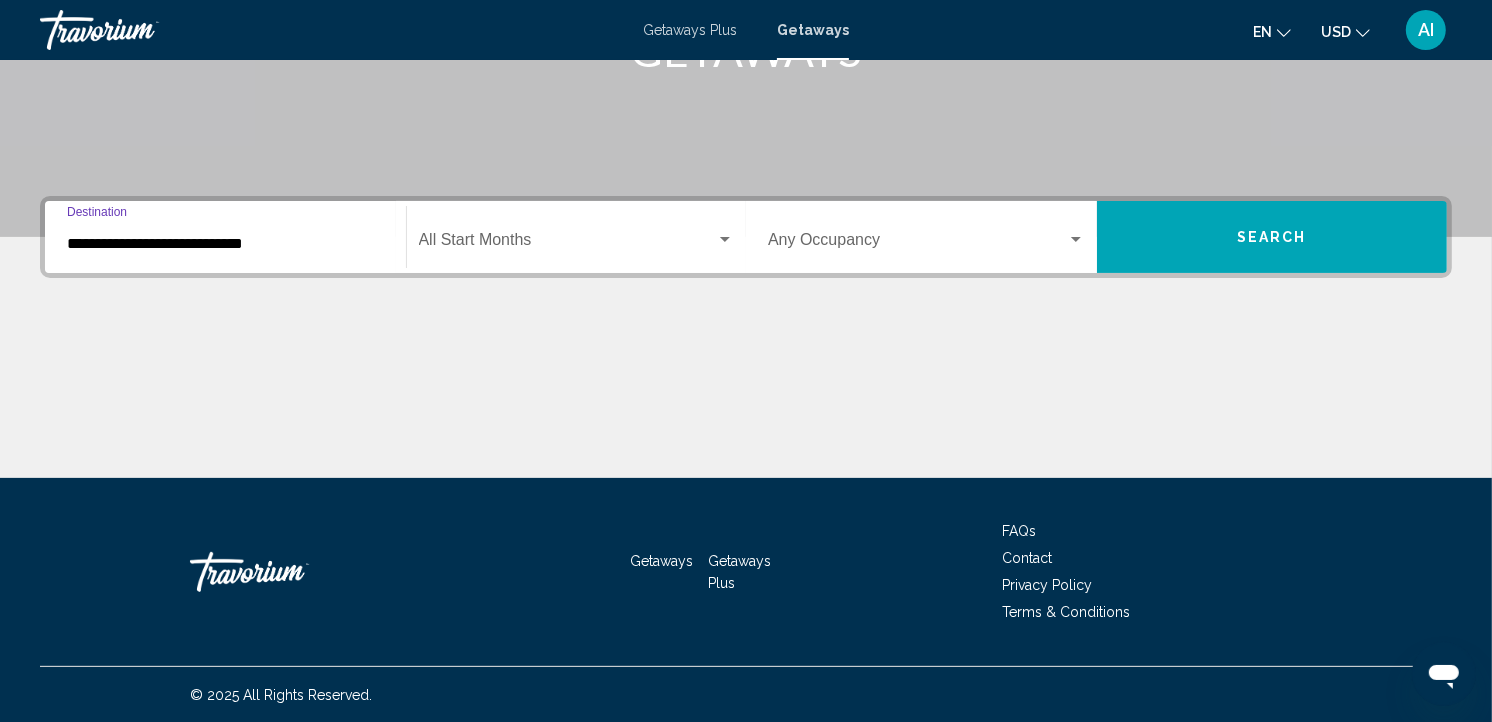 click at bounding box center (568, 244) 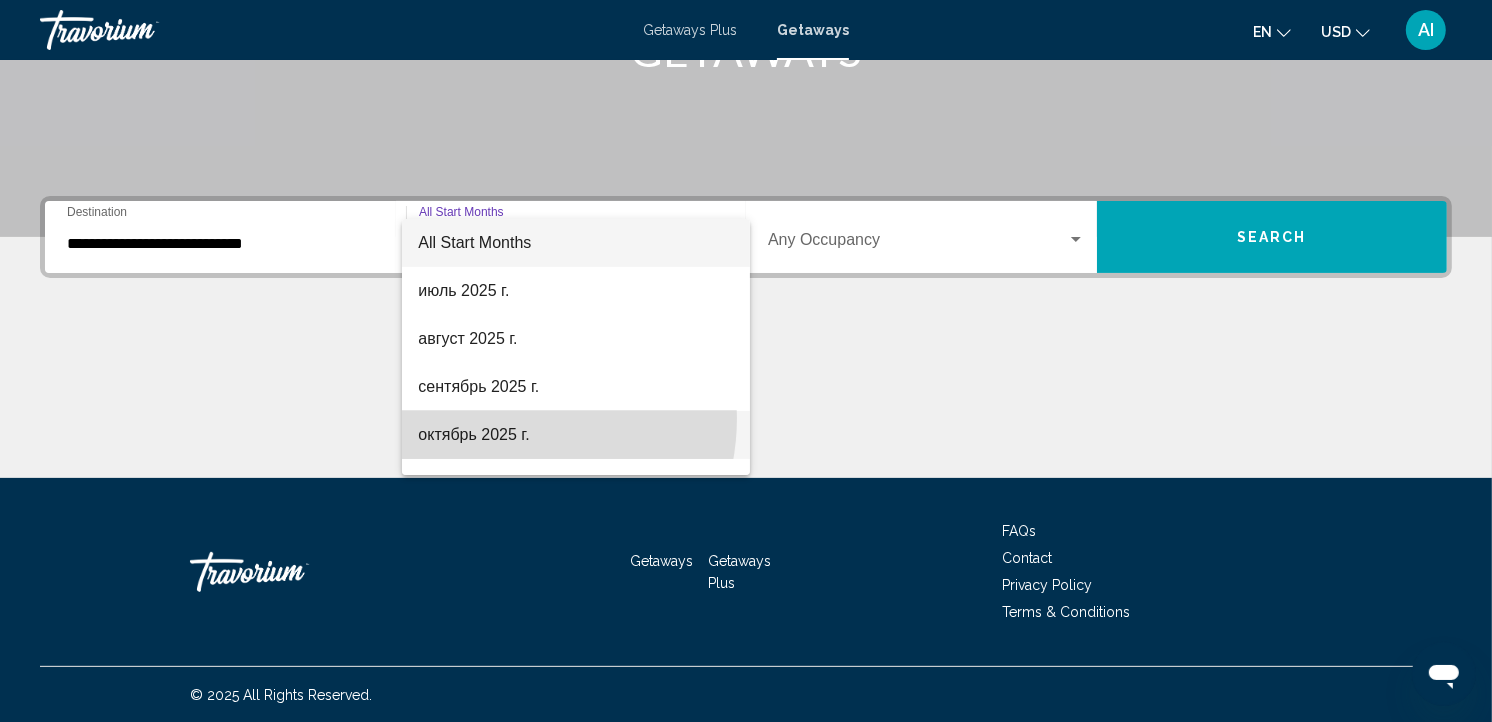 click on "октябрь 2025 г." at bounding box center (576, 435) 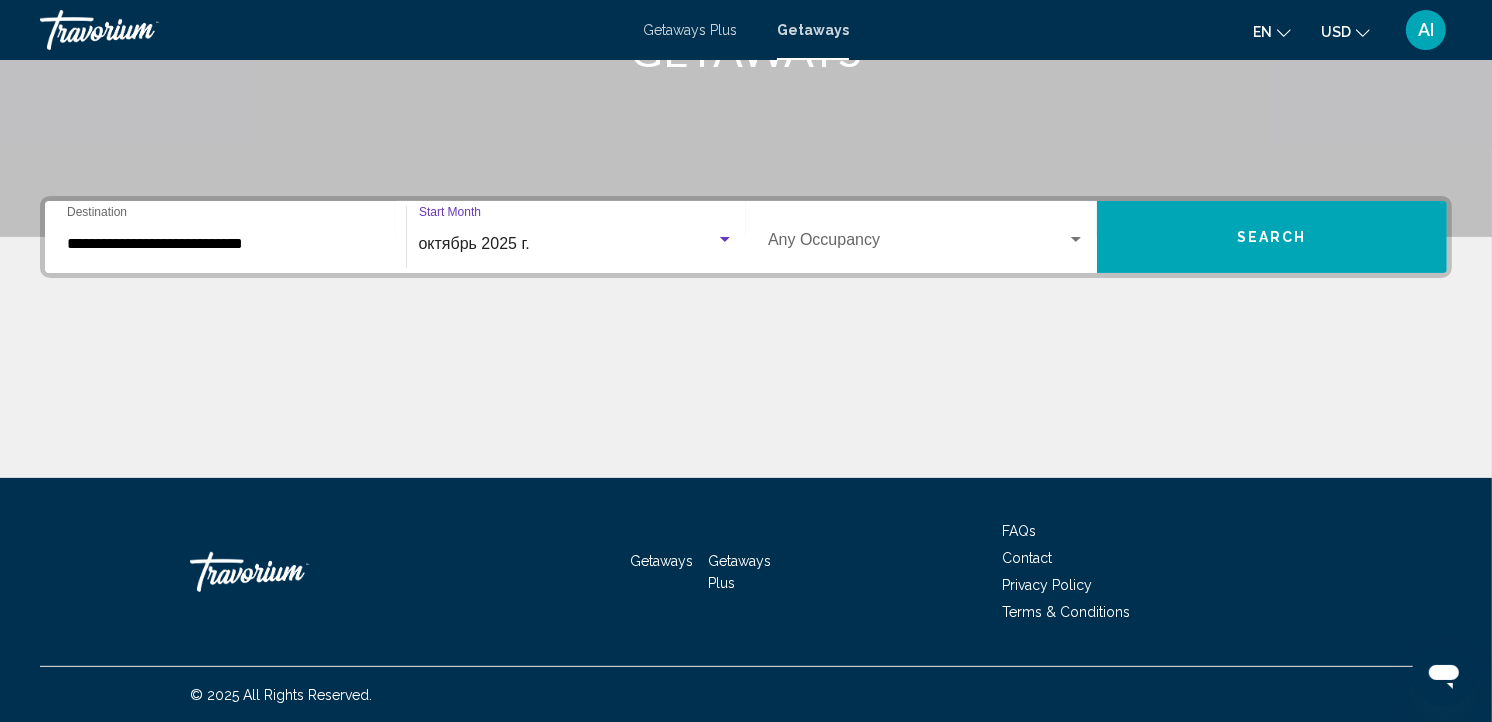 click on "Search" at bounding box center [1272, 238] 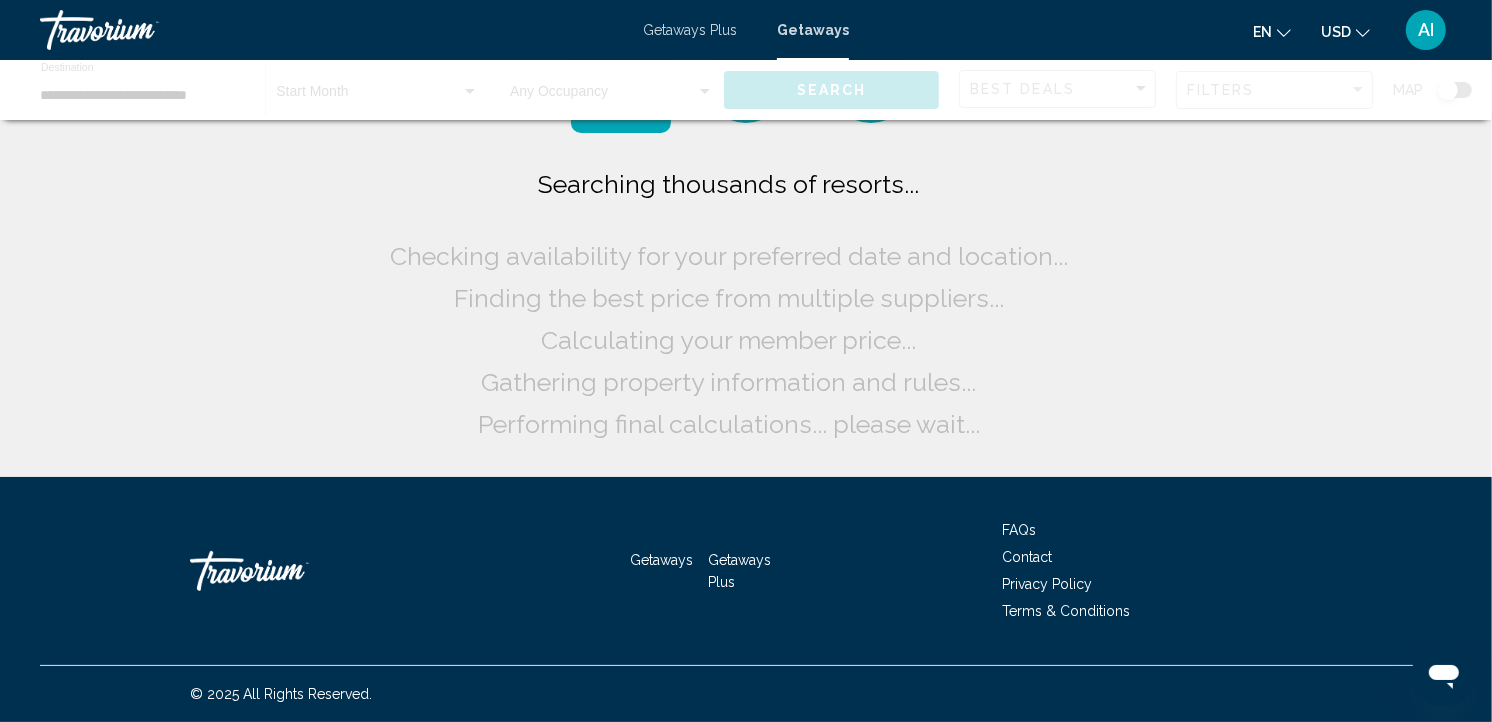 scroll, scrollTop: 0, scrollLeft: 0, axis: both 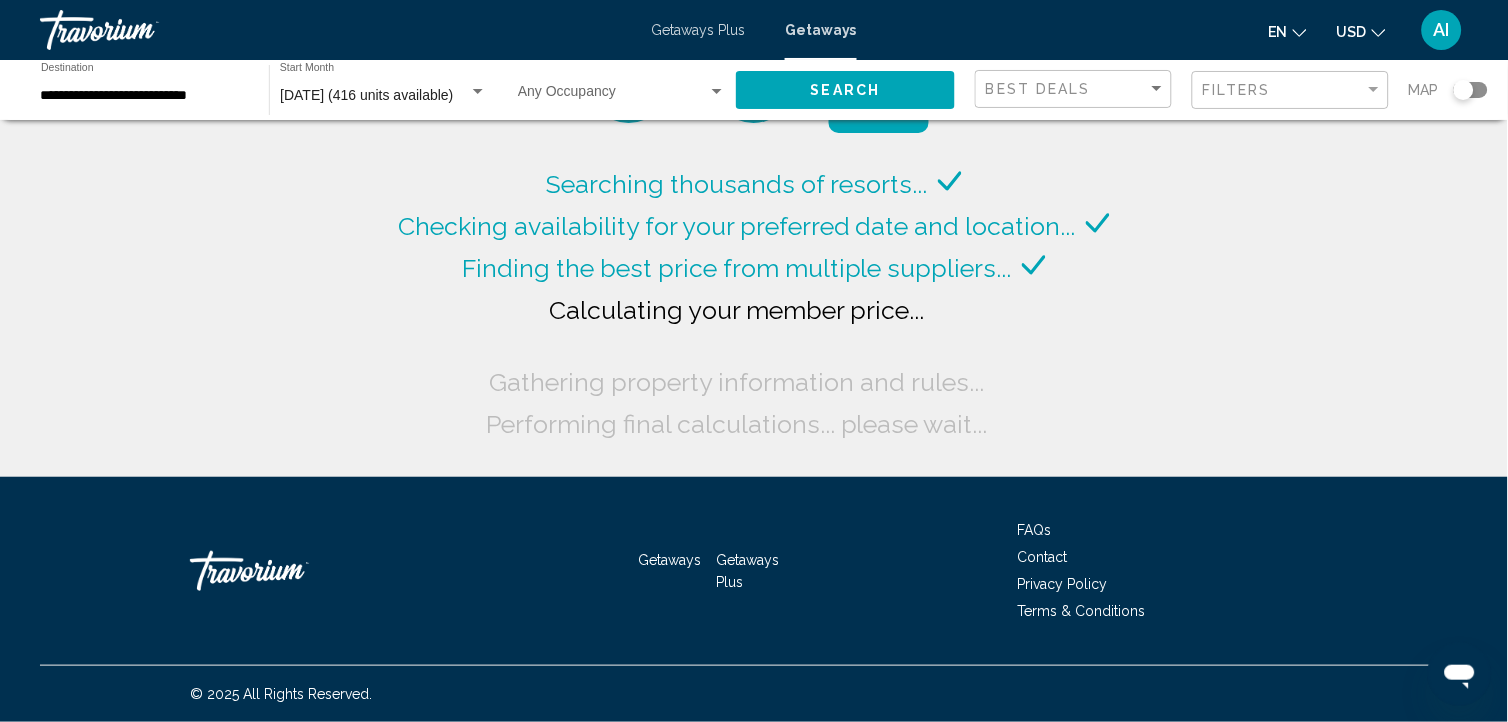 click 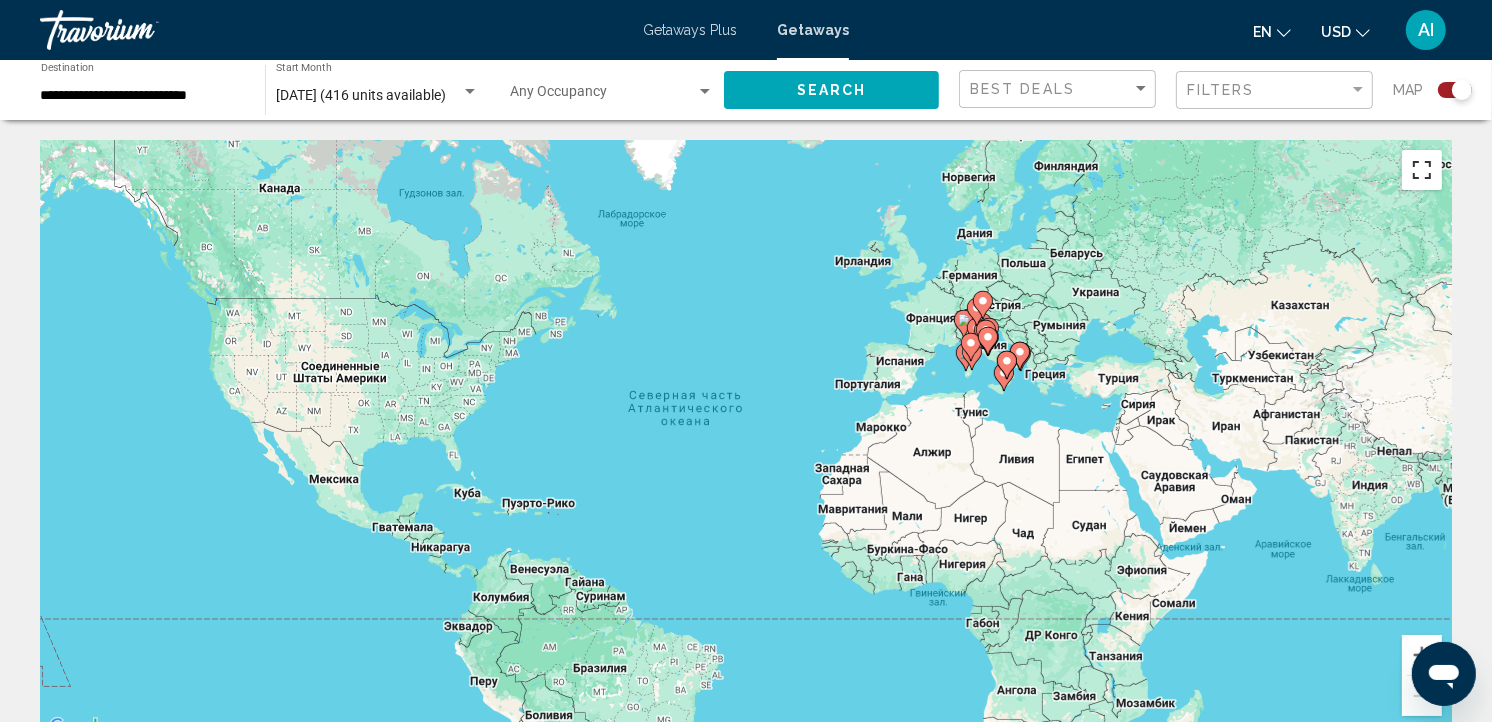 click at bounding box center [1422, 170] 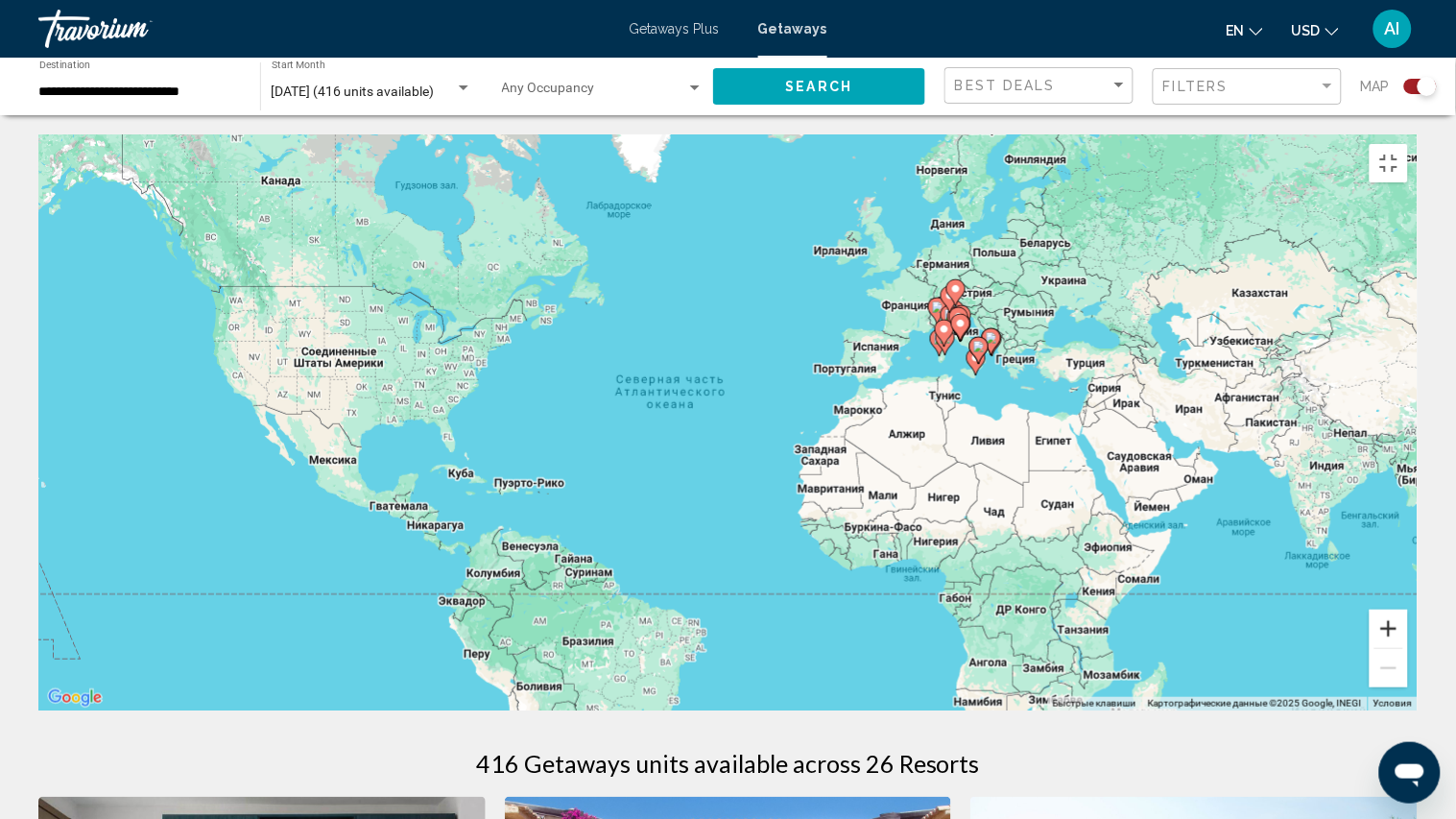 click at bounding box center (1389, 629) 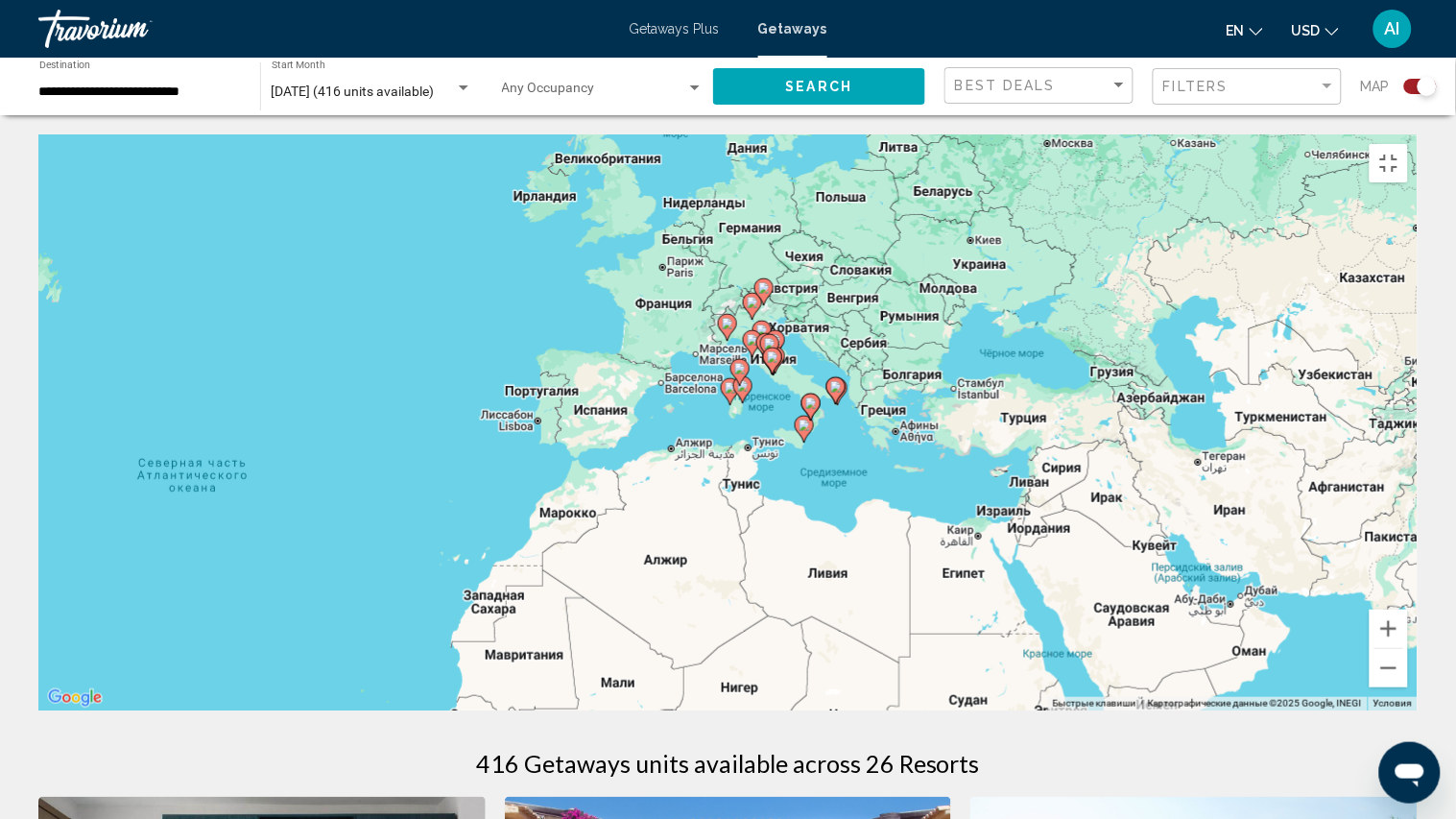drag, startPoint x: 1322, startPoint y: 615, endPoint x: 900, endPoint y: 726, distance: 436.35421 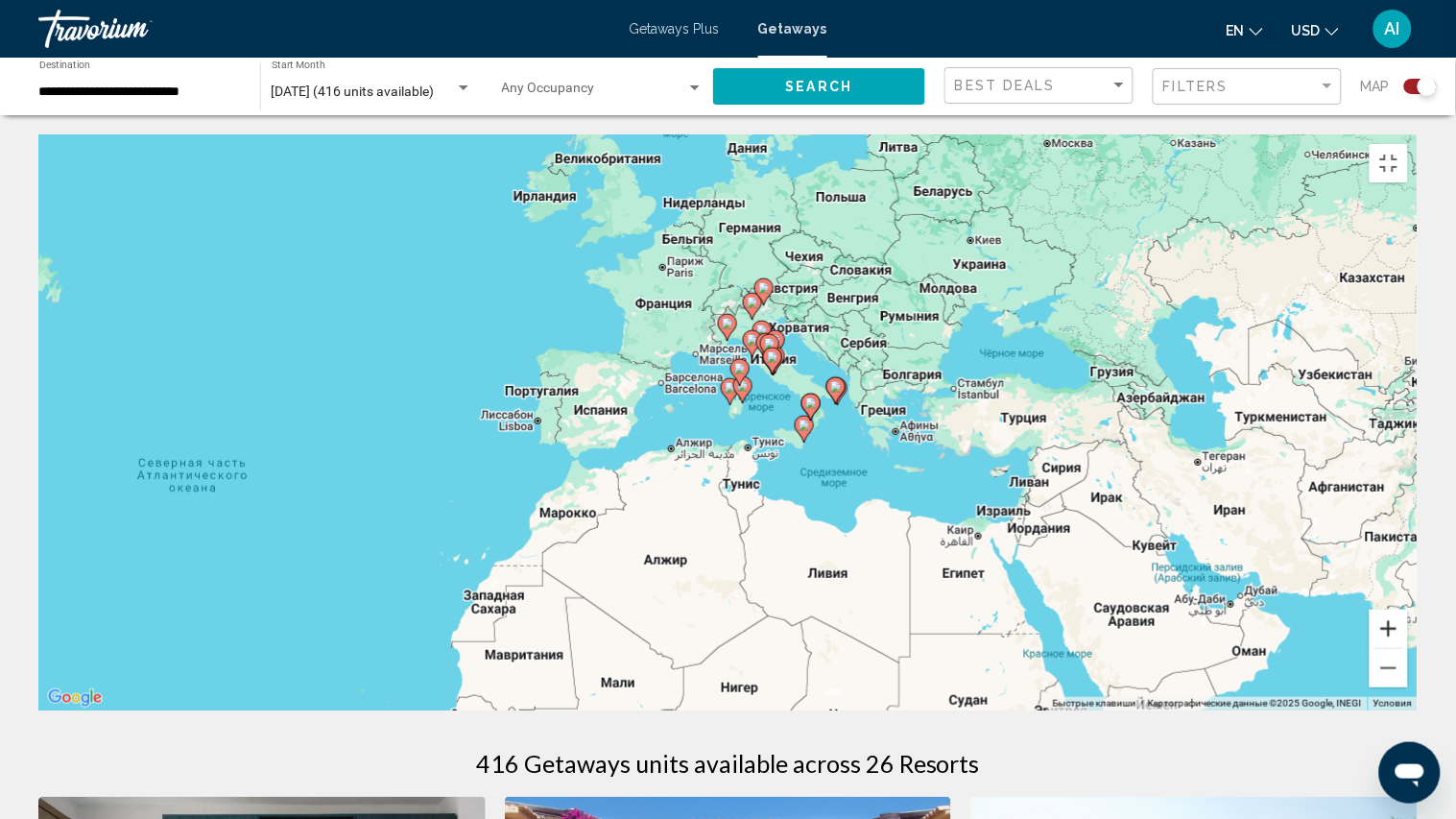 click at bounding box center [1389, 629] 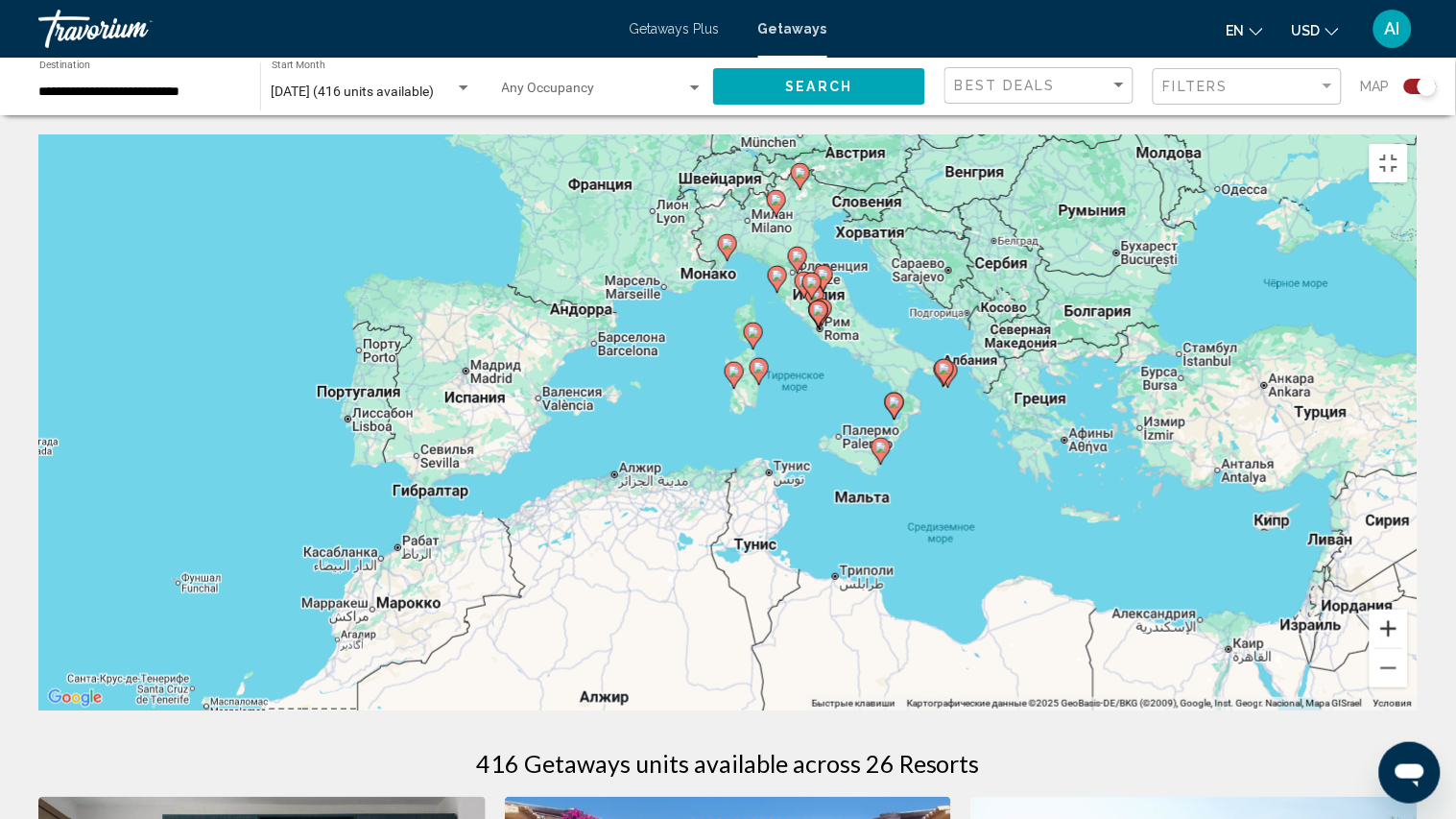 click at bounding box center [1389, 629] 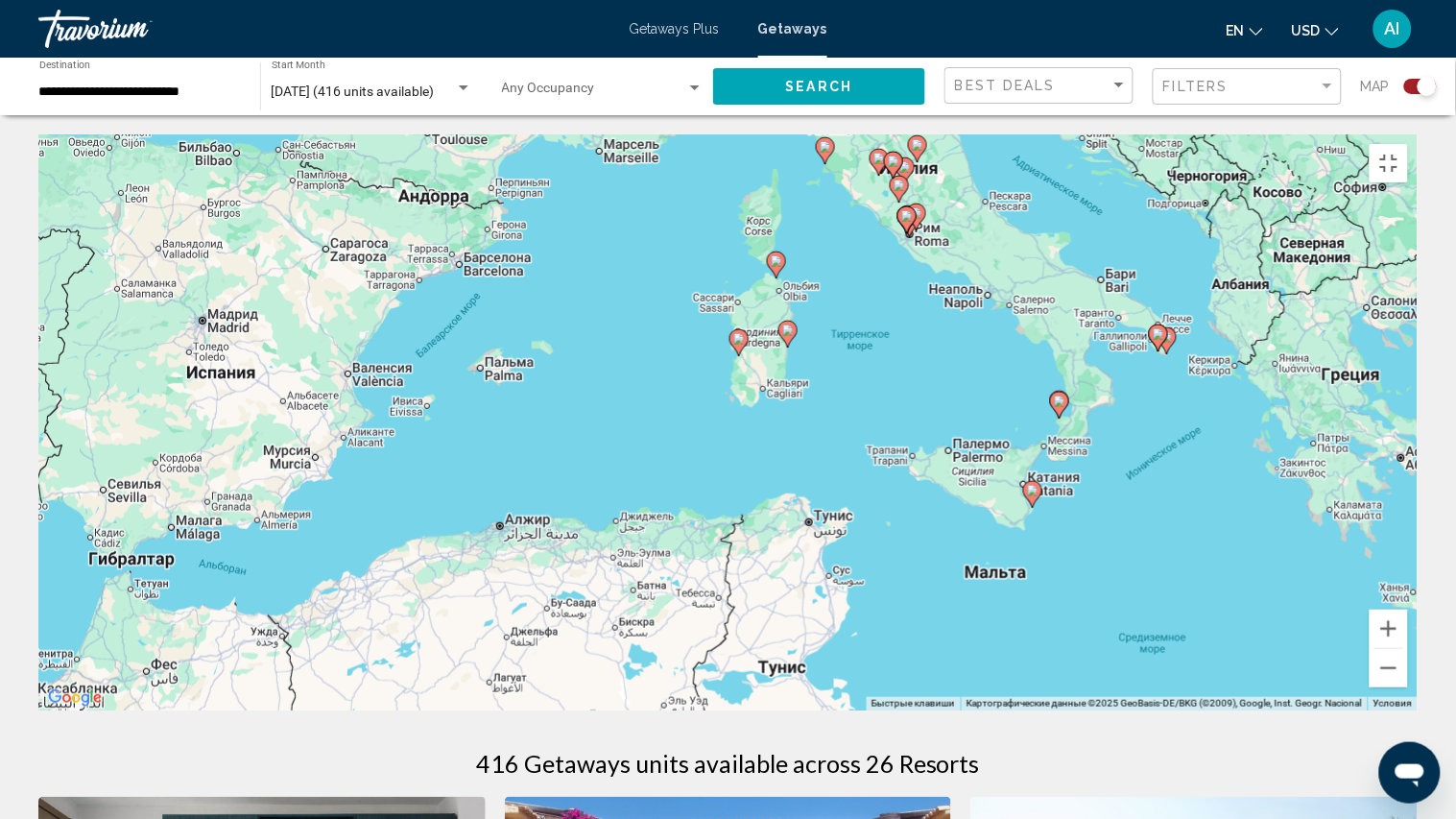 click 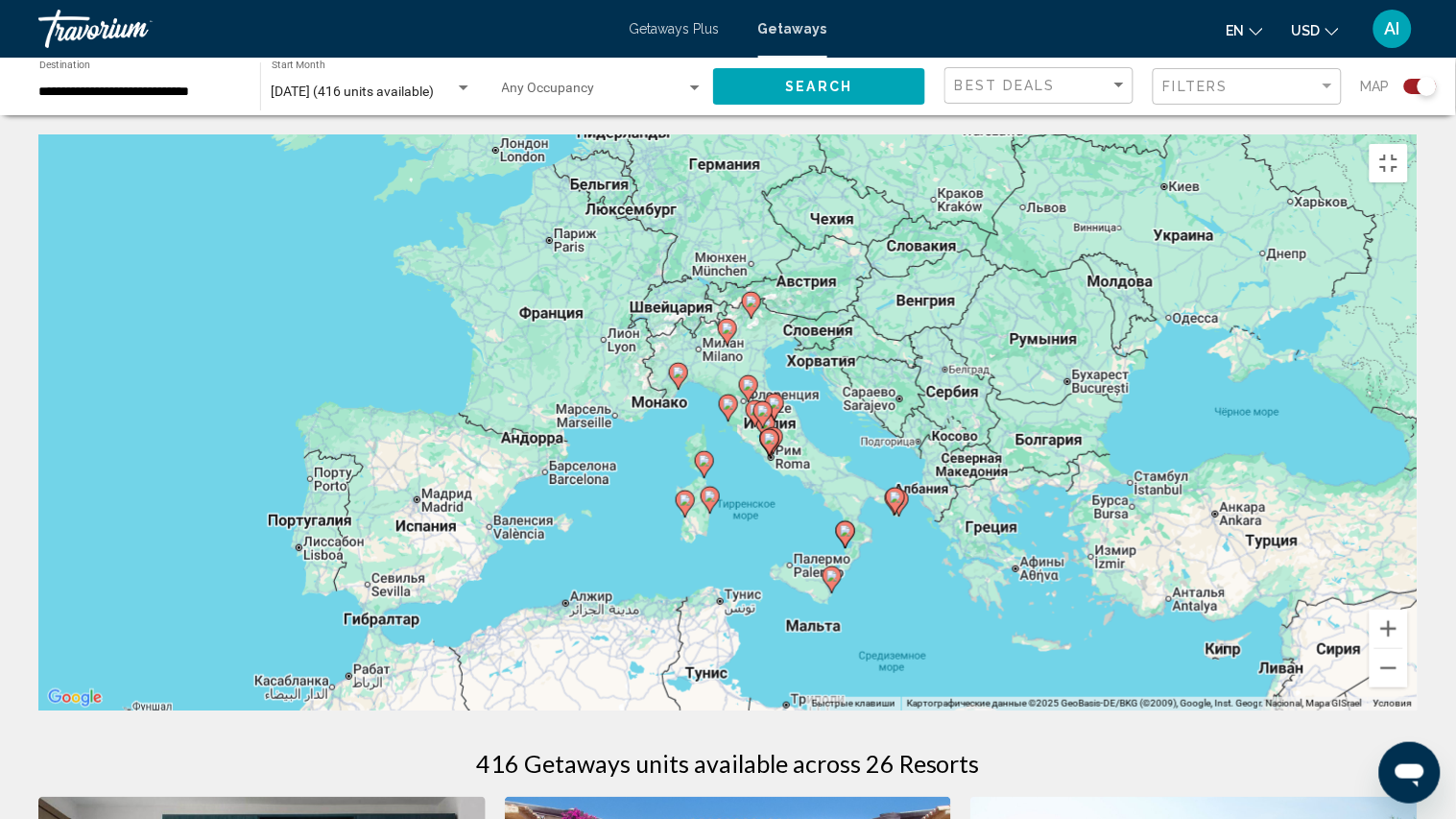 click 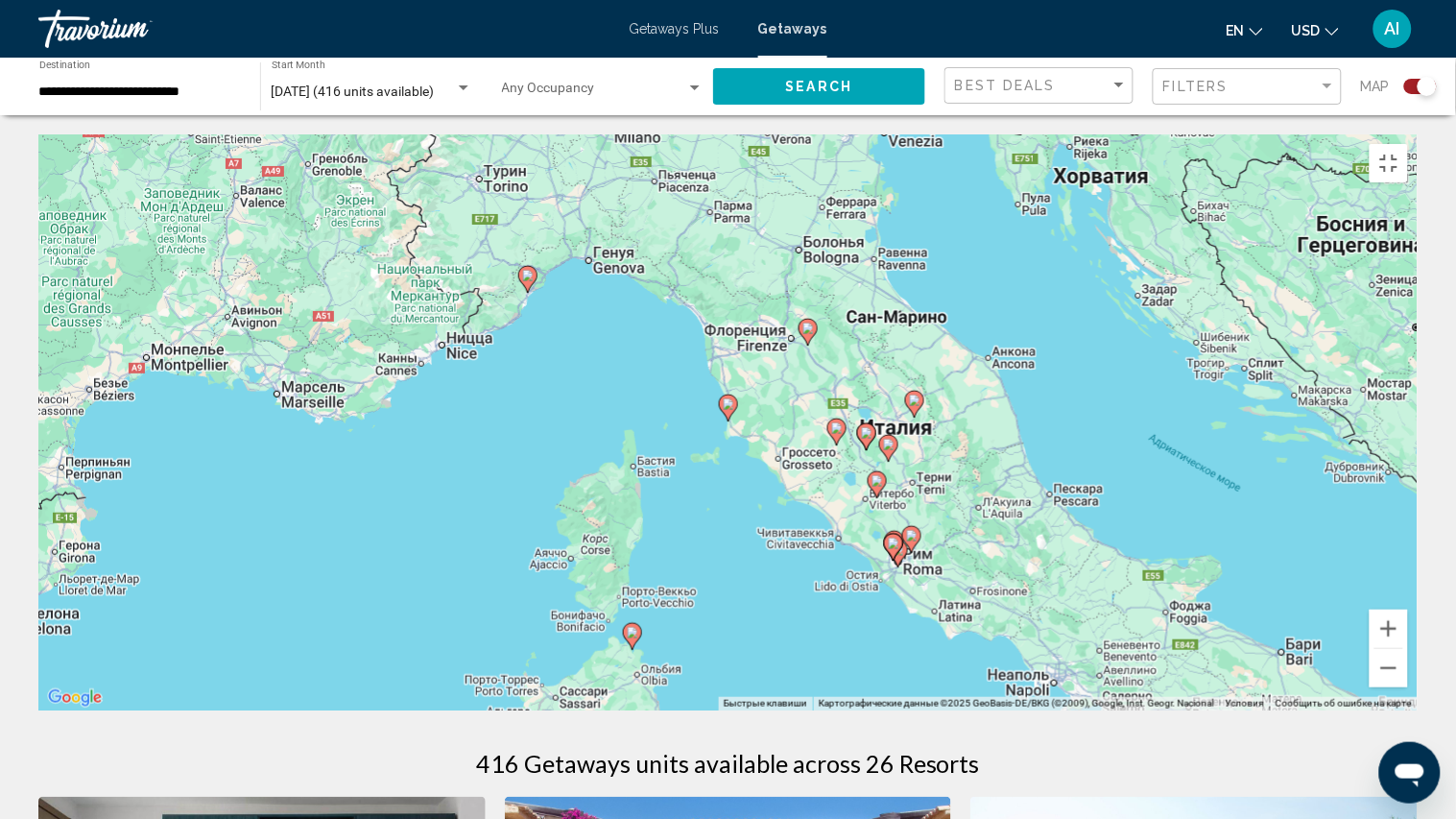 click 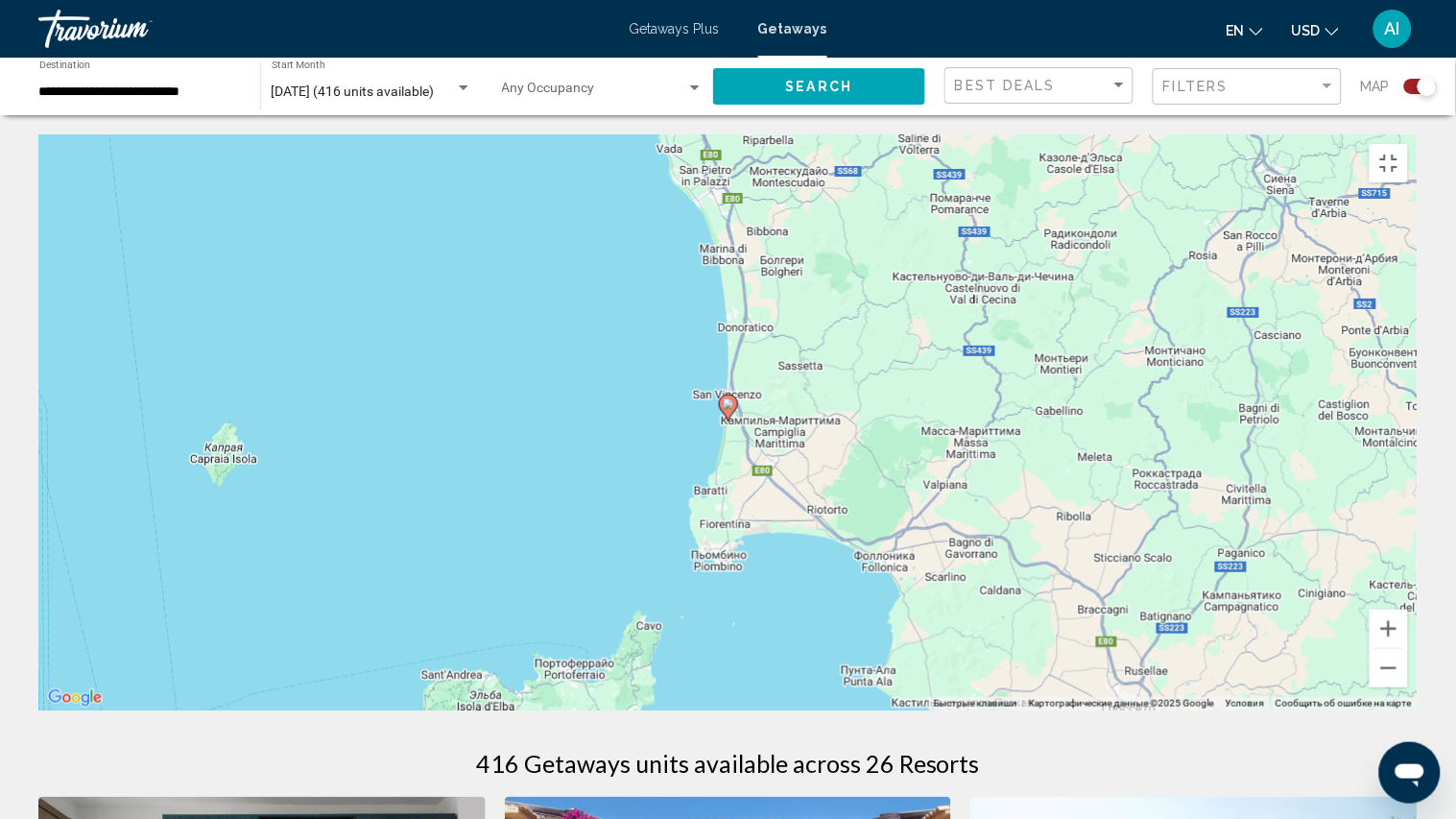 click 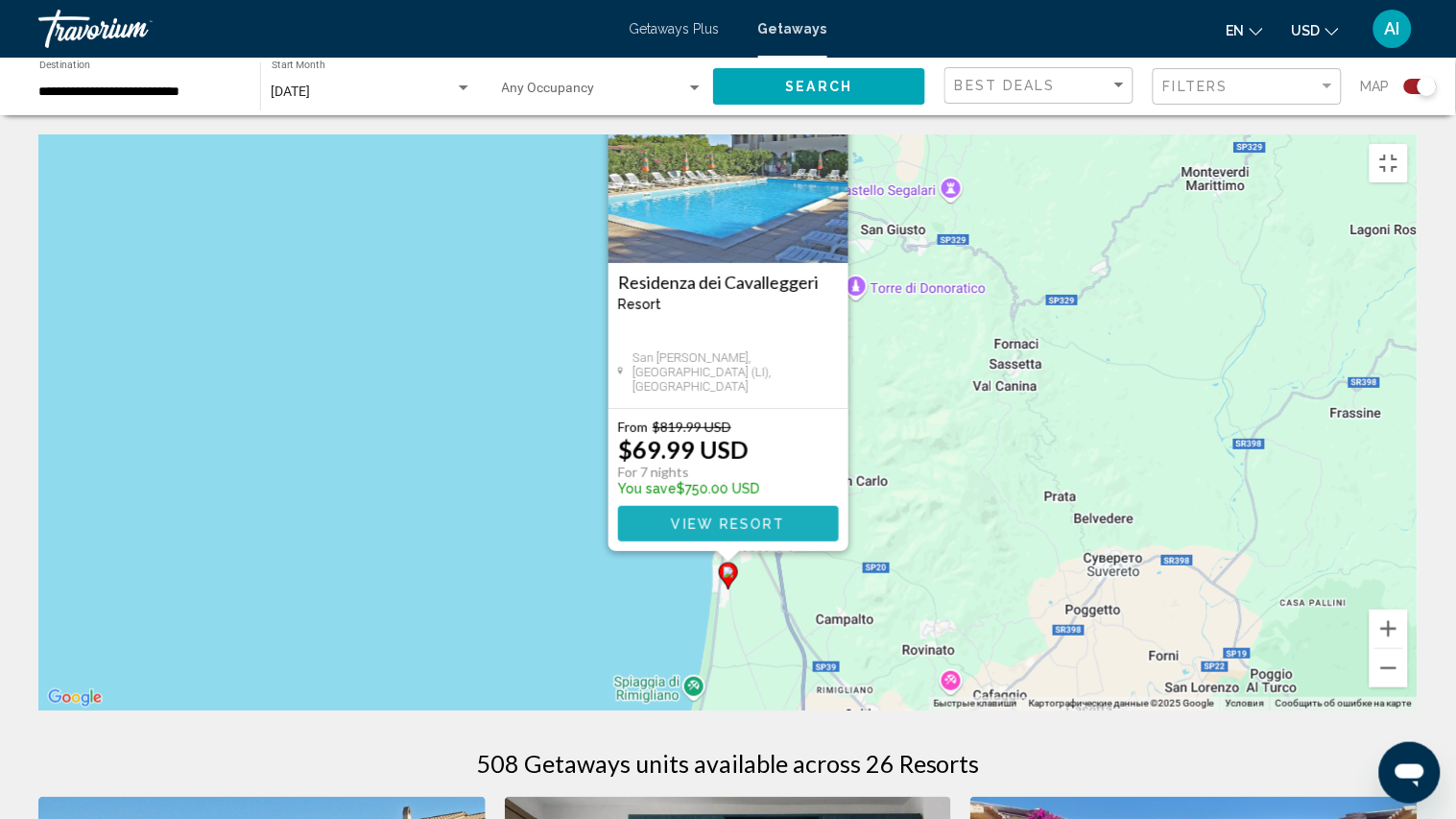 click on "View Resort" at bounding box center (728, 524) 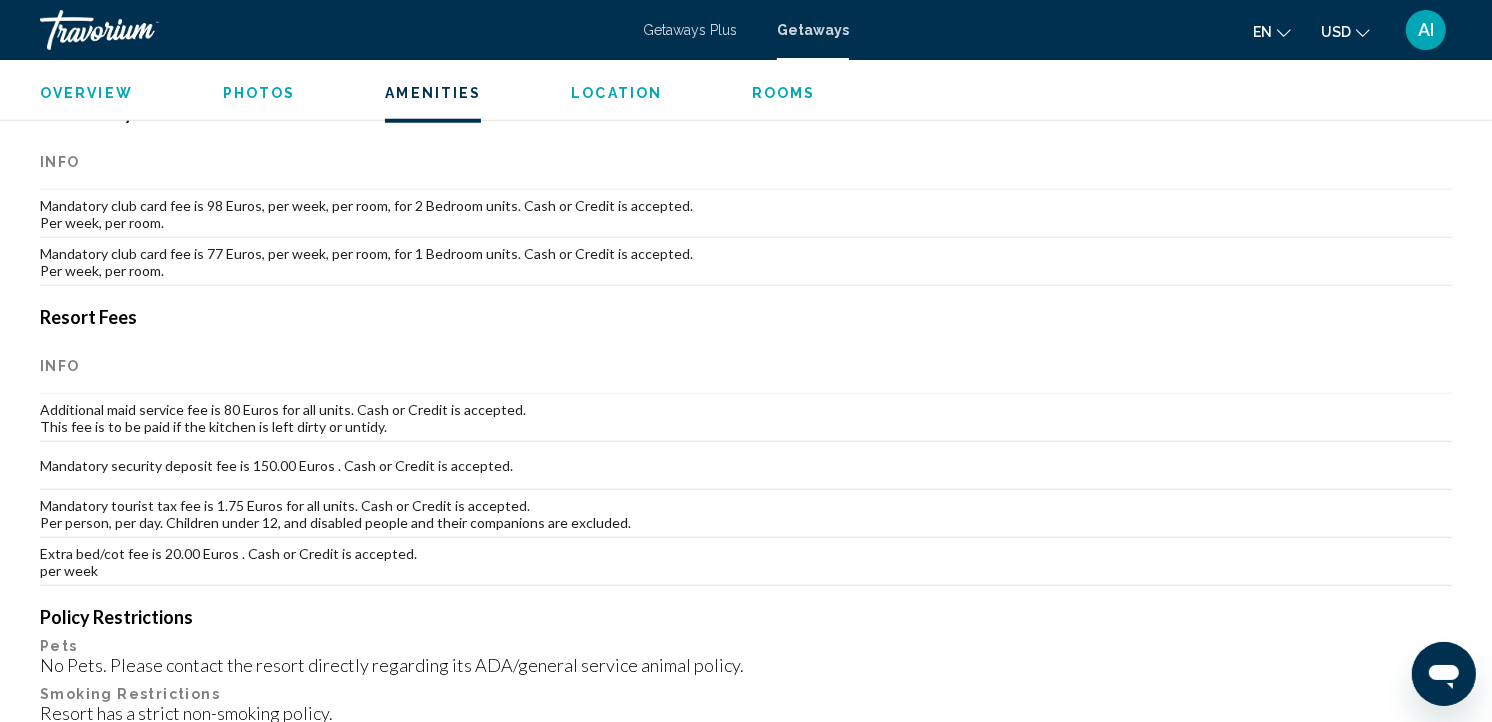 scroll, scrollTop: 1668, scrollLeft: 0, axis: vertical 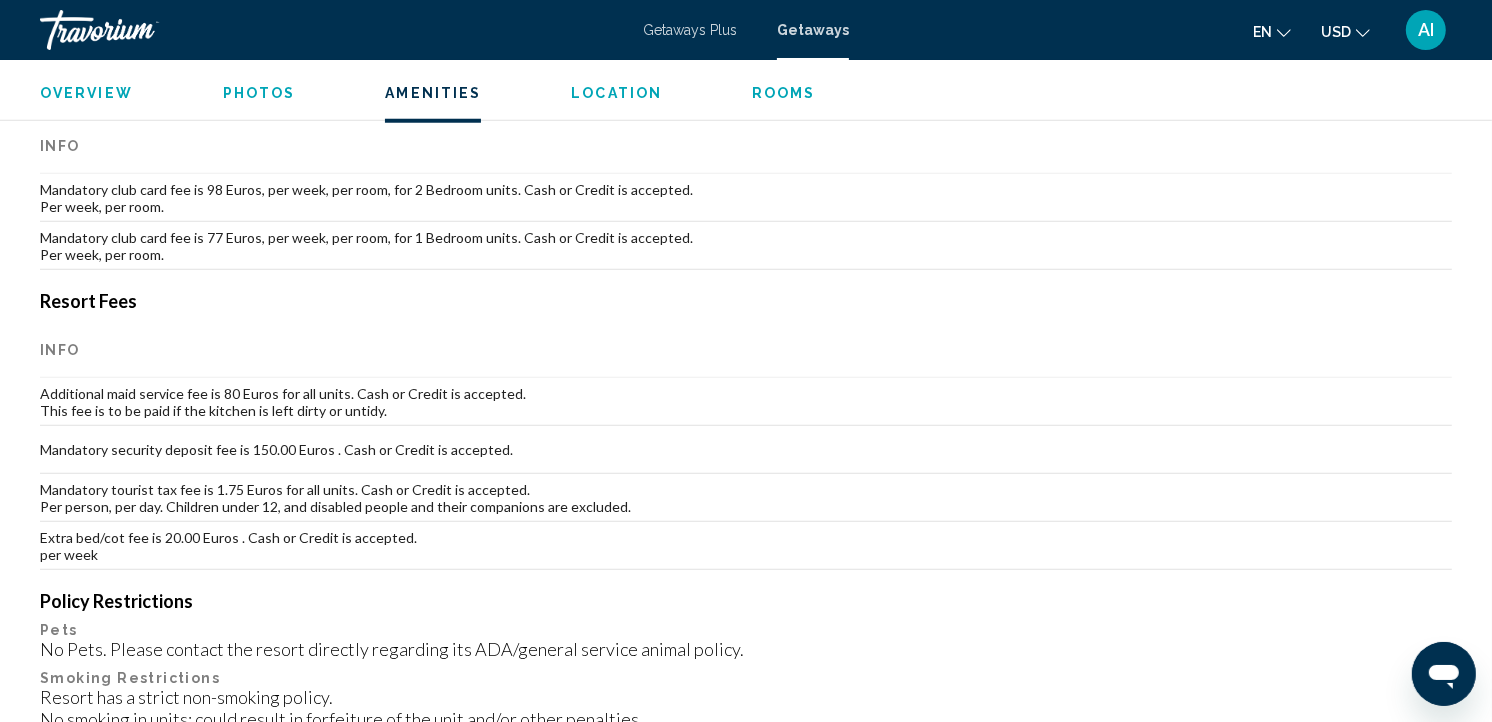 click on "Rooms" at bounding box center (784, 93) 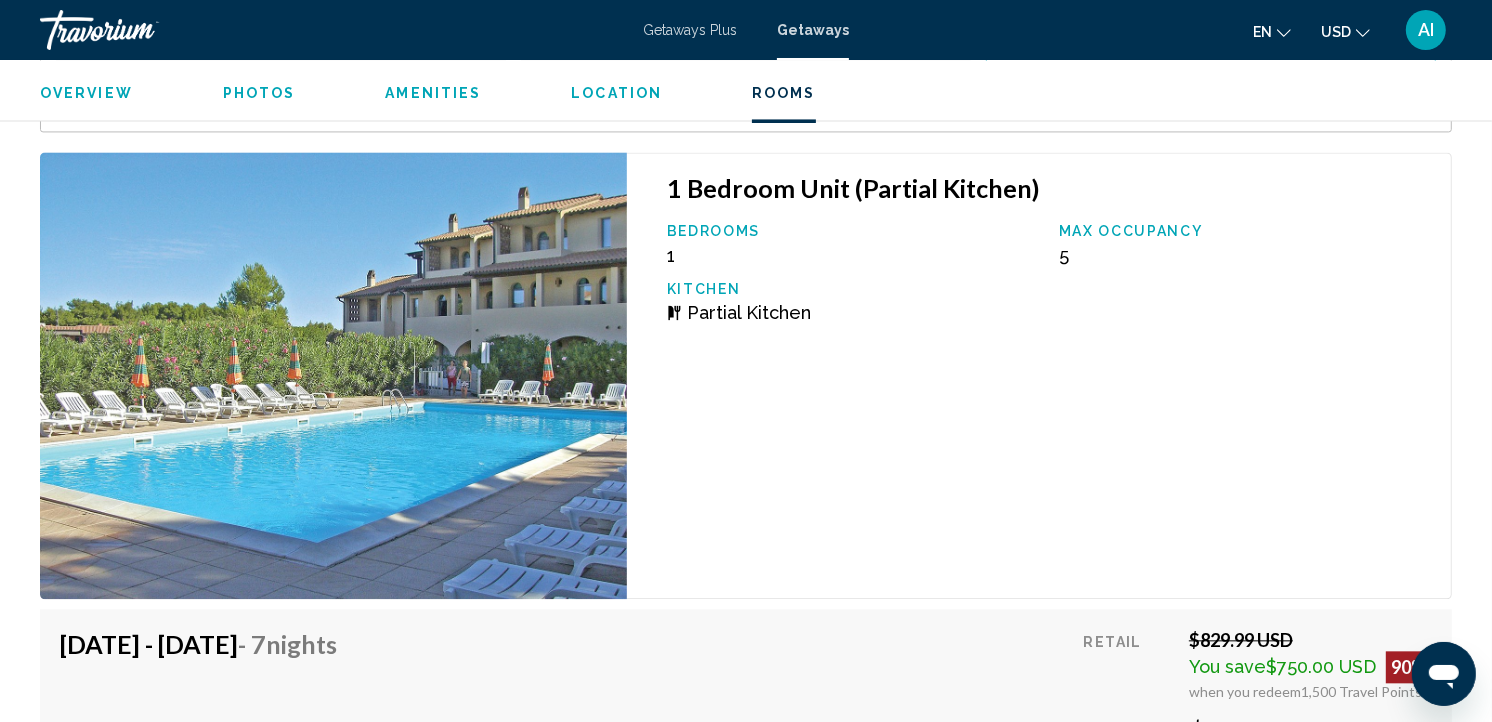scroll, scrollTop: 3741, scrollLeft: 0, axis: vertical 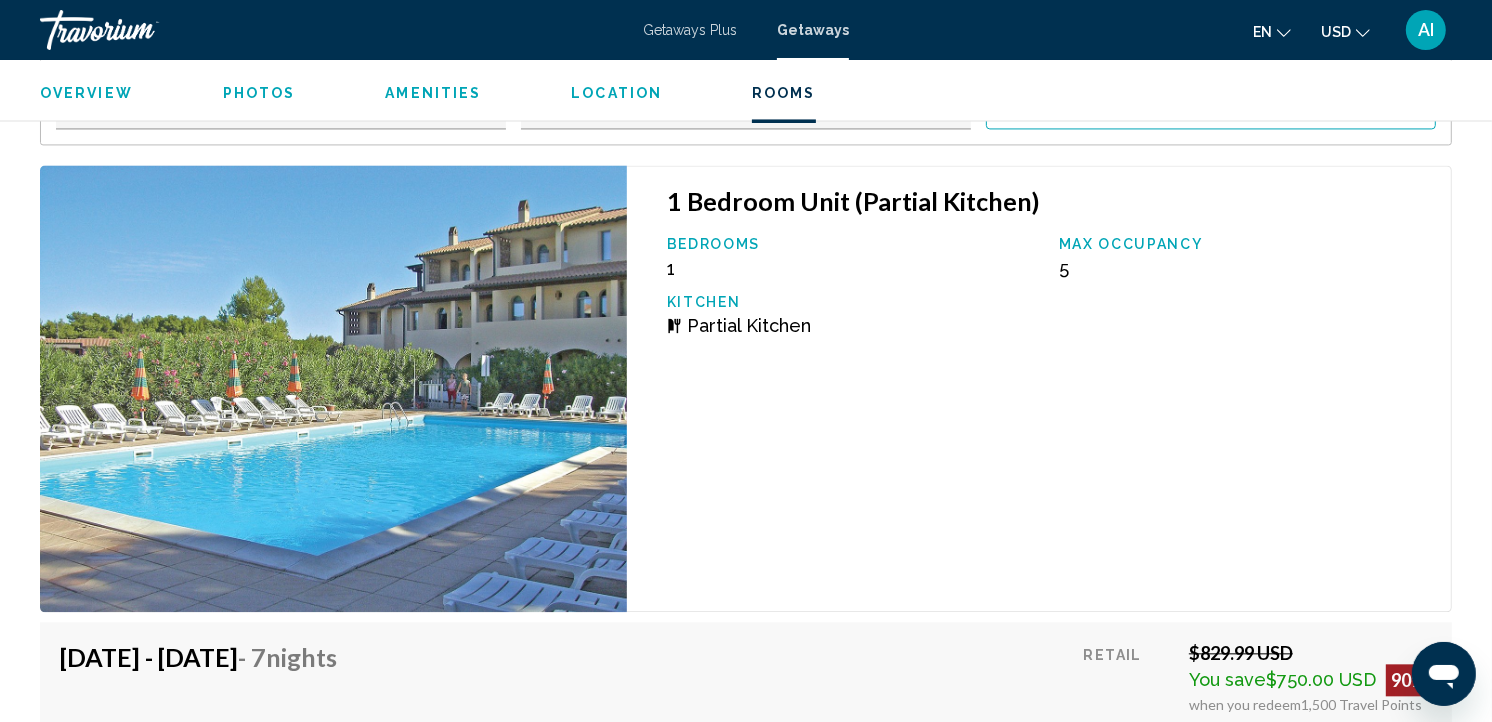 click on "Location" at bounding box center [616, 93] 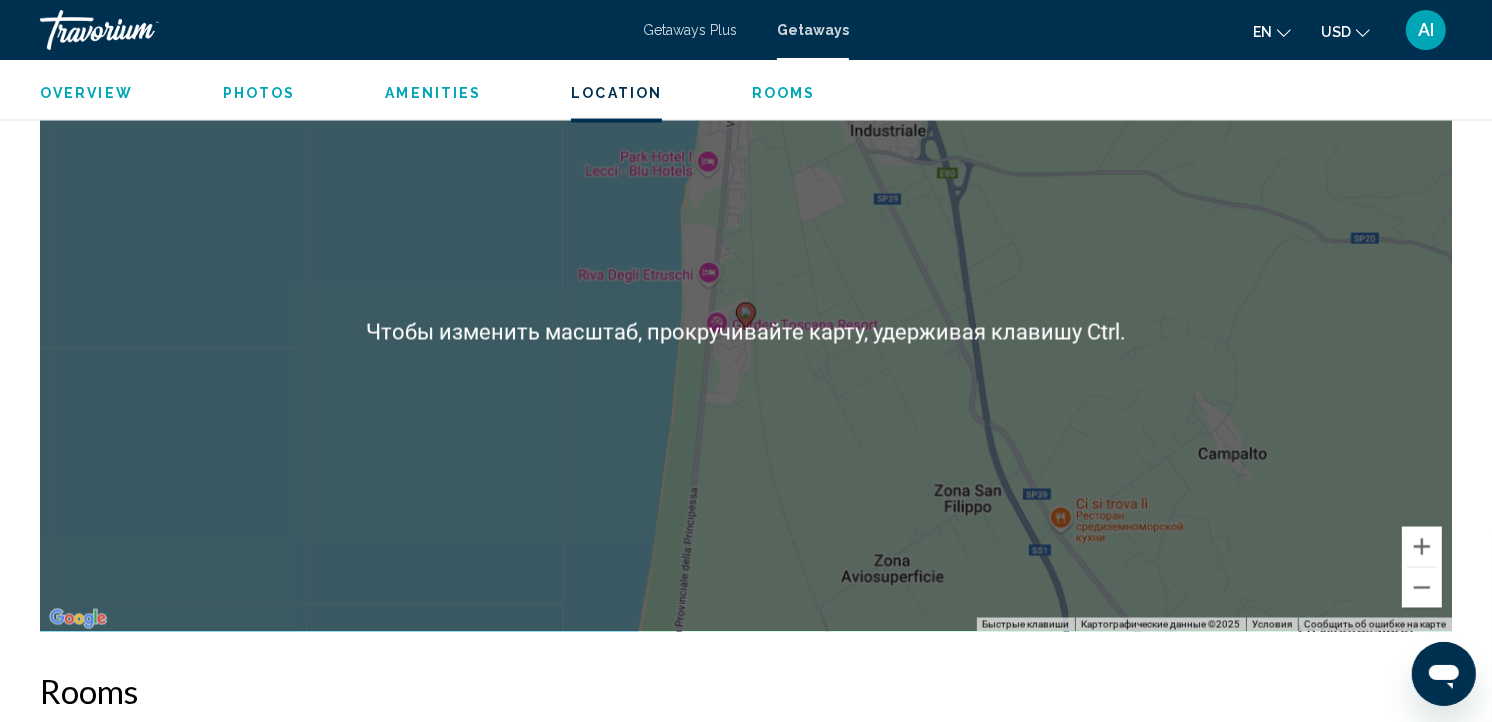 scroll, scrollTop: 3143, scrollLeft: 0, axis: vertical 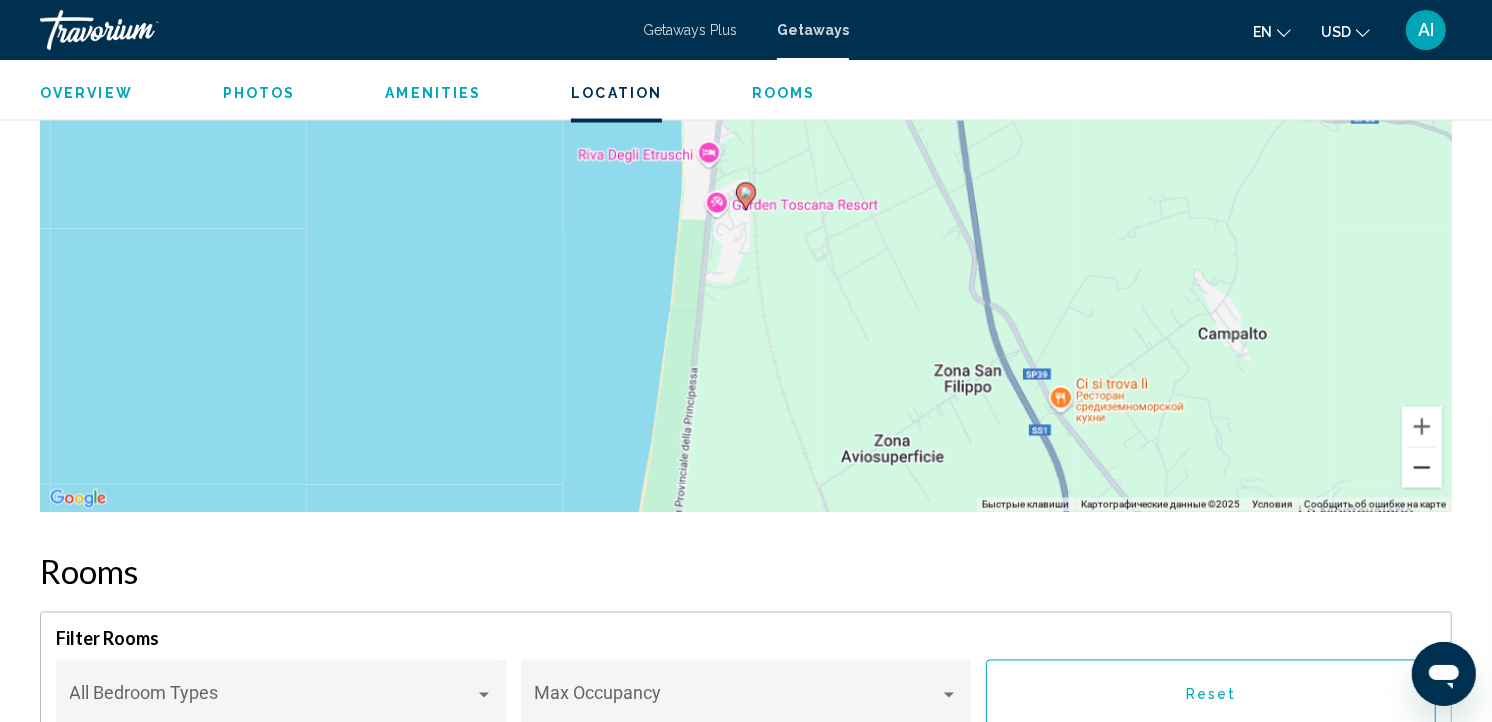 click at bounding box center [1422, 468] 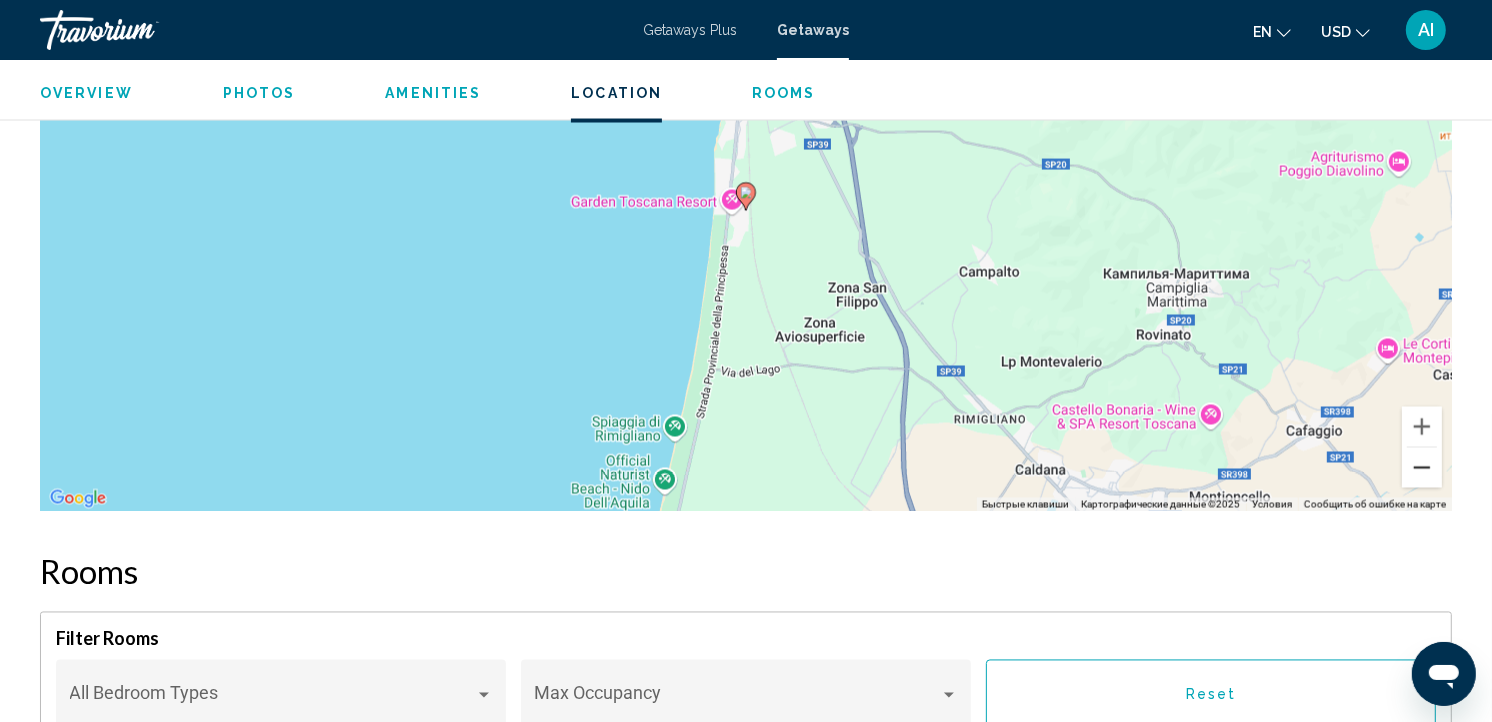 click at bounding box center [1422, 468] 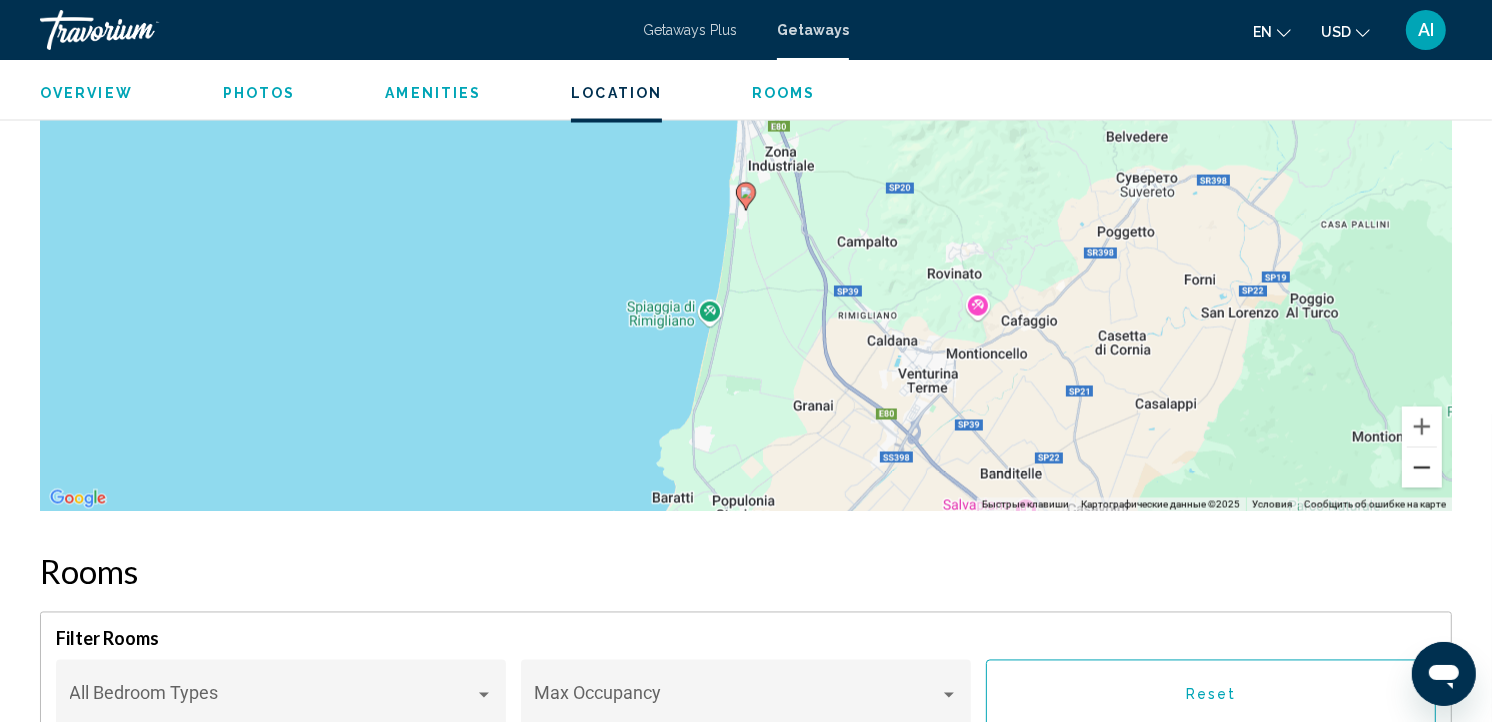 click at bounding box center [1422, 468] 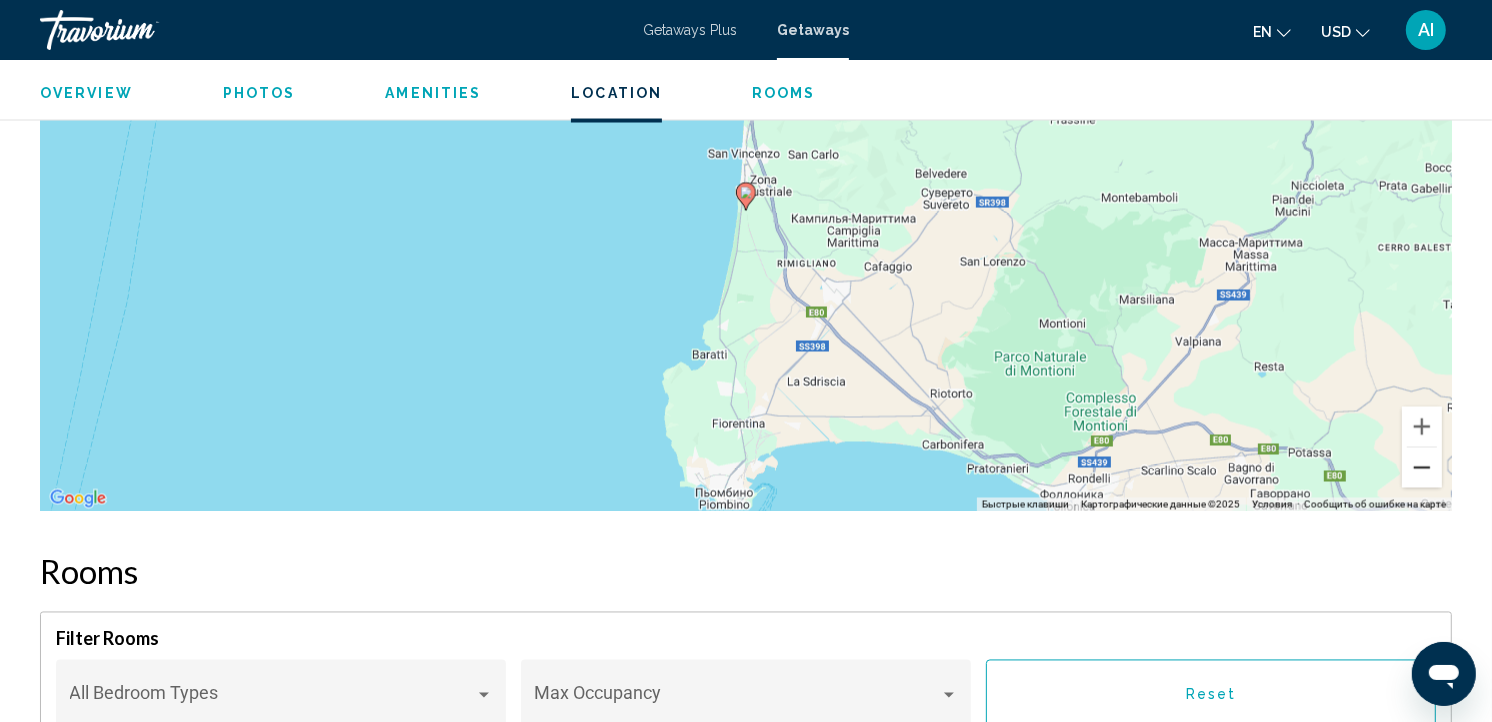 click at bounding box center (1422, 468) 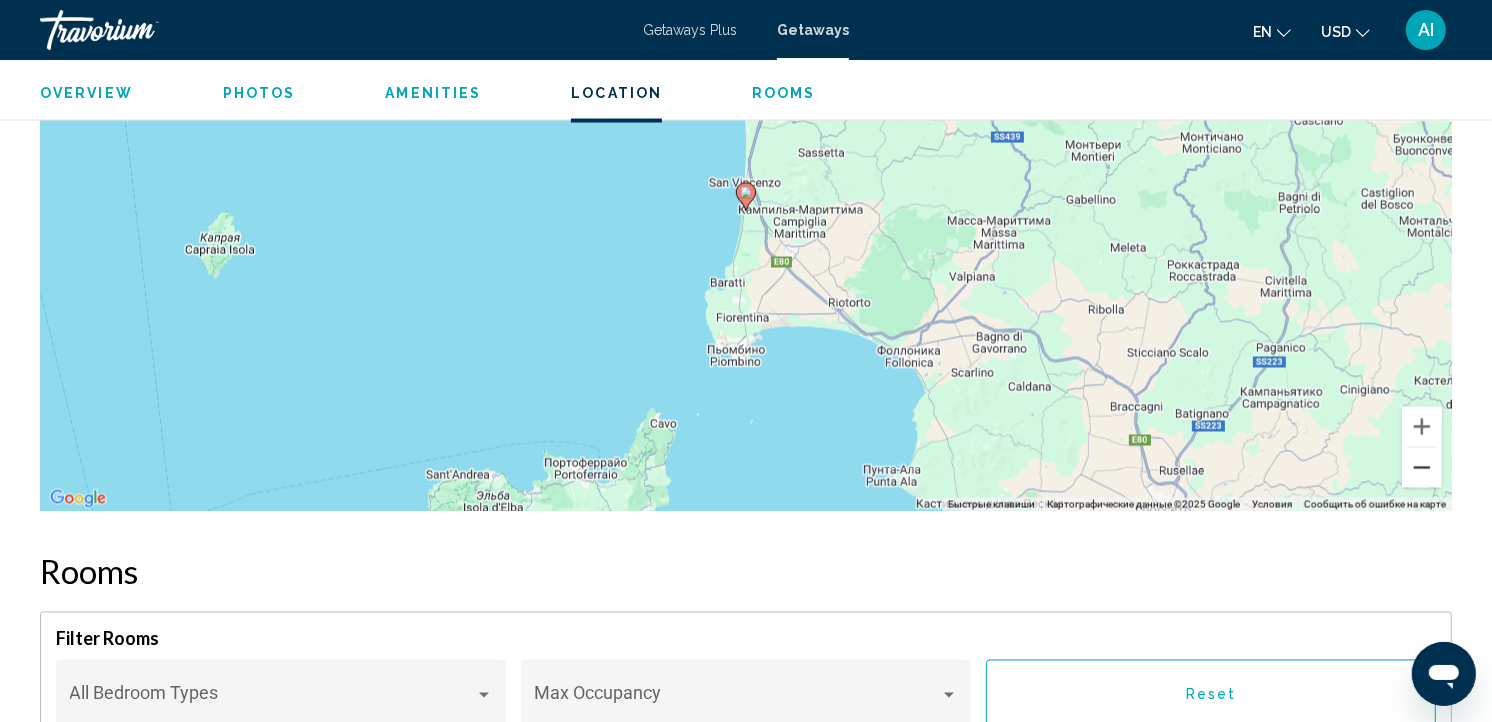 click at bounding box center (1422, 468) 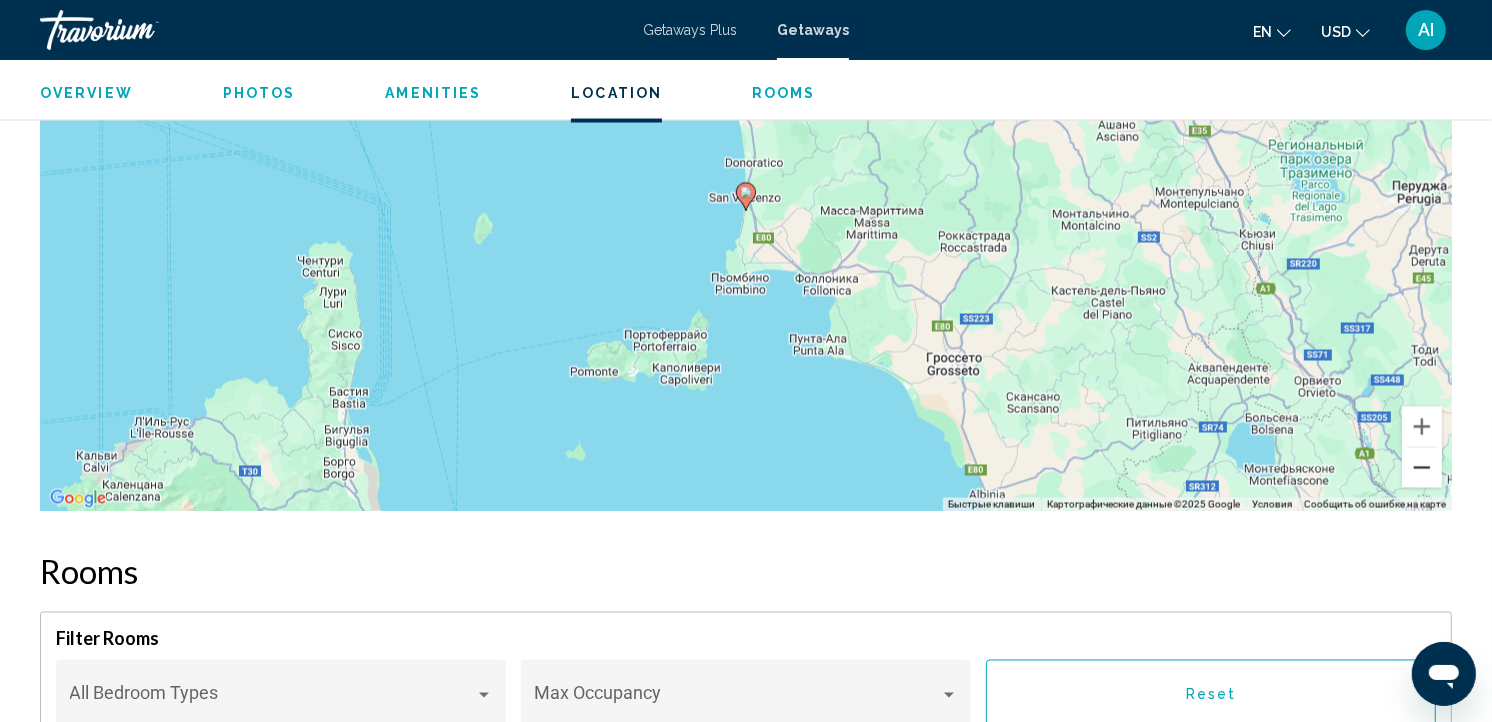 click at bounding box center [1422, 468] 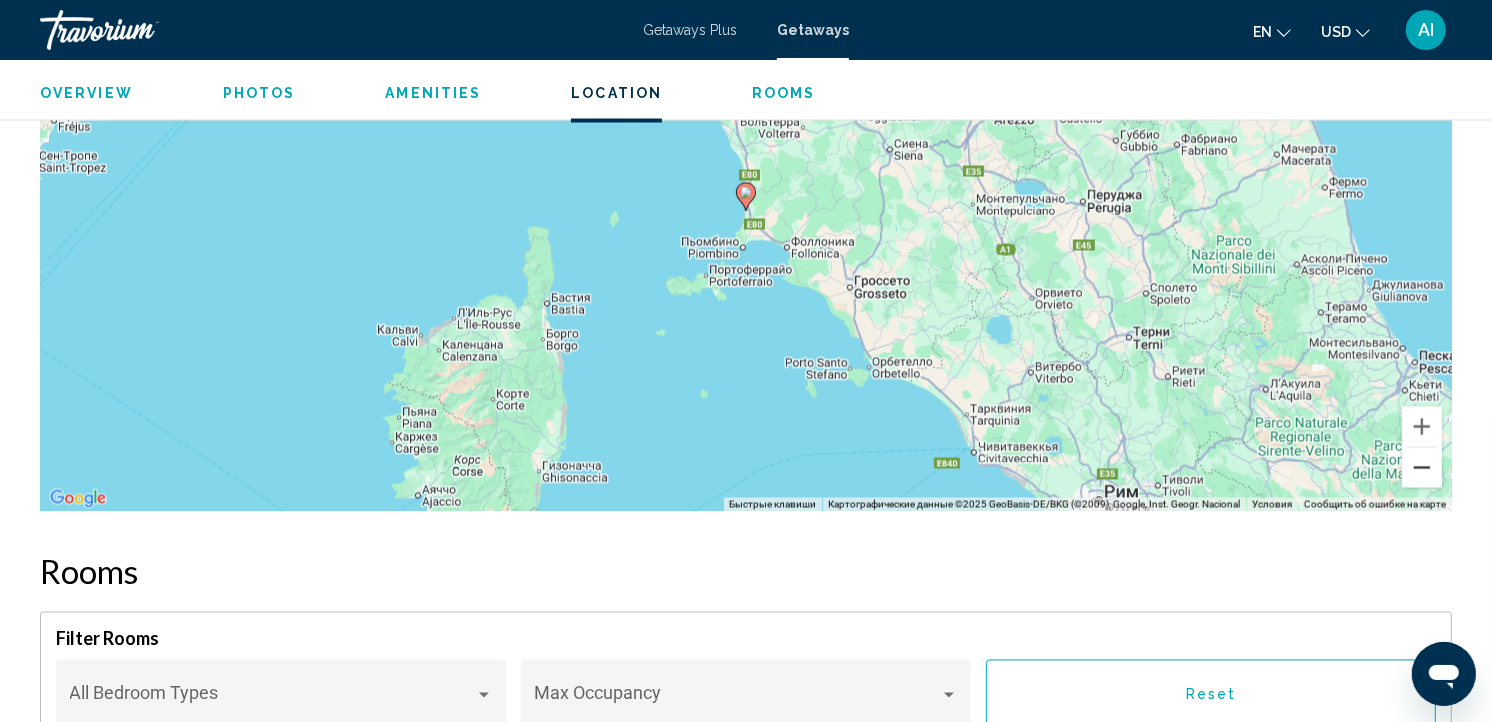 click at bounding box center (1422, 468) 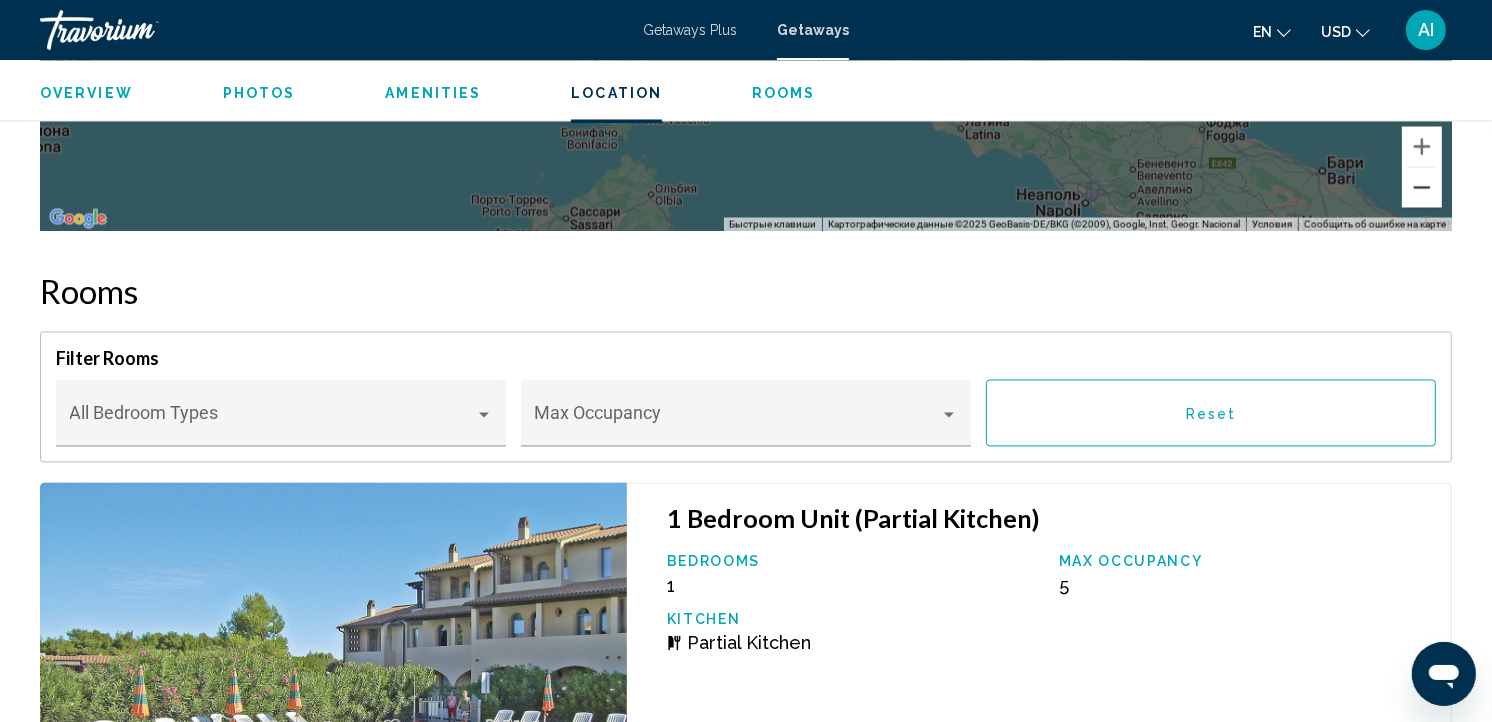 scroll, scrollTop: 3438, scrollLeft: 0, axis: vertical 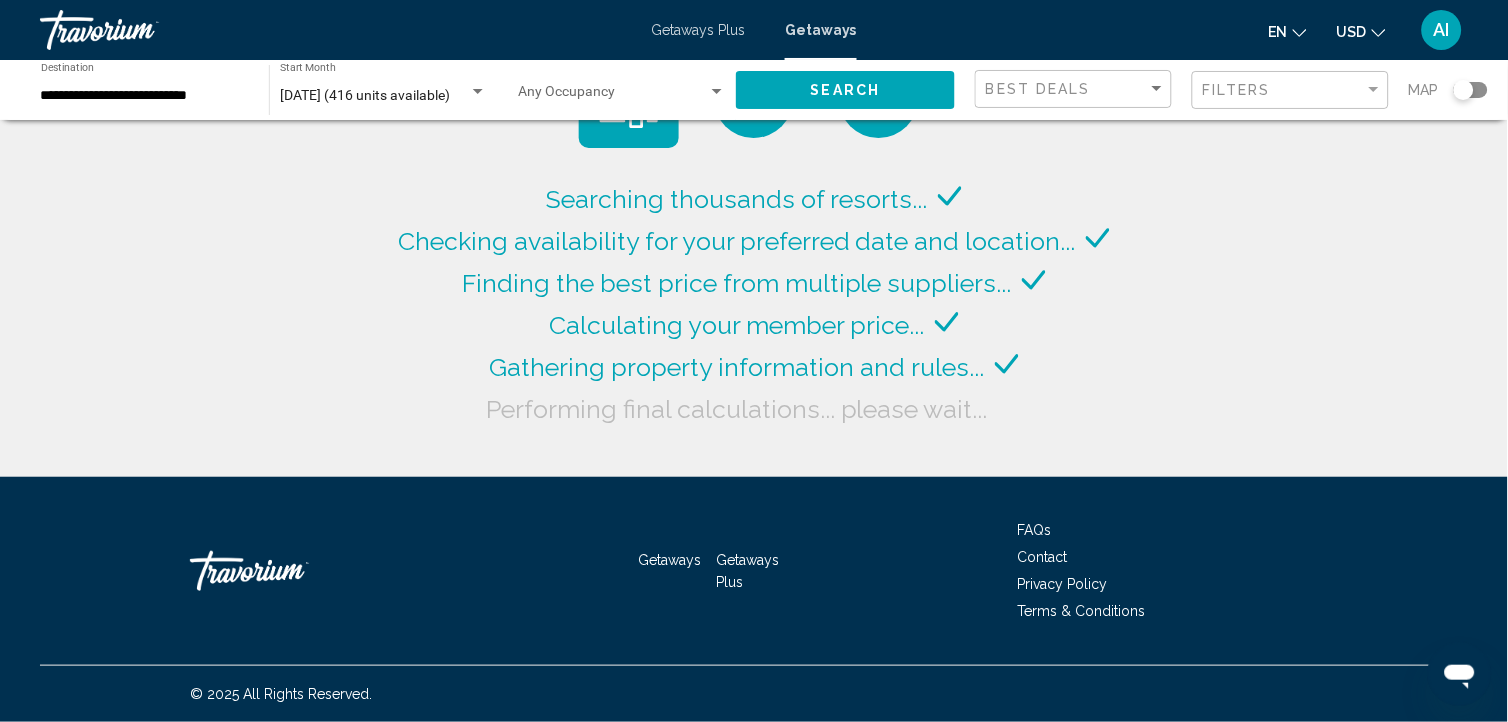 click 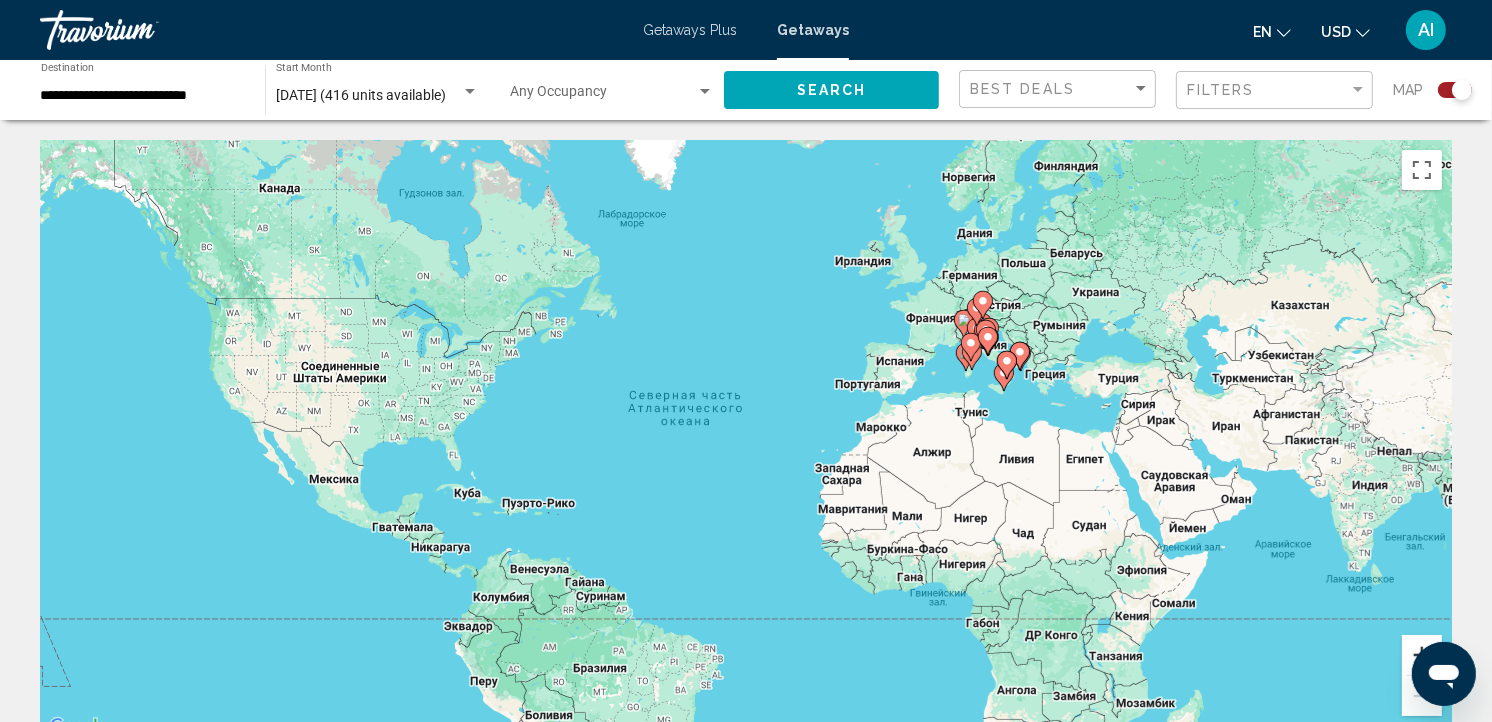 click at bounding box center (1422, 655) 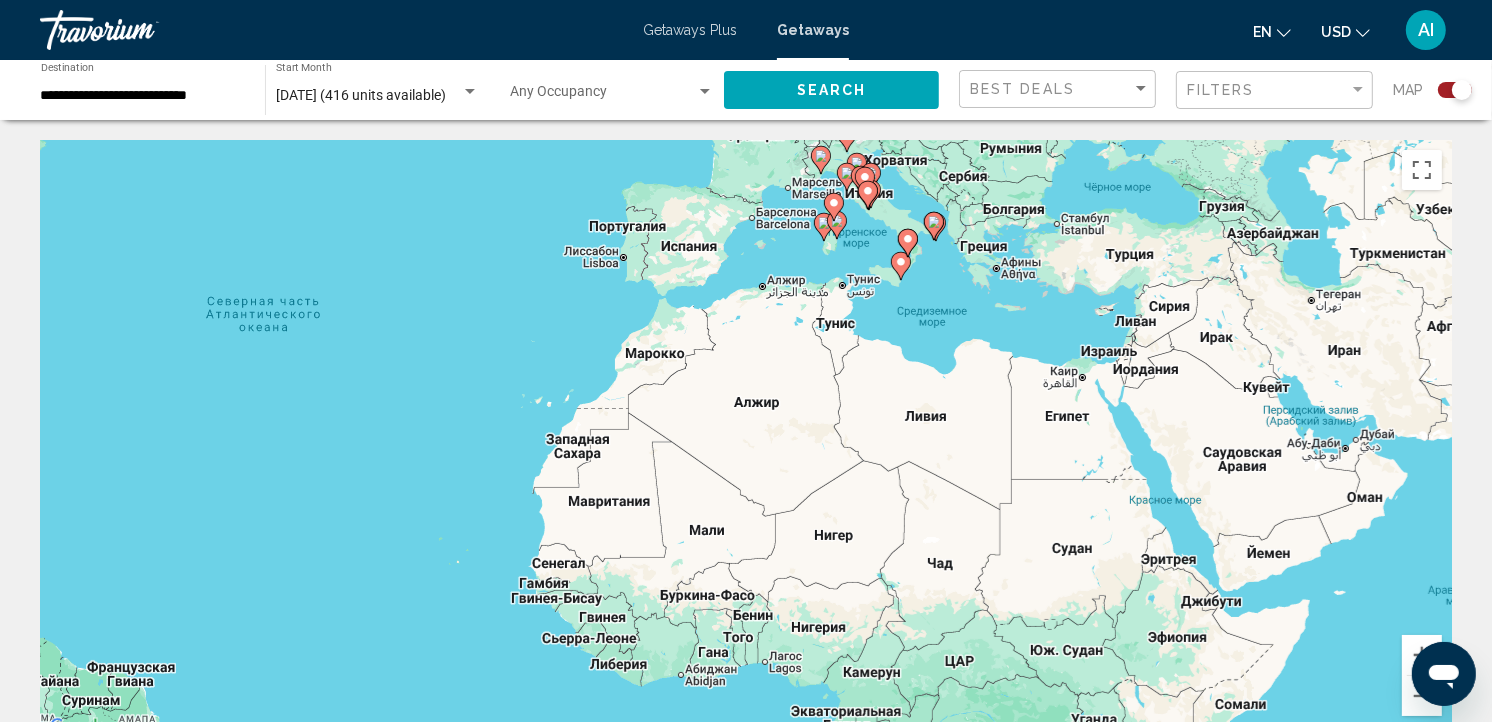 drag, startPoint x: 1276, startPoint y: 603, endPoint x: 1002, endPoint y: 571, distance: 275.86227 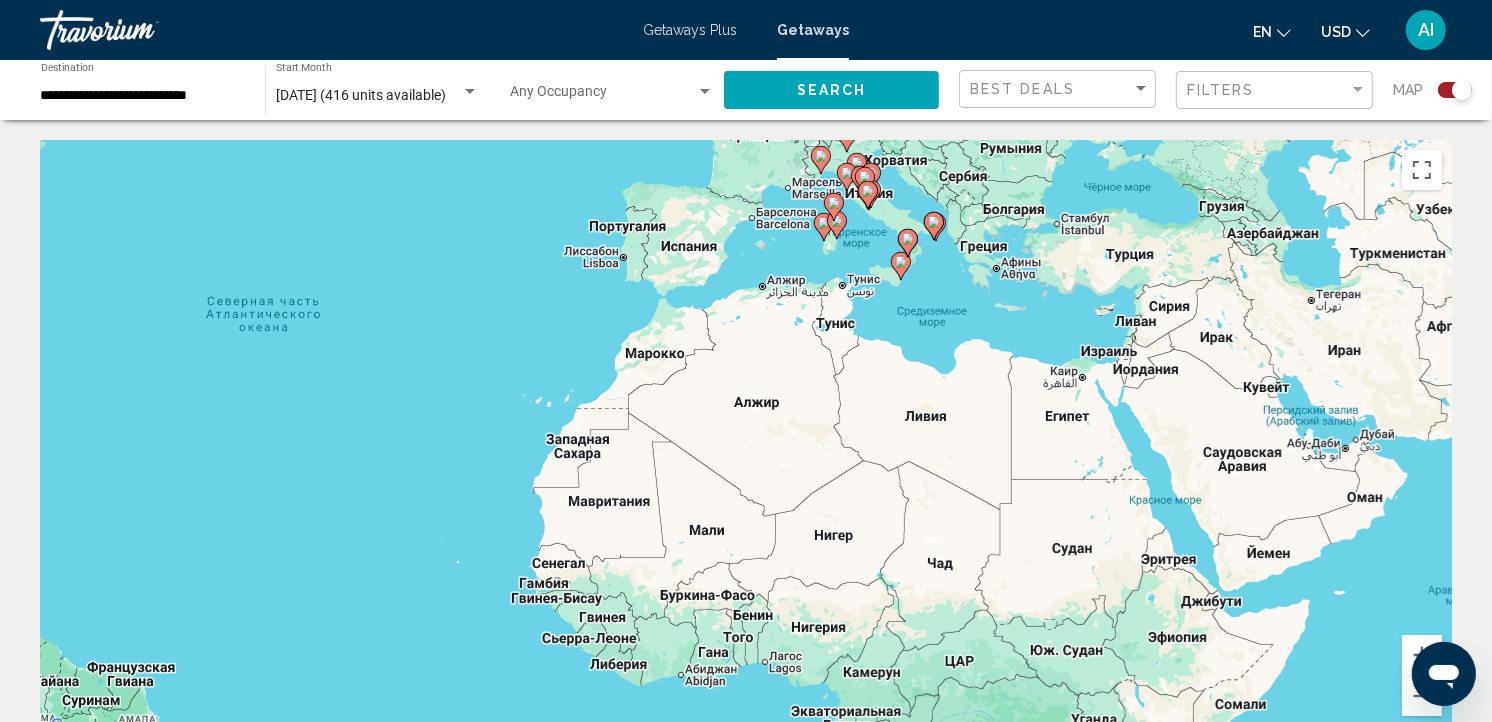 click on "Для навигации используйте клавиши со стрелками. Чтобы активировать перетаскивание с помощью клавиатуры, нажмите Alt + Ввод. После этого перемещайте маркер, используя клавиши со стрелками. Чтобы завершить перетаскивание, нажмите клавишу Ввод. Чтобы отменить действие, нажмите клавишу Esc." at bounding box center [746, 440] 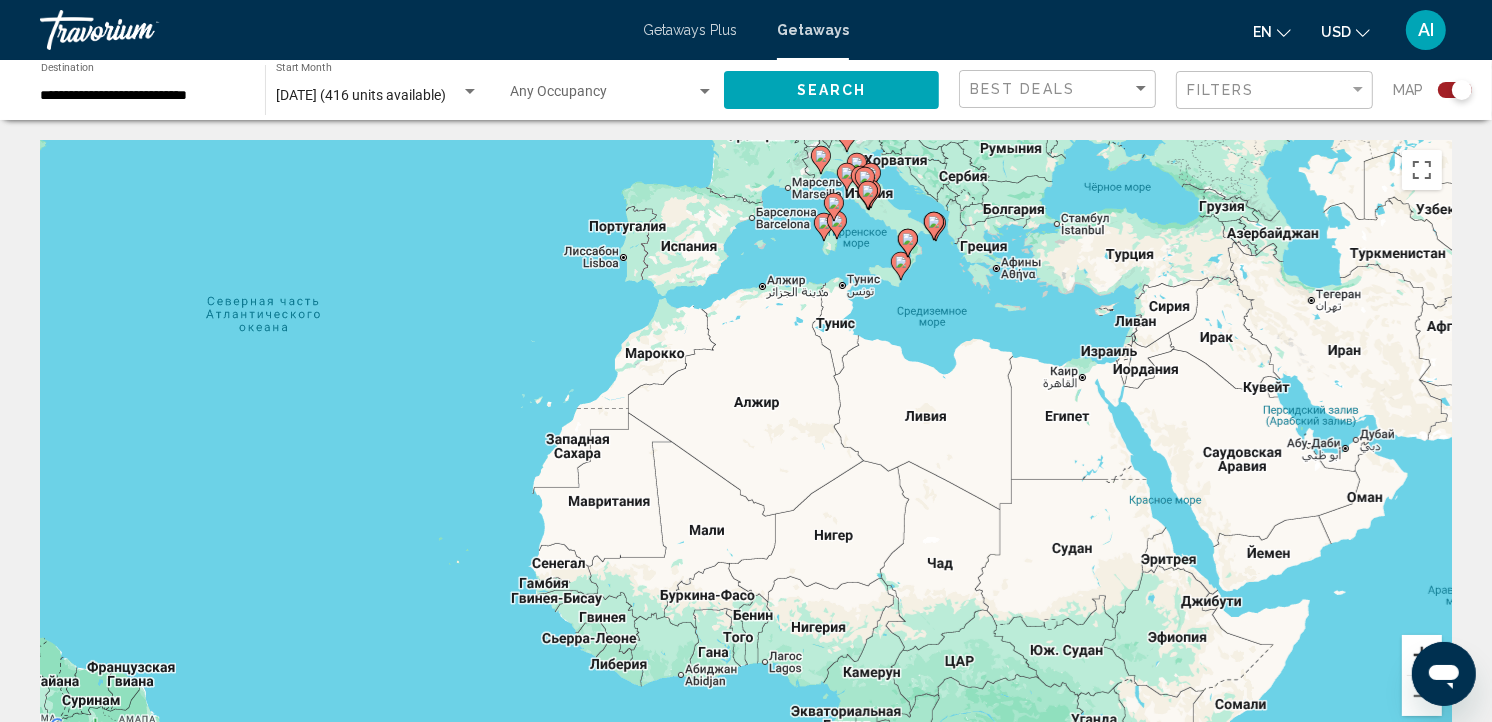 click at bounding box center [1422, 655] 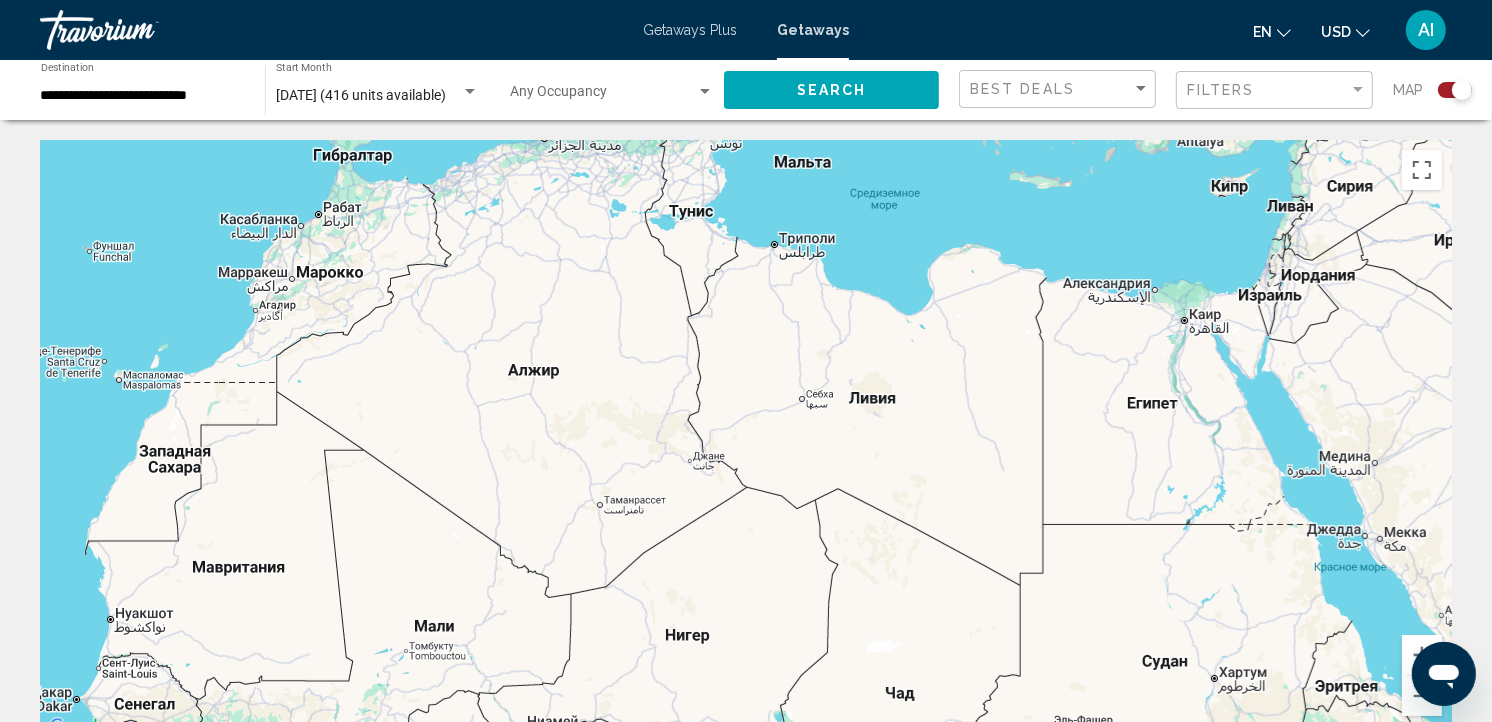drag, startPoint x: 1193, startPoint y: 500, endPoint x: 942, endPoint y: 508, distance: 251.12746 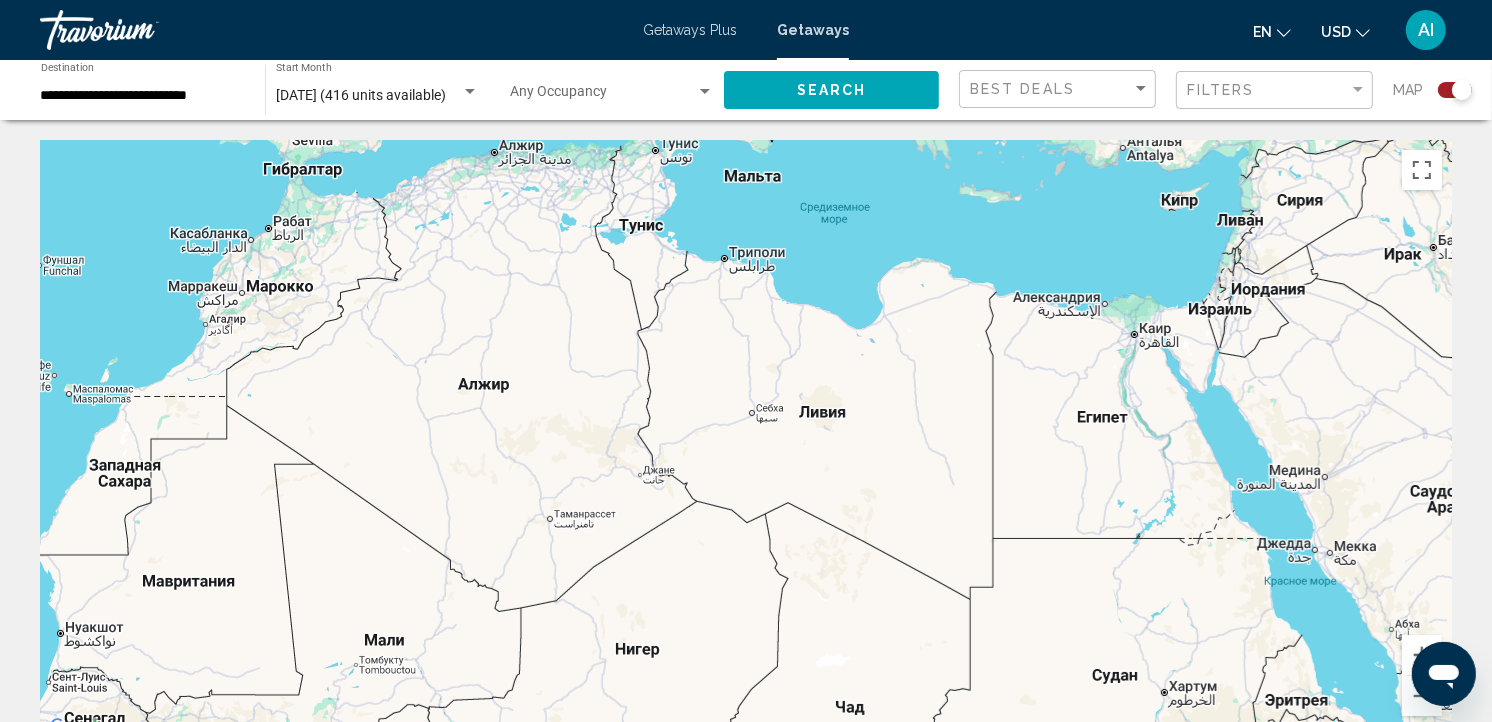 click on "Для навигации используйте клавиши со стрелками. Чтобы активировать перетаскивание с помощью клавиатуры, нажмите Alt + Ввод. После этого перемещайте маркер, используя клавиши со стрелками. Чтобы завершить перетаскивание, нажмите клавишу Ввод. Чтобы отменить действие, нажмите клавишу Esc." at bounding box center [746, 440] 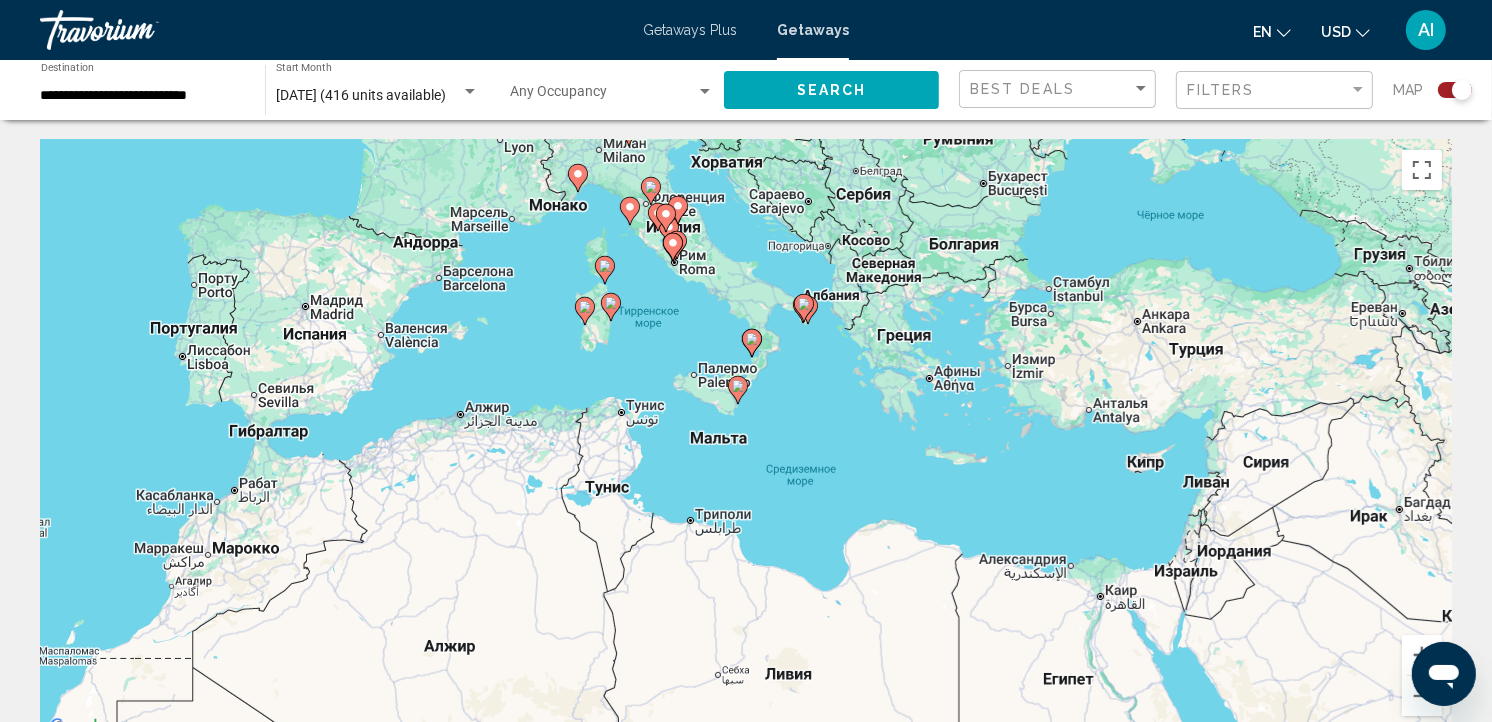 drag, startPoint x: 870, startPoint y: 313, endPoint x: 866, endPoint y: 425, distance: 112.0714 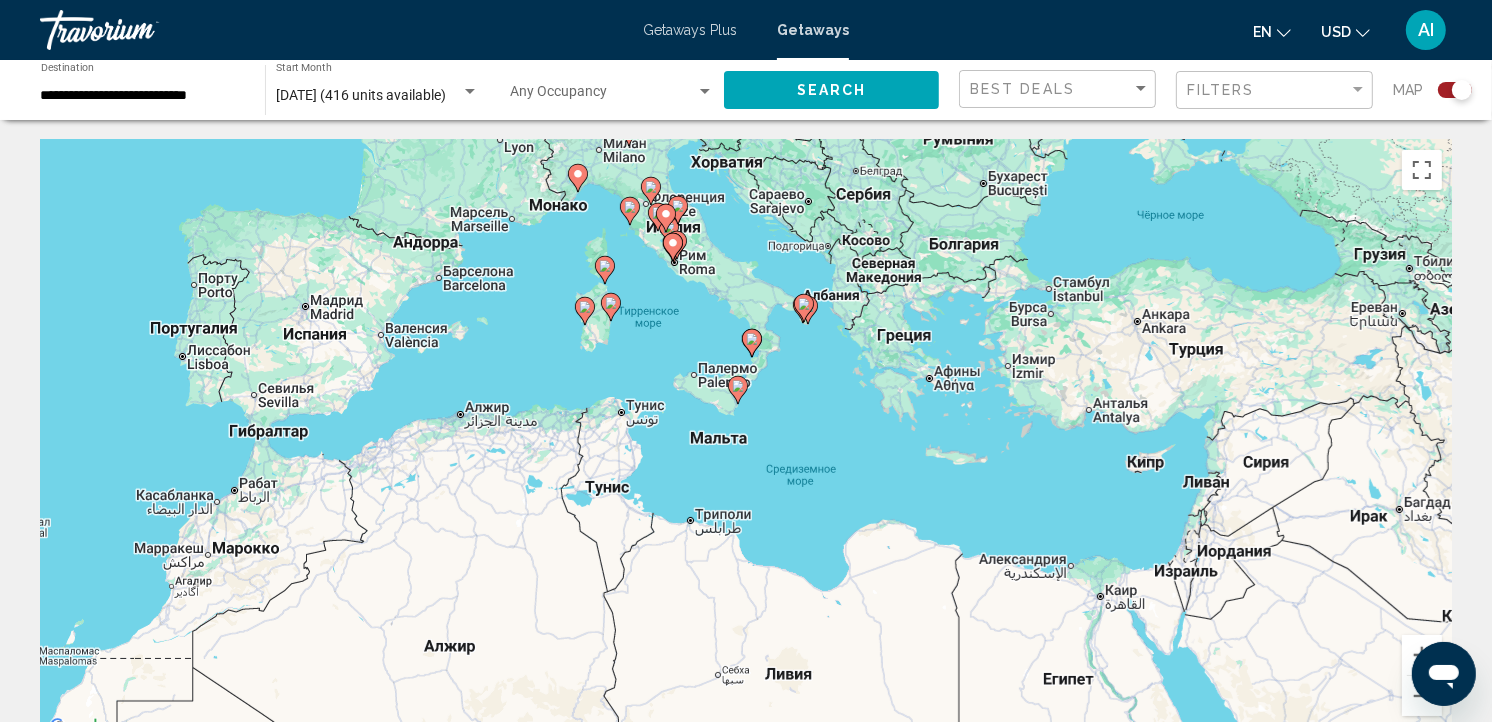 click on "Для навигации используйте клавиши со стрелками. Чтобы активировать перетаскивание с помощью клавиатуры, нажмите Alt + Ввод. После этого перемещайте маркер, используя клавиши со стрелками. Чтобы завершить перетаскивание, нажмите клавишу Ввод. Чтобы отменить действие, нажмите клавишу Esc." at bounding box center [746, 440] 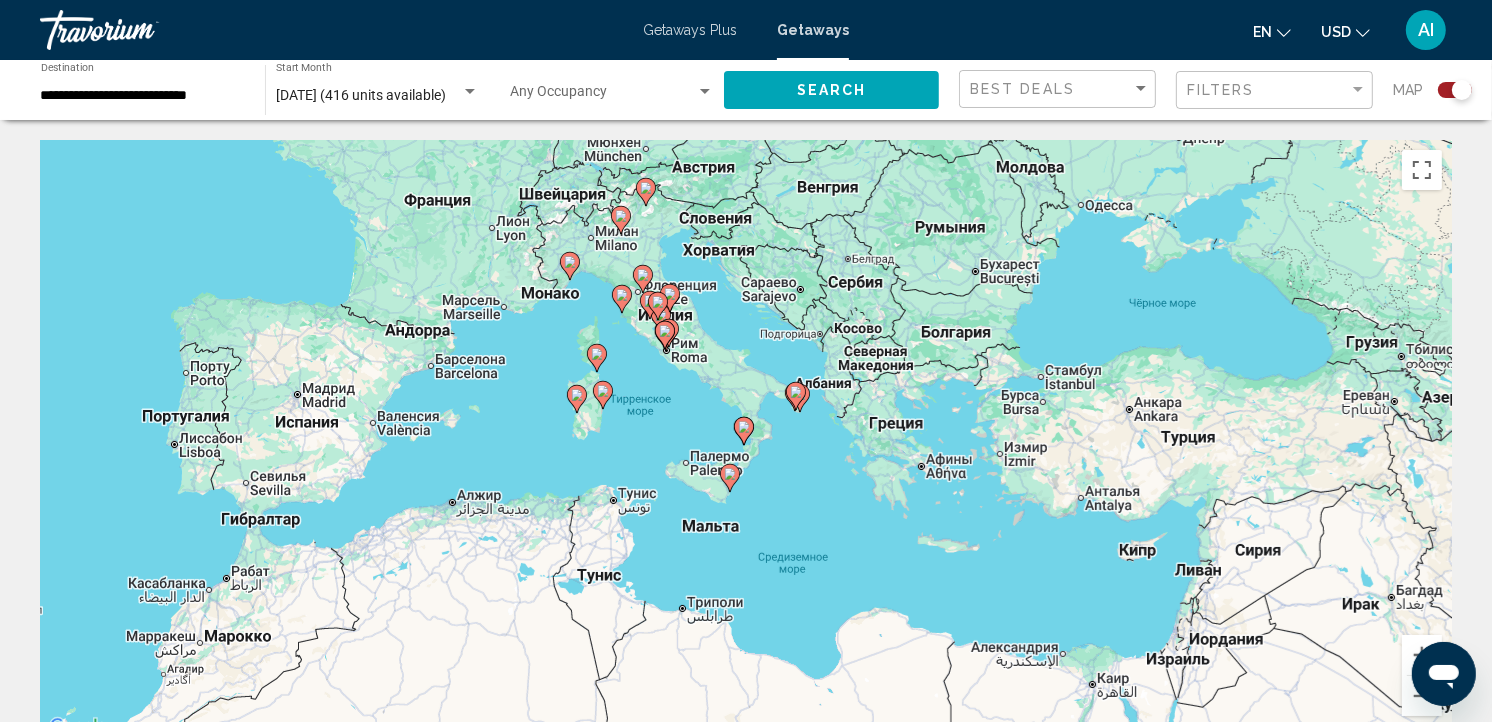 click 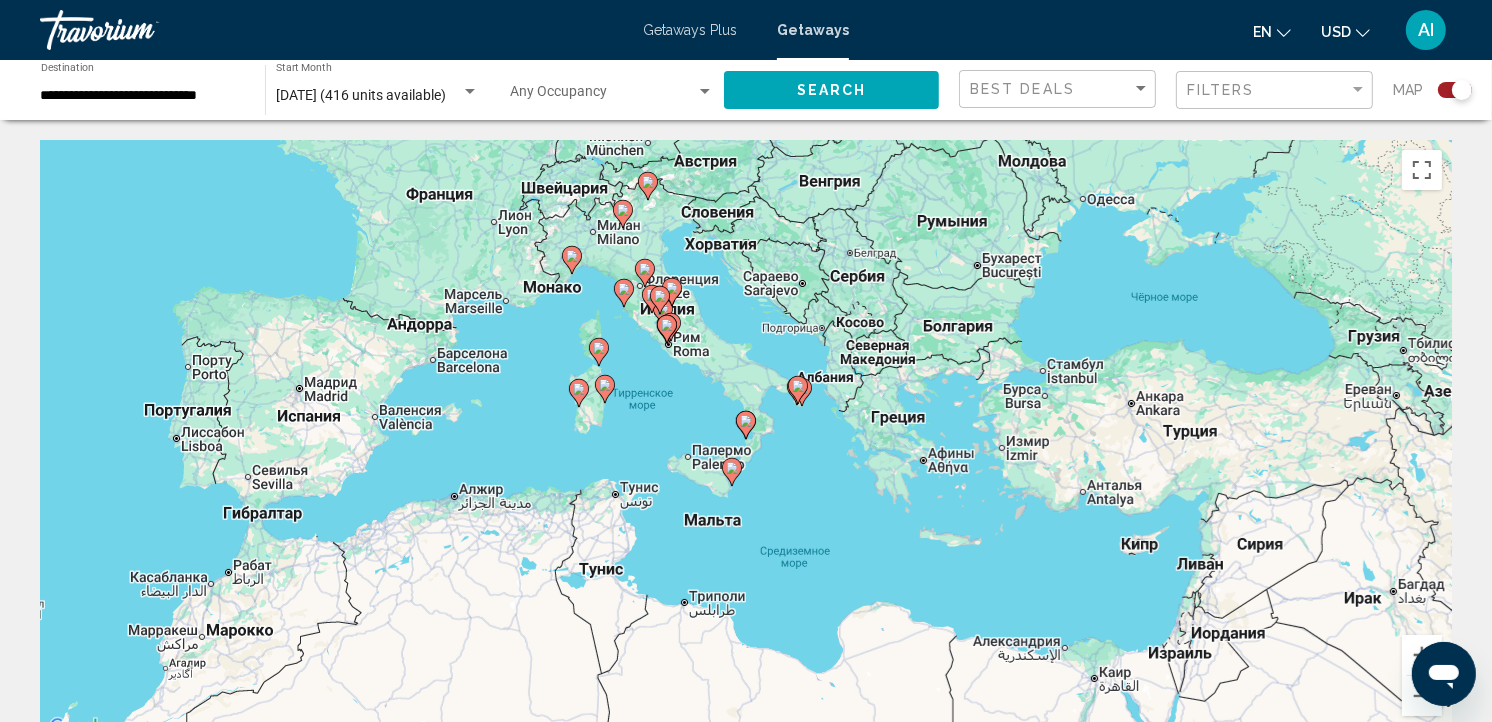 click 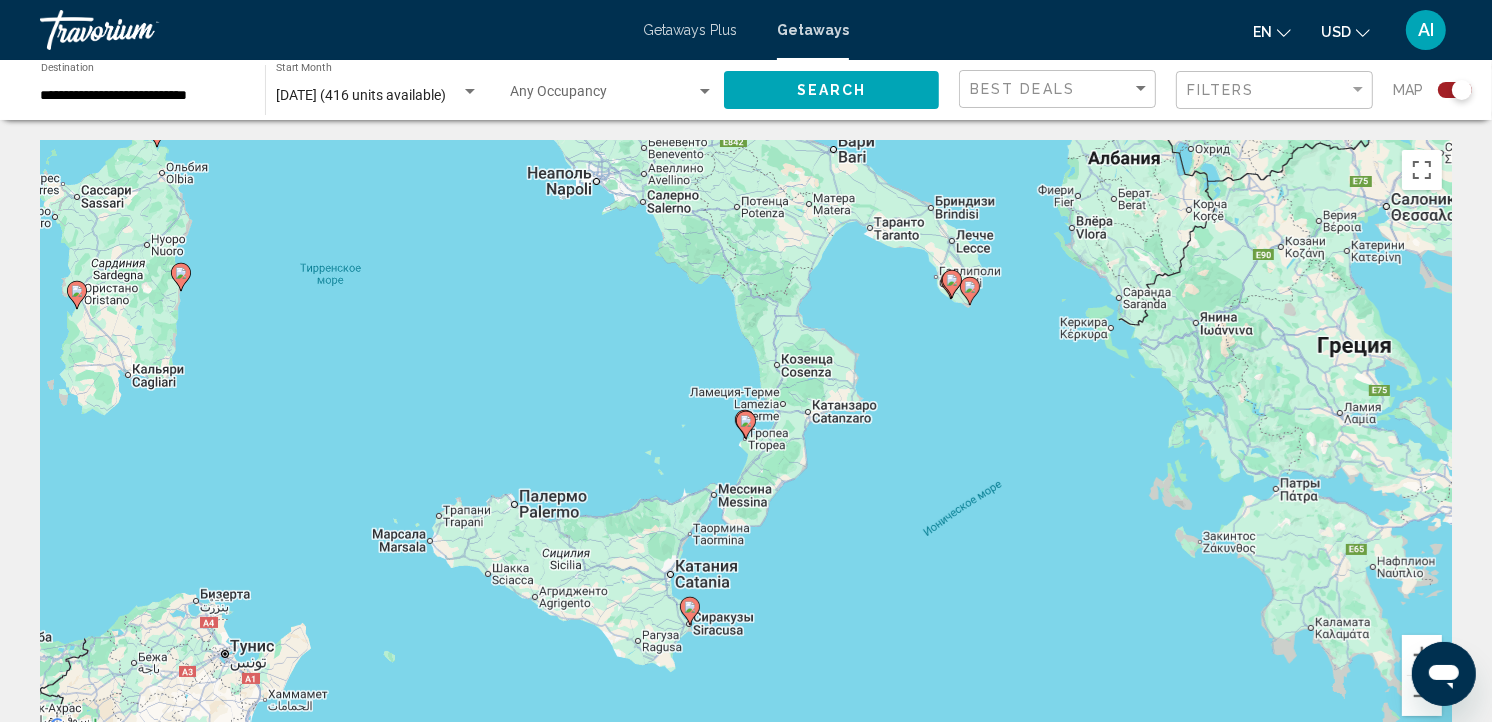 click 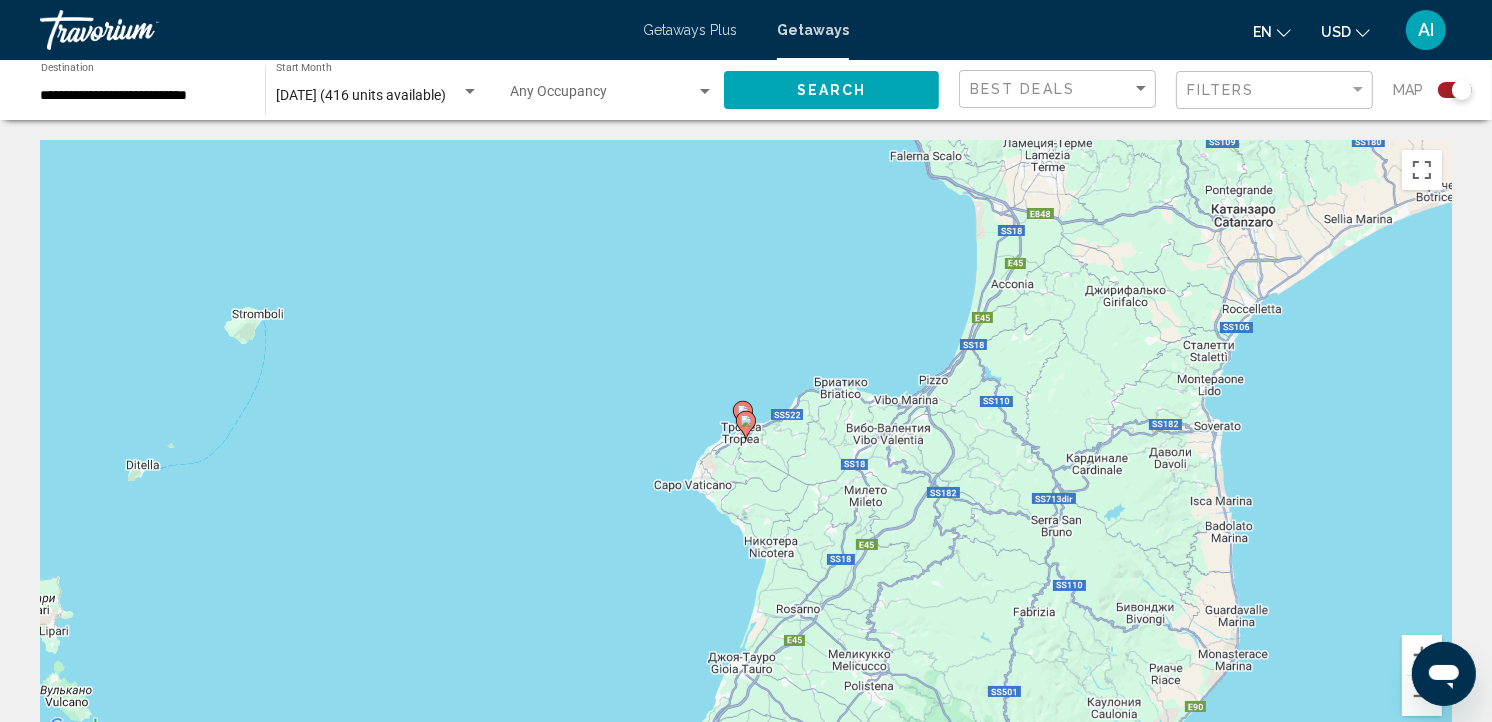 click 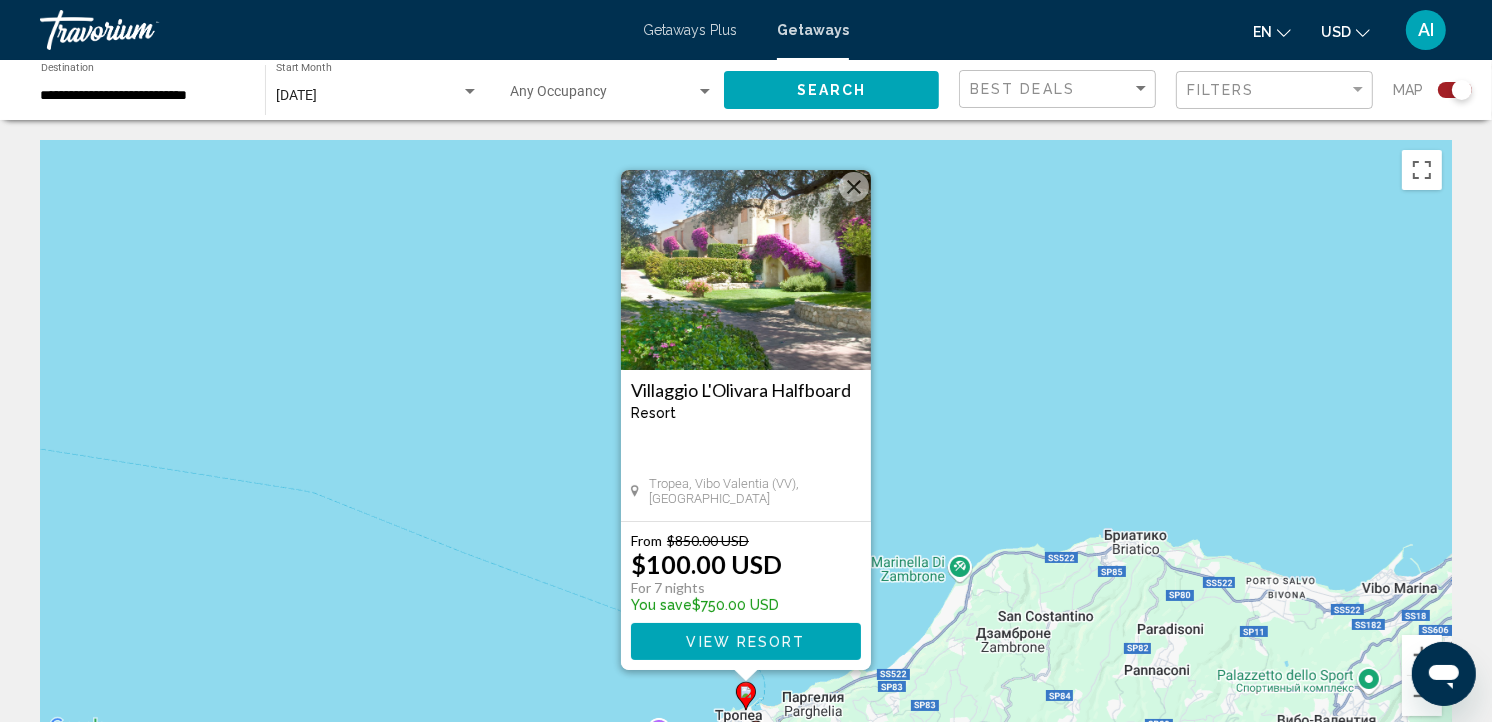 click on "View Resort" at bounding box center [745, 642] 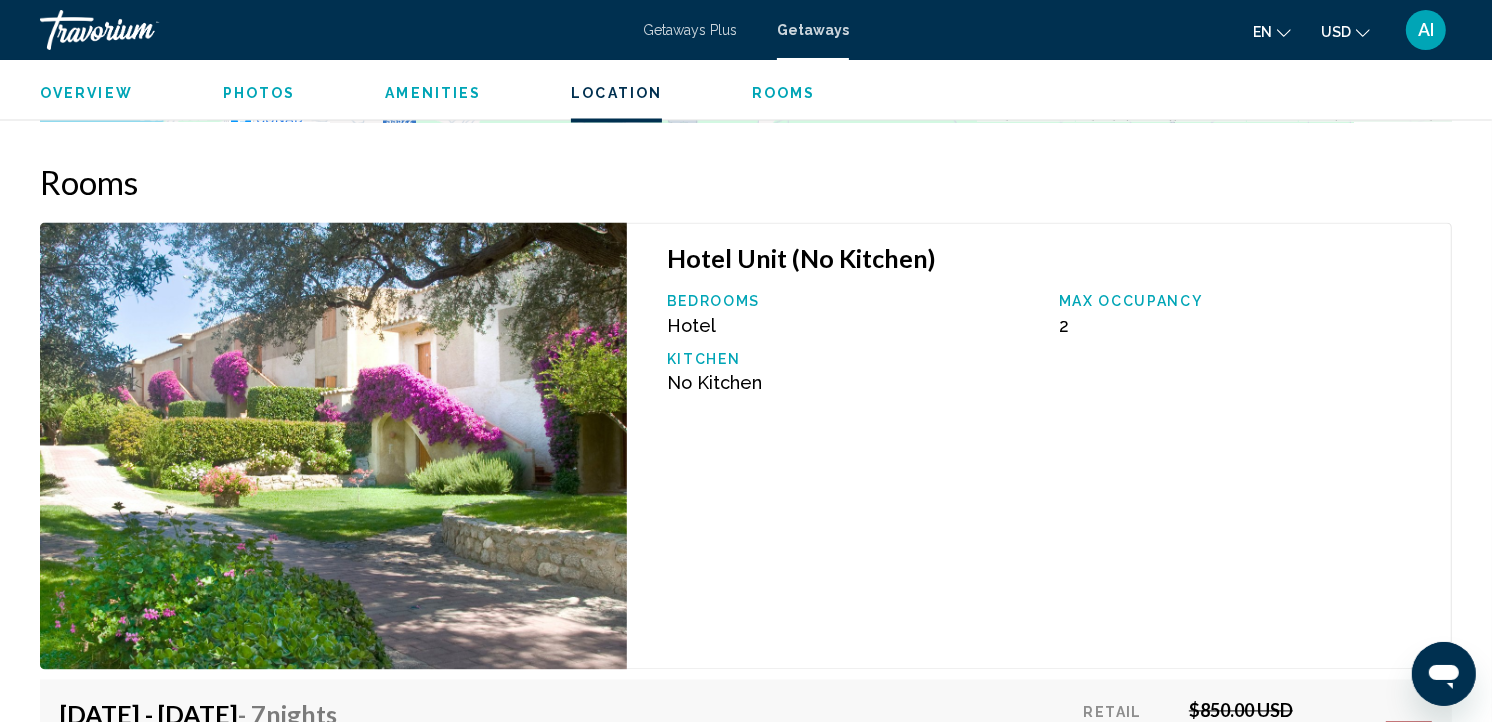 scroll, scrollTop: 3242, scrollLeft: 0, axis: vertical 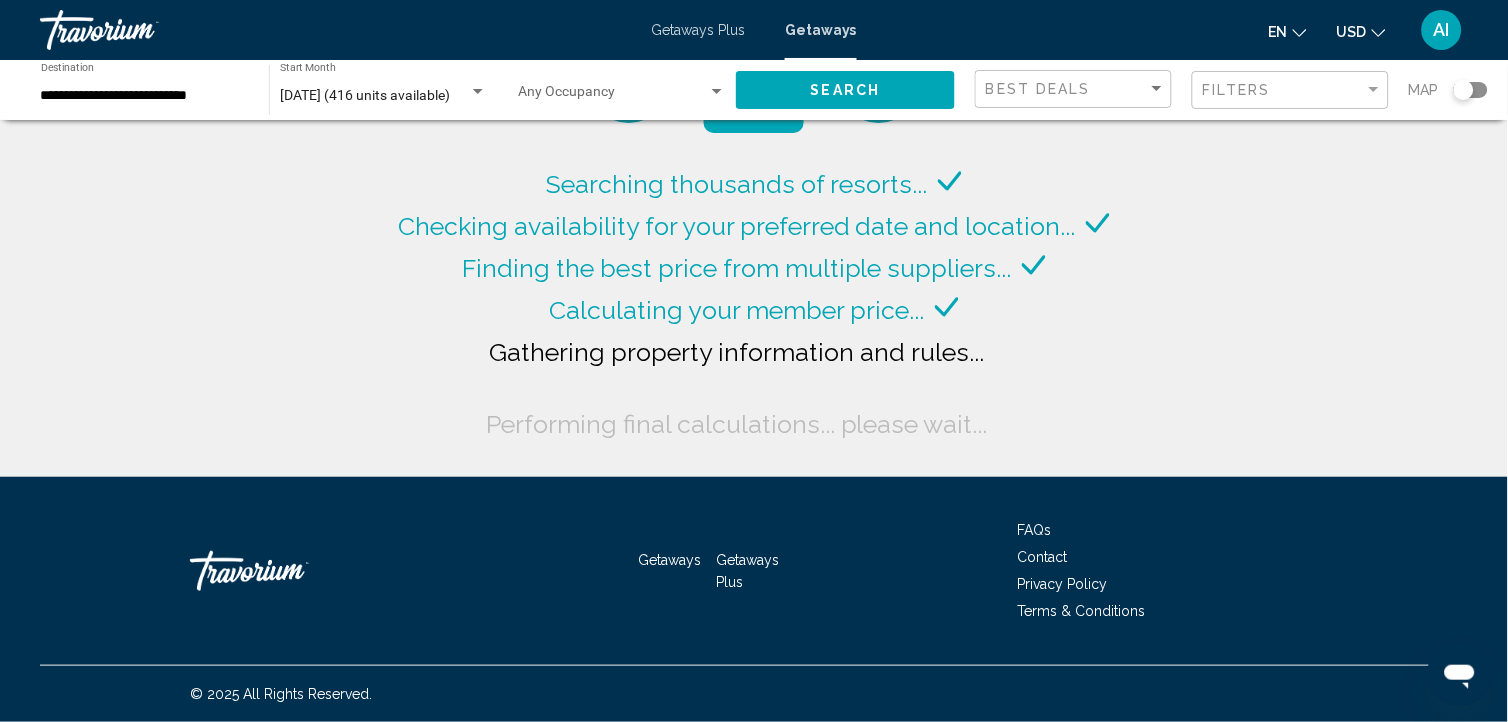 click 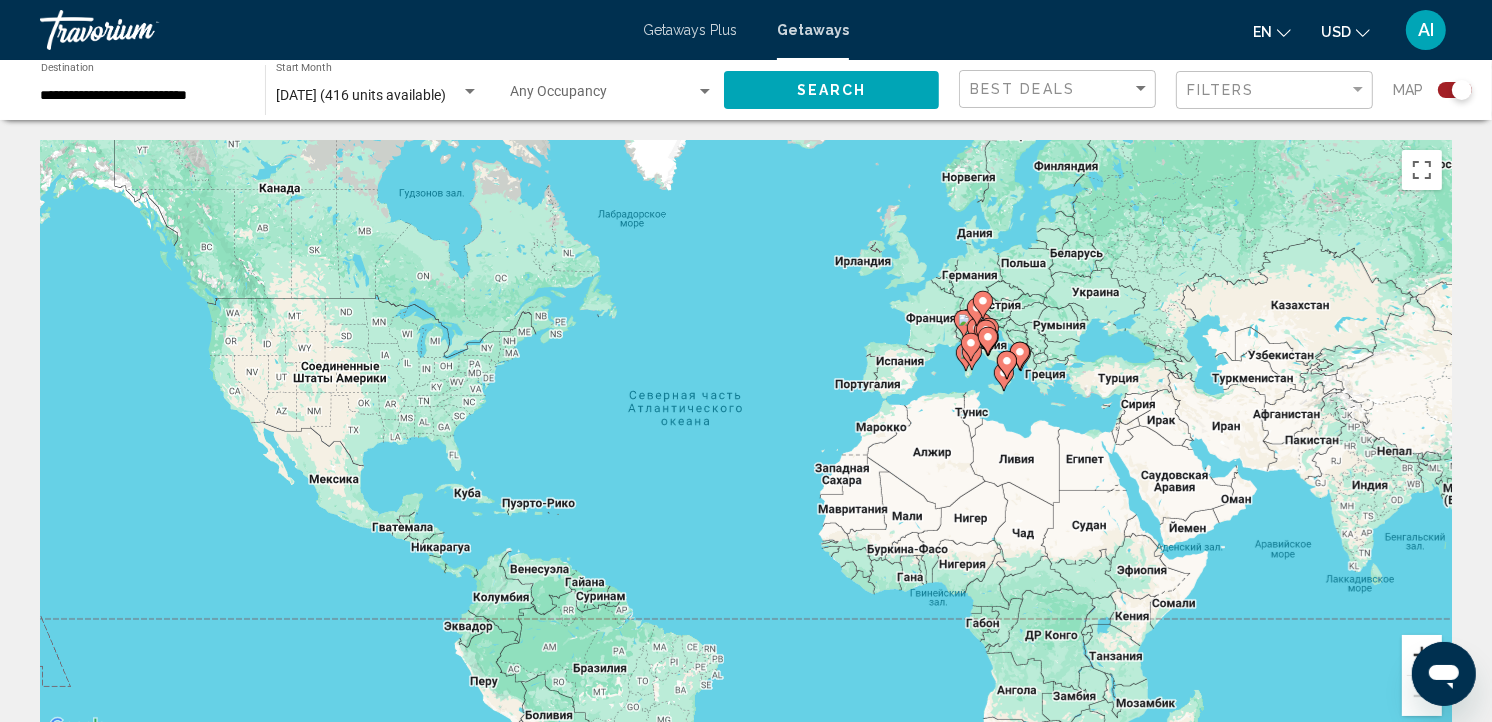 click at bounding box center (1422, 655) 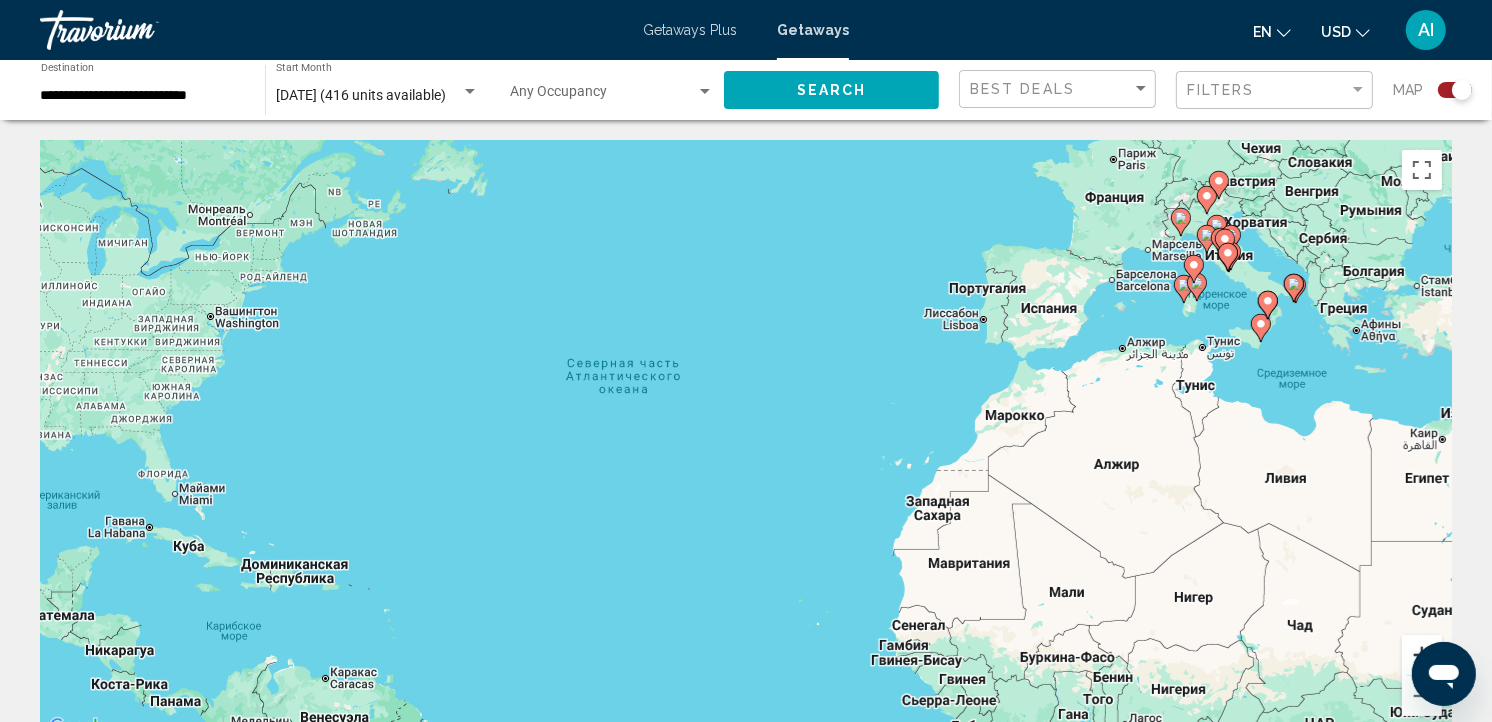 click at bounding box center (1422, 655) 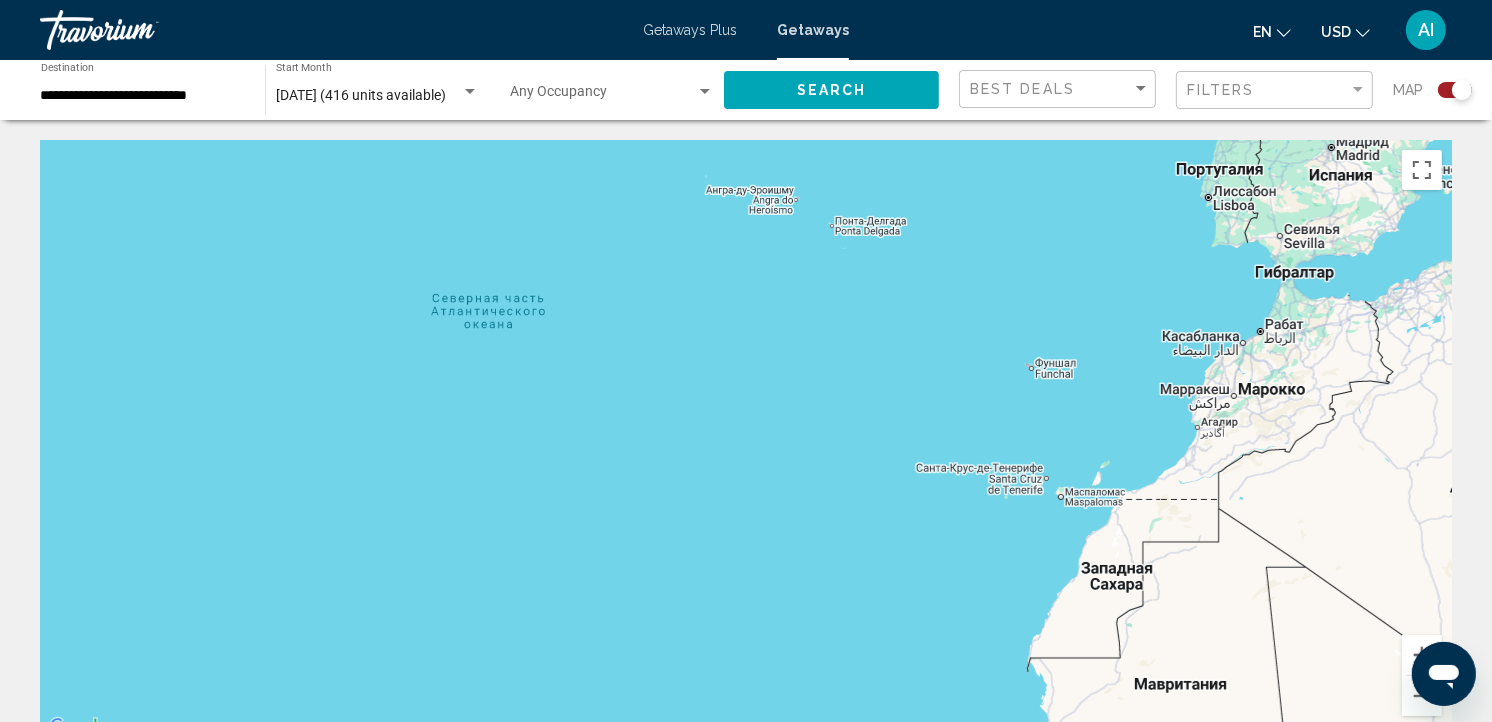 drag, startPoint x: 1313, startPoint y: 586, endPoint x: 1015, endPoint y: 612, distance: 299.13208 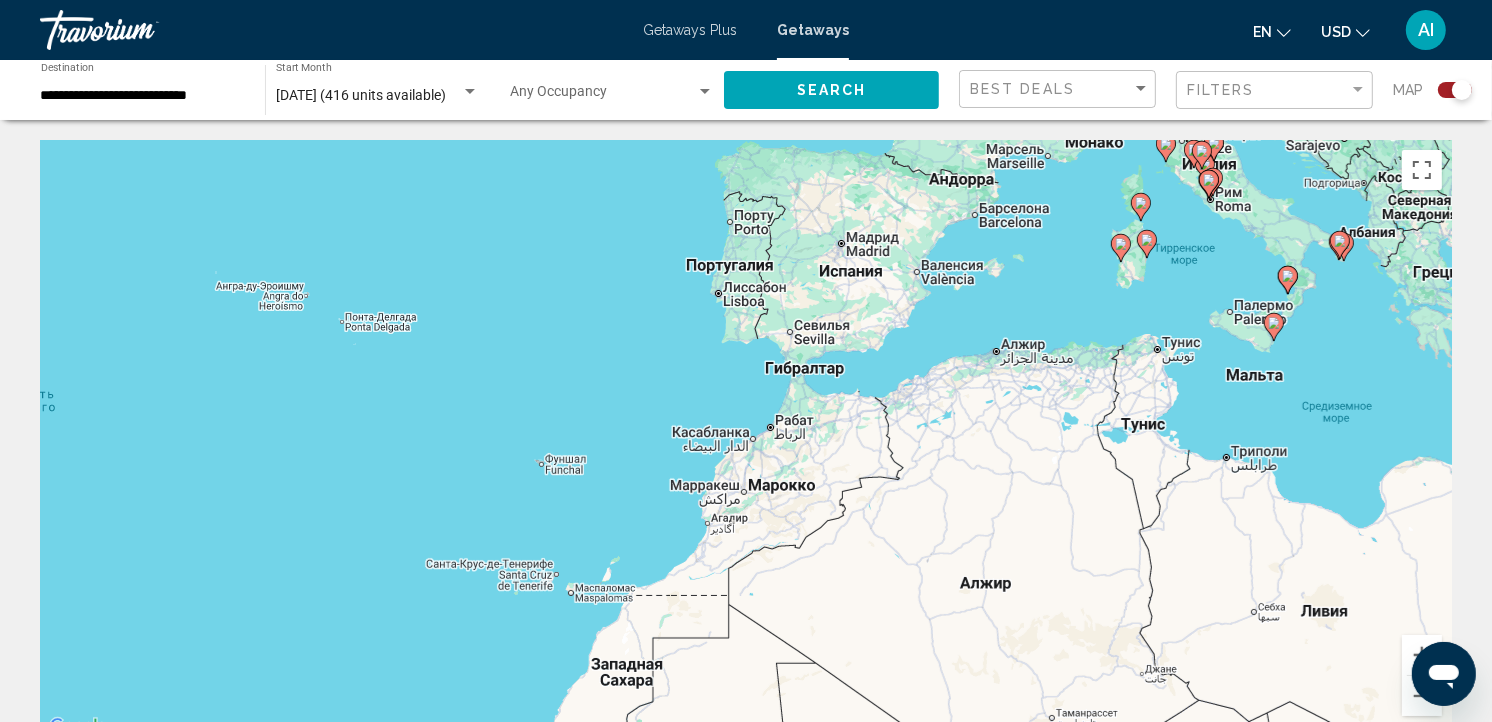 drag, startPoint x: 1011, startPoint y: 295, endPoint x: 940, endPoint y: 452, distance: 172.30786 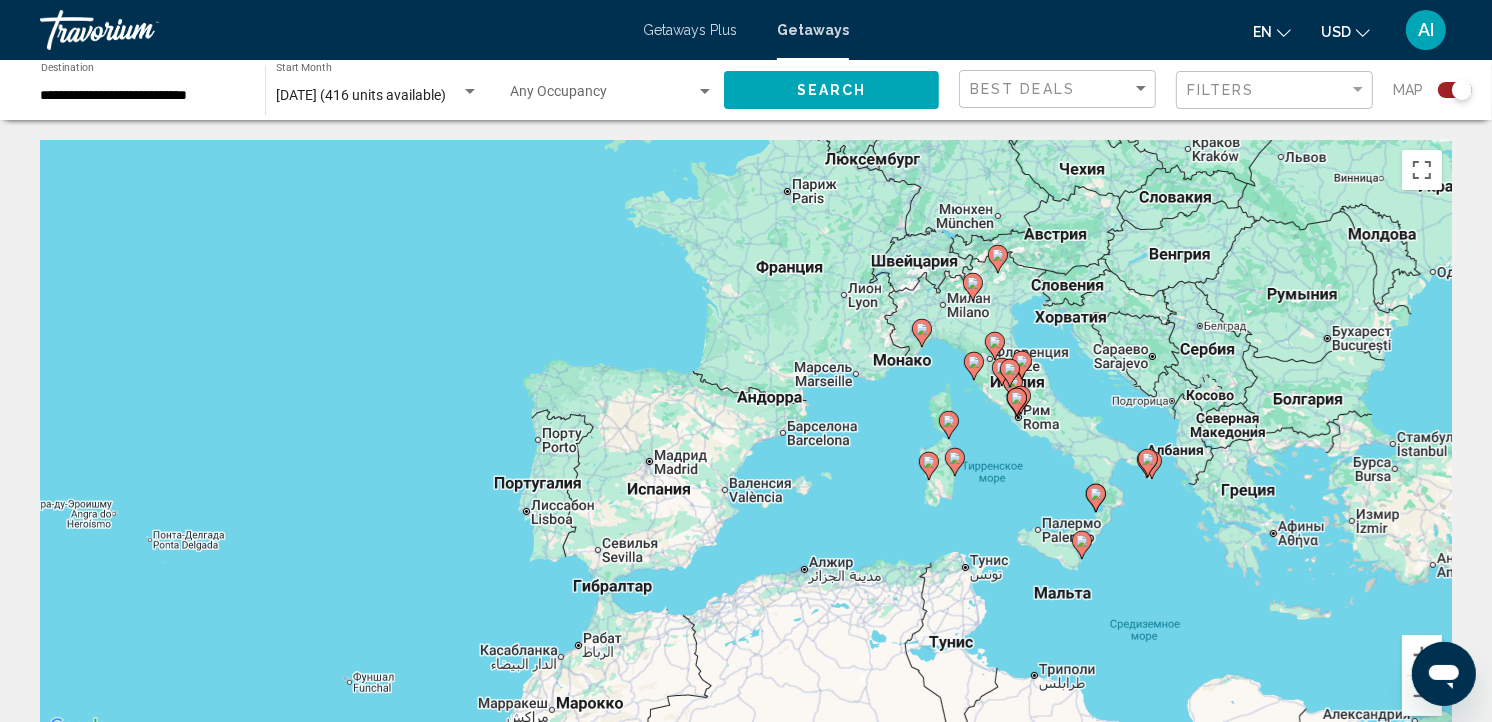 drag, startPoint x: 702, startPoint y: 515, endPoint x: 531, endPoint y: 516, distance: 171.00293 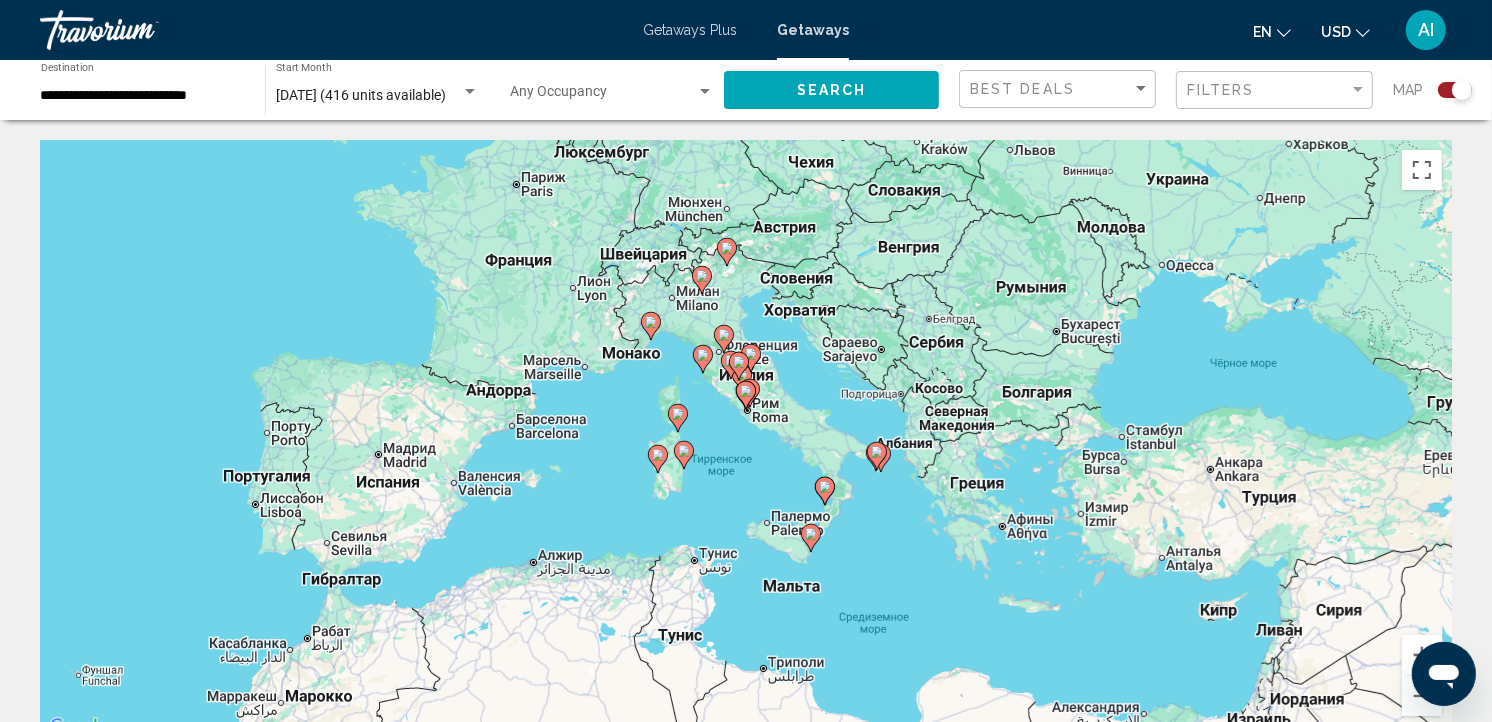 click 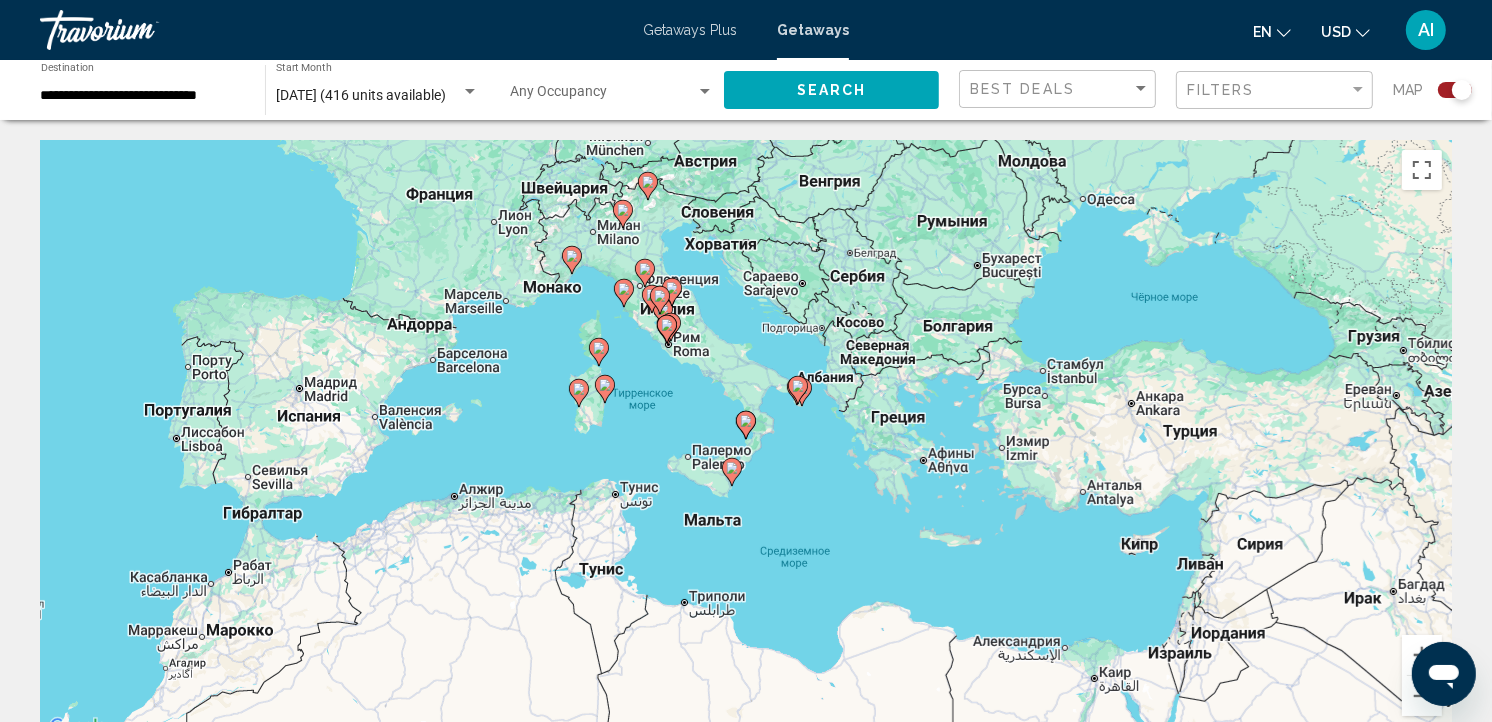 click at bounding box center (746, 425) 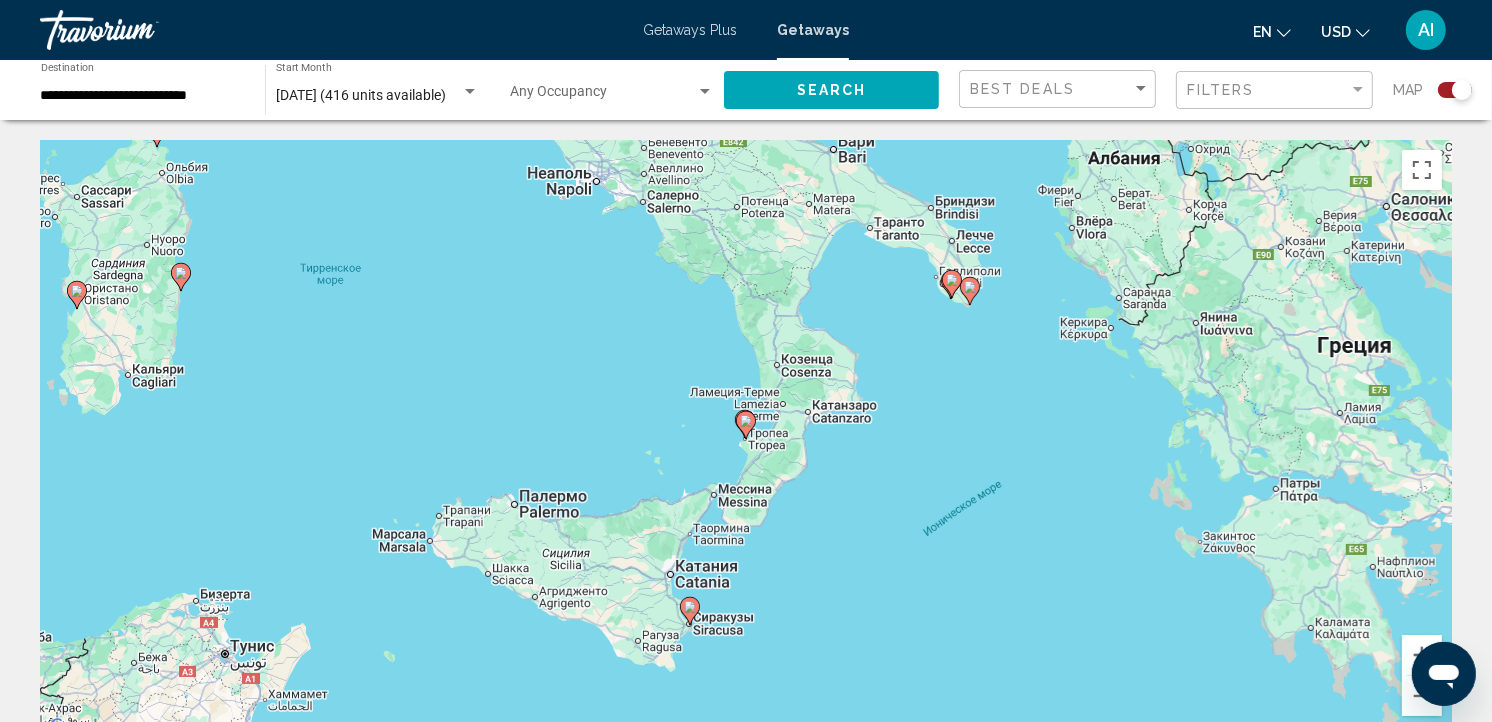 click 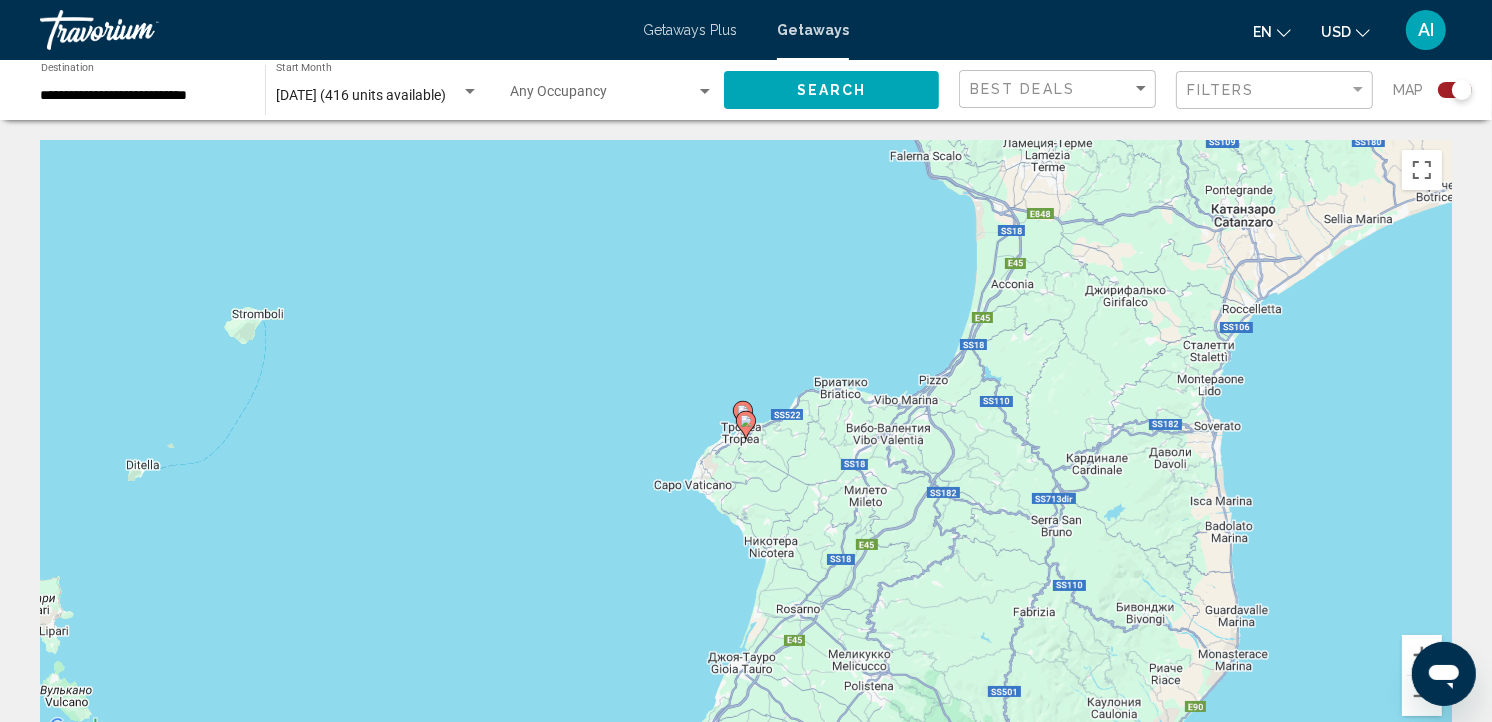 click 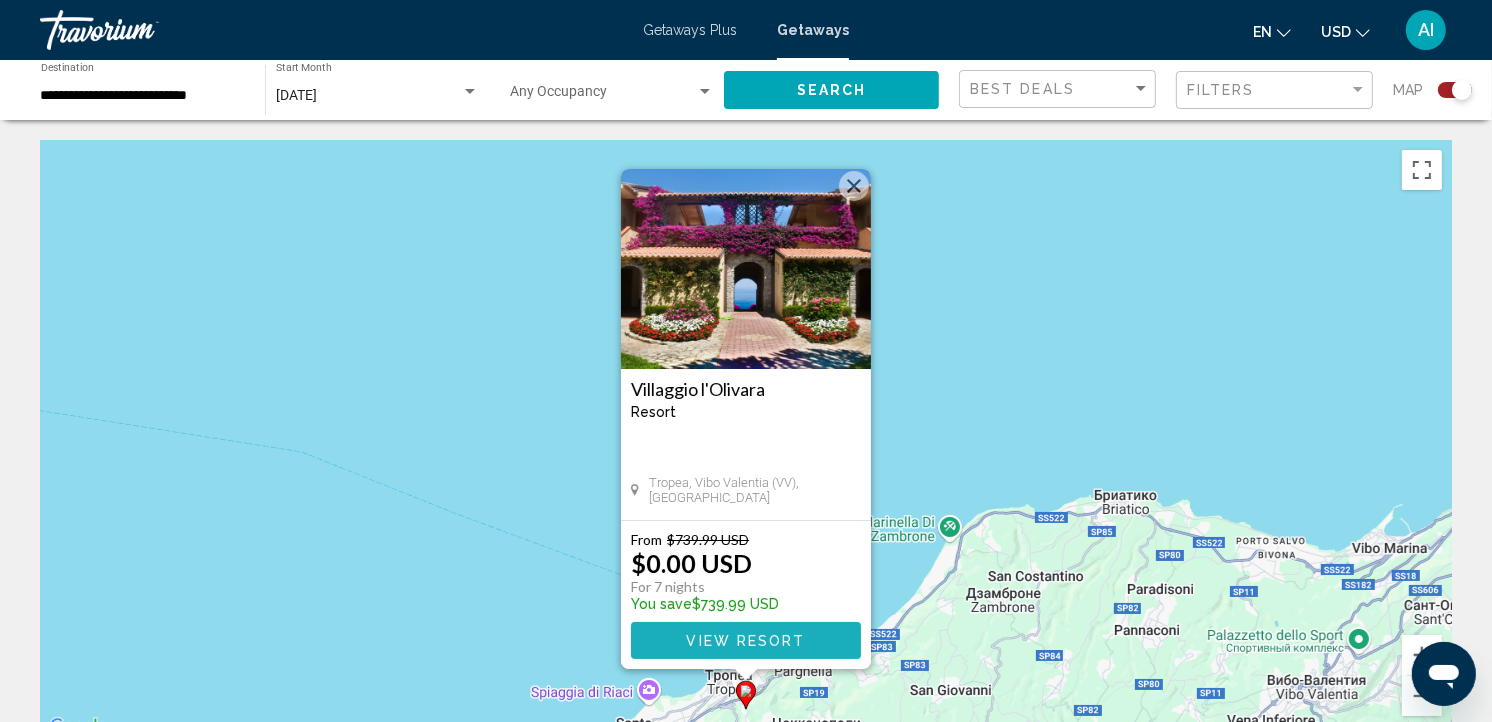 click on "View Resort" at bounding box center [745, 641] 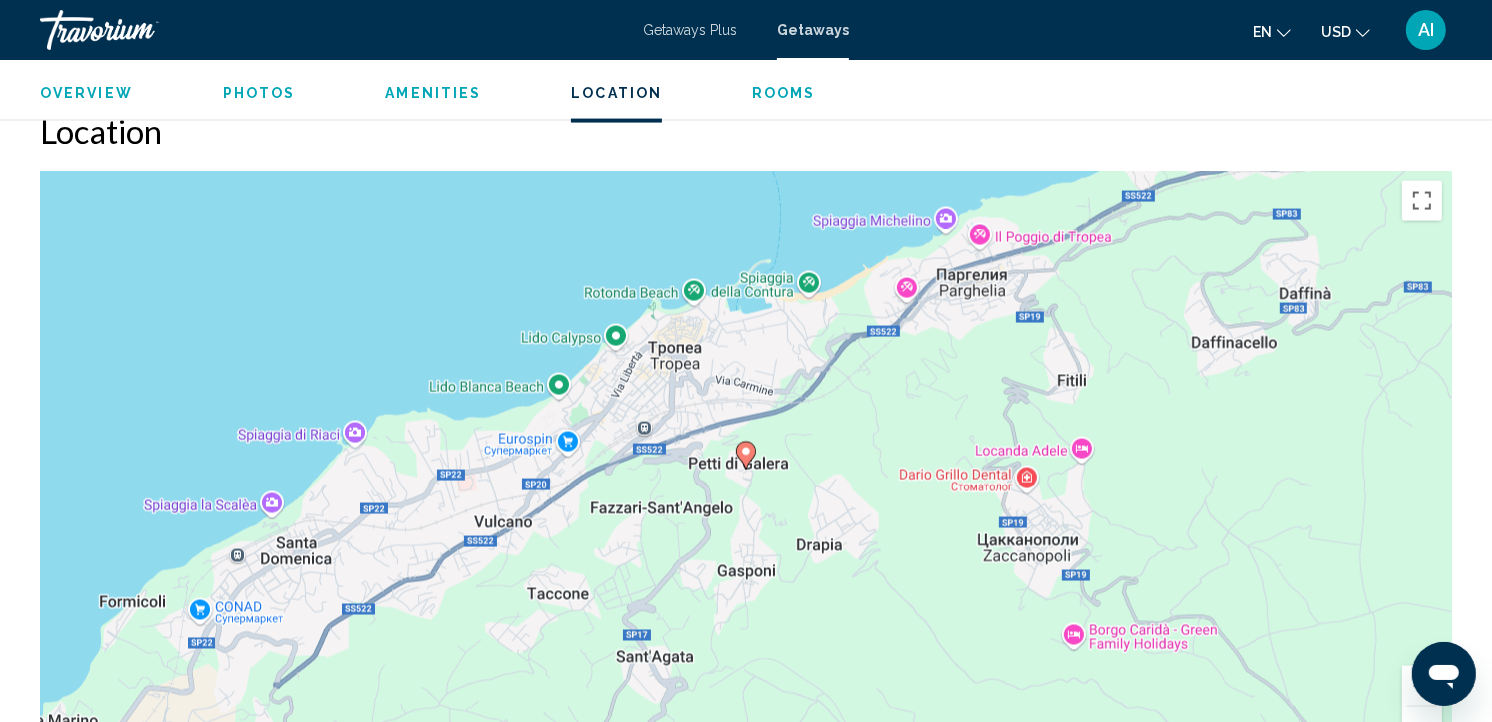 scroll, scrollTop: 2692, scrollLeft: 0, axis: vertical 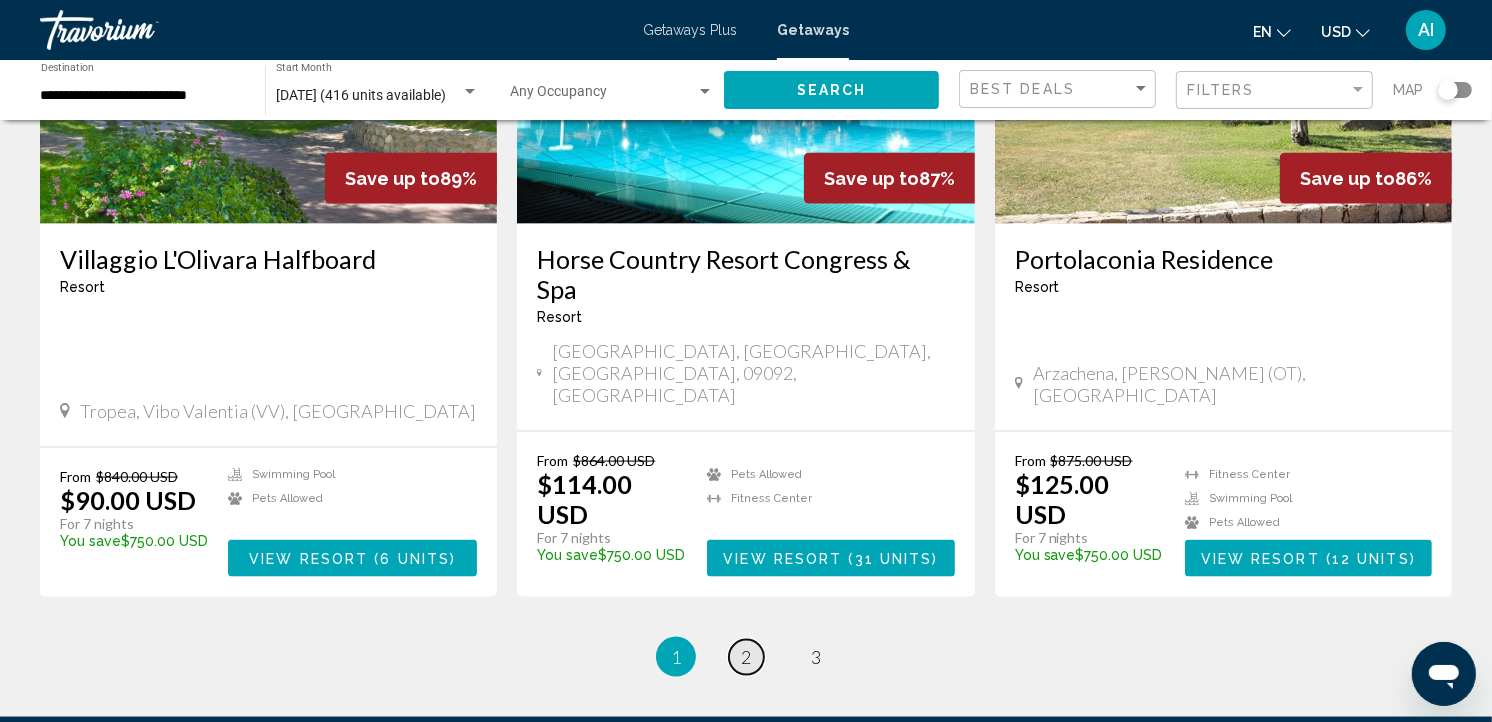 click on "2" at bounding box center [746, 657] 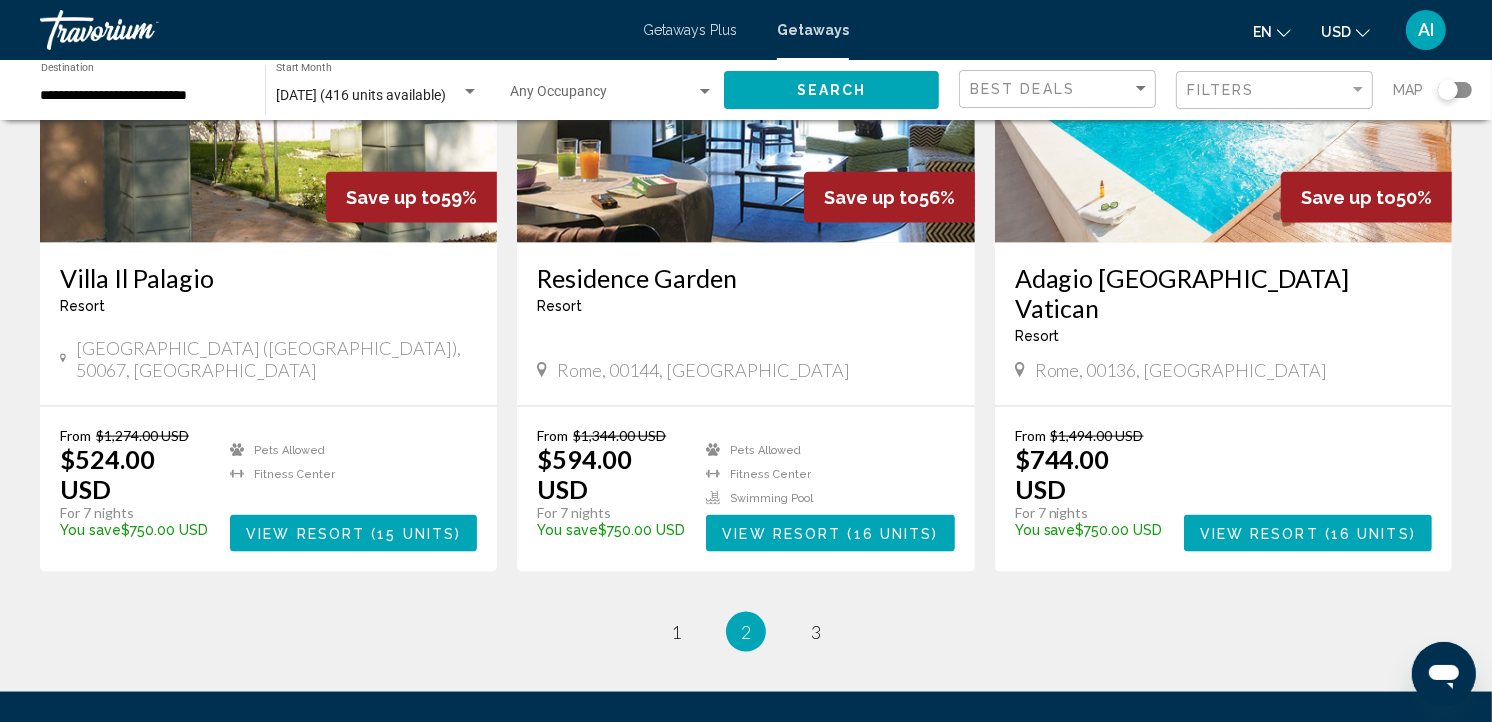 scroll, scrollTop: 2383, scrollLeft: 0, axis: vertical 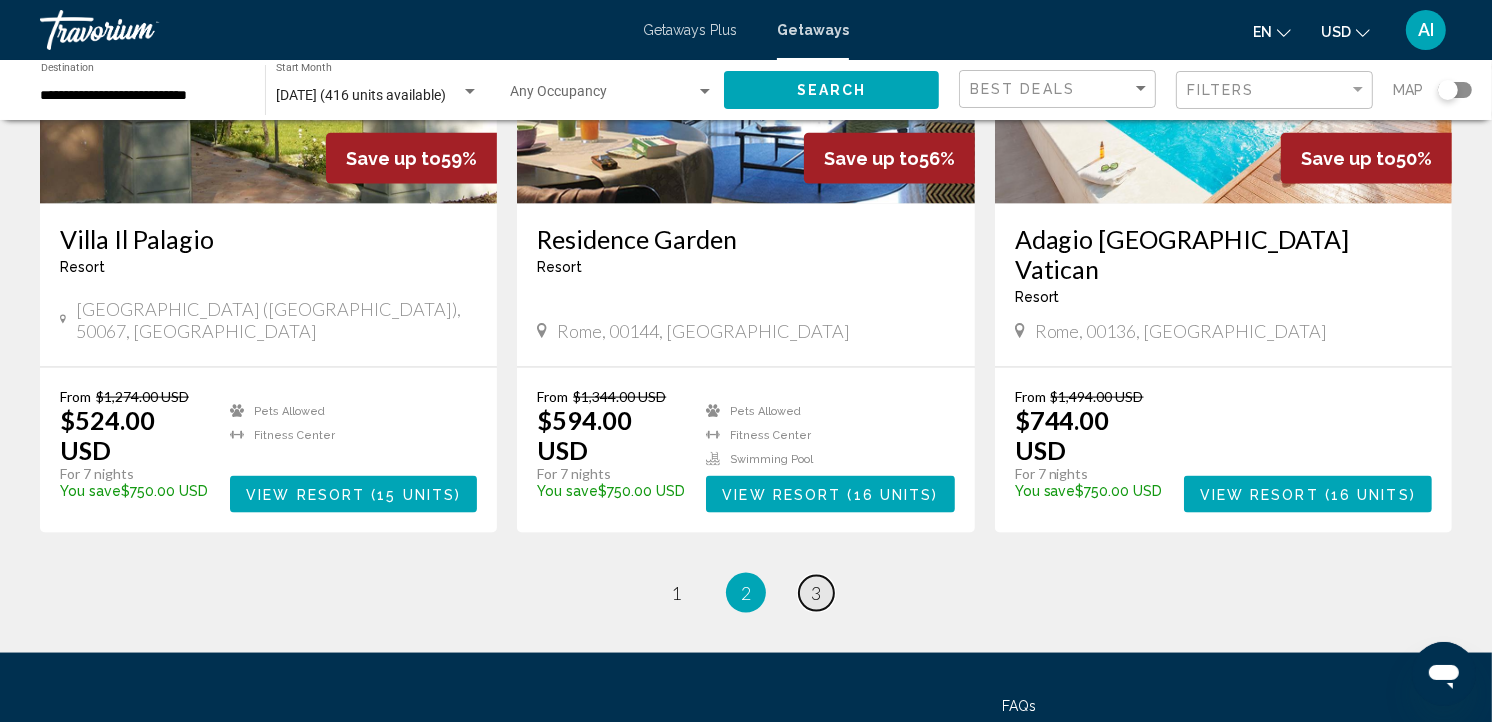 click on "3" at bounding box center (816, 593) 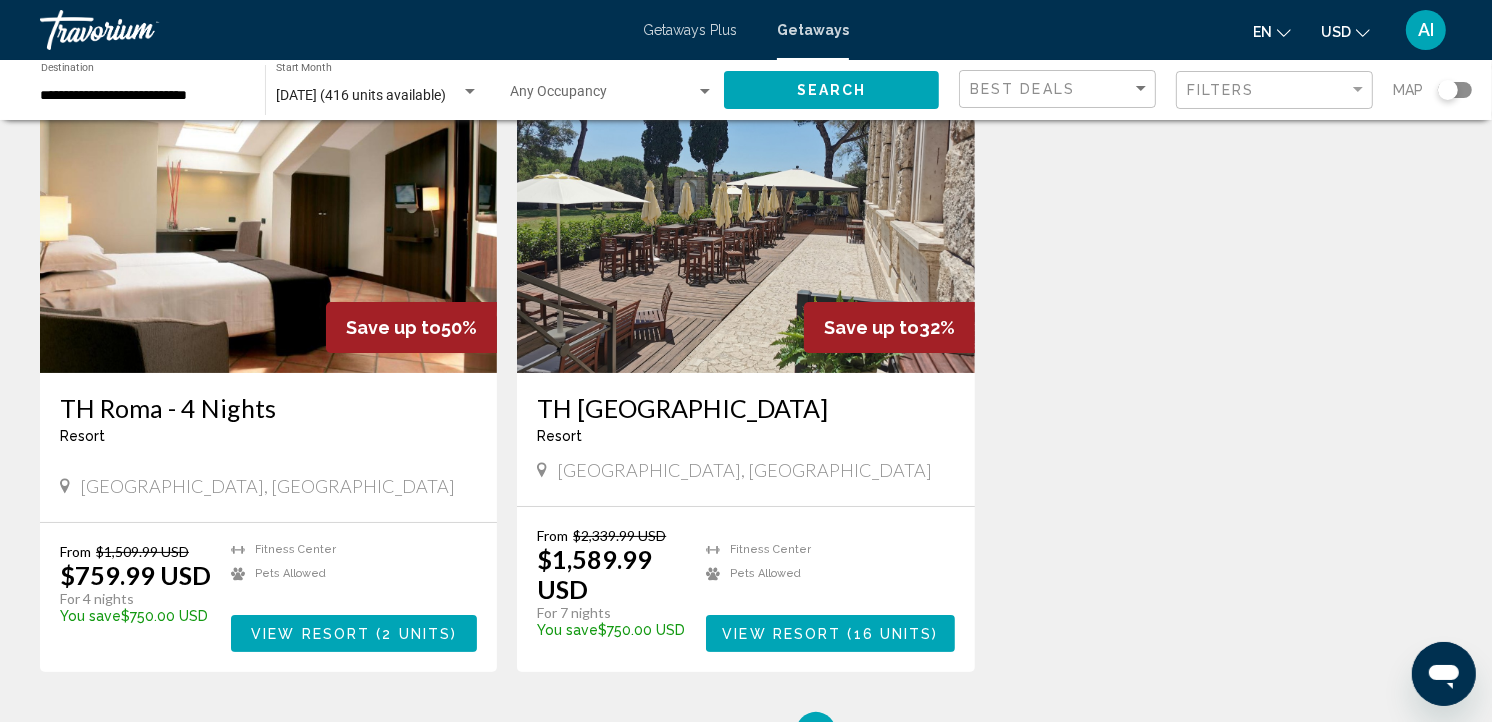 scroll, scrollTop: 0, scrollLeft: 0, axis: both 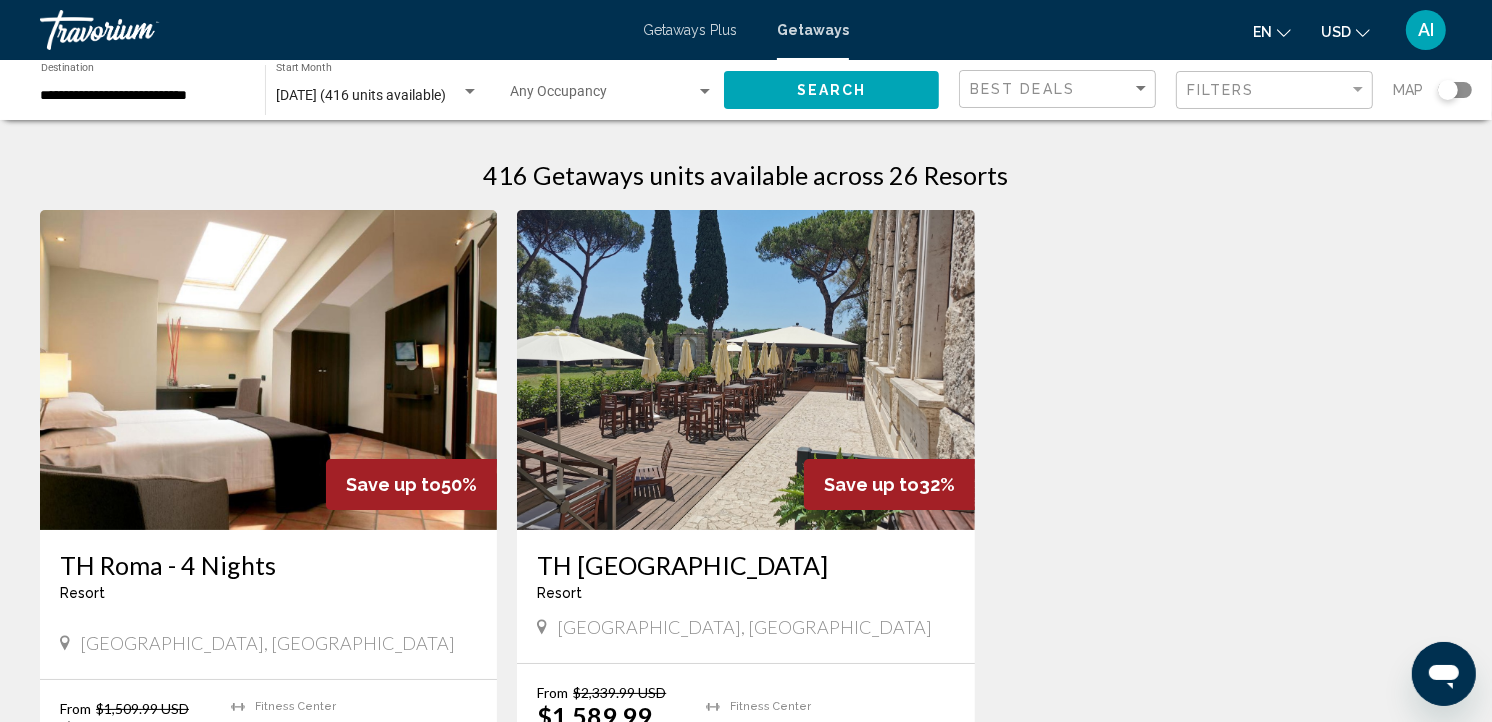 click 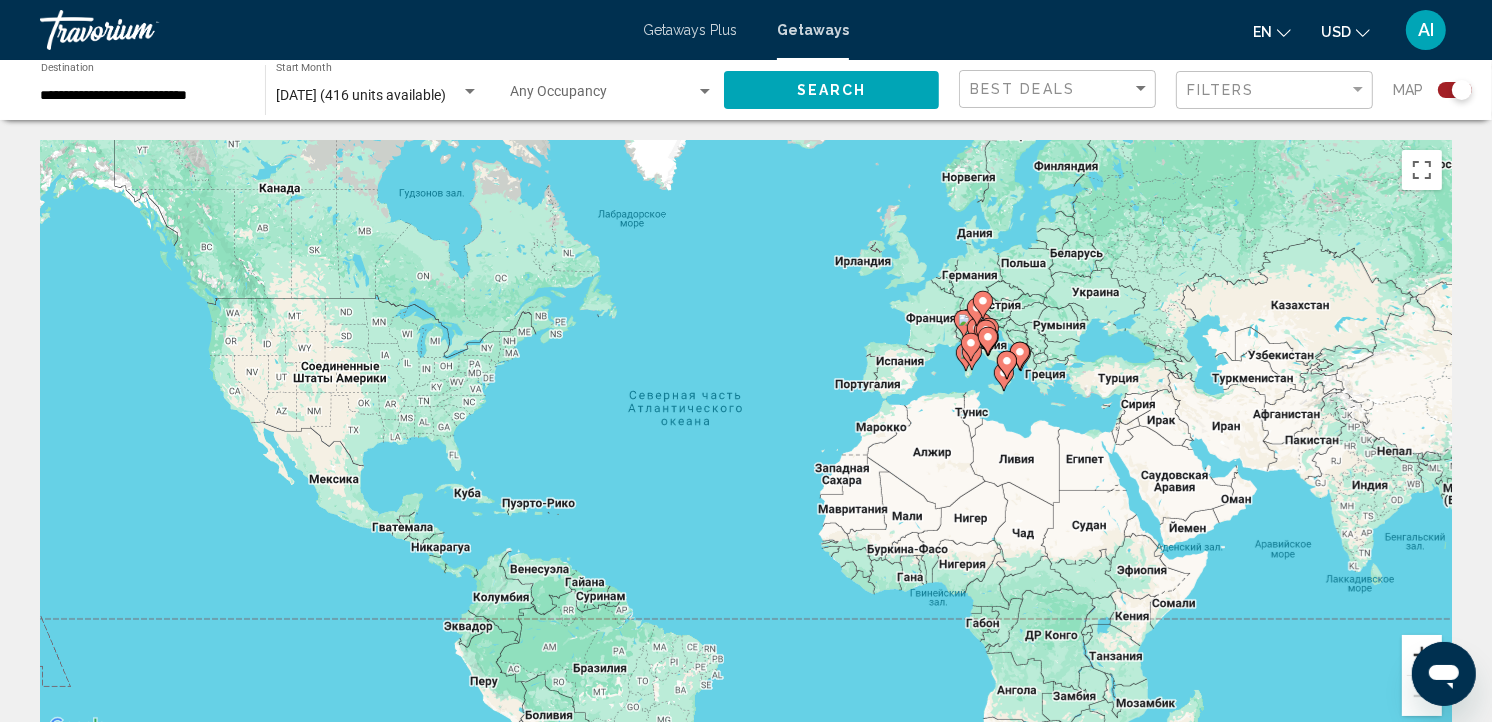 click at bounding box center (1422, 655) 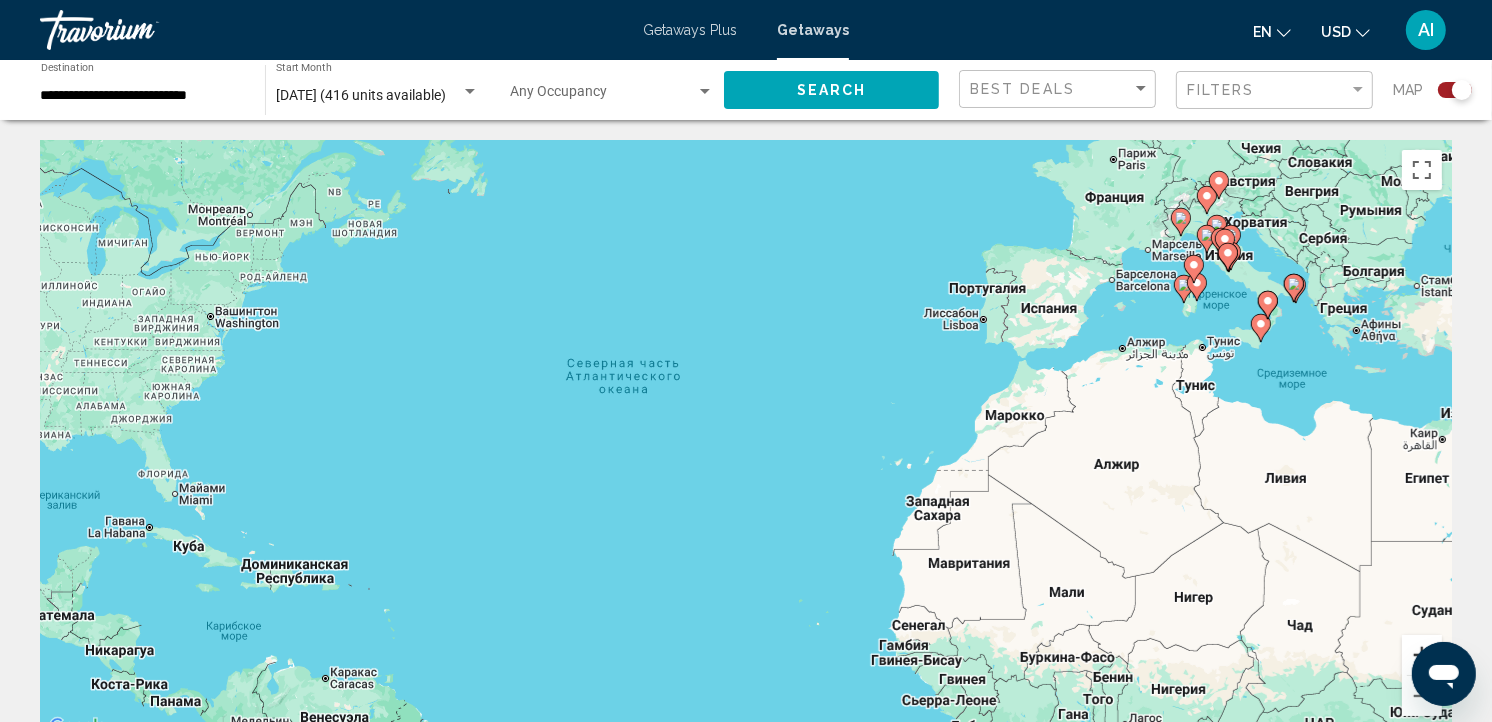 click at bounding box center (1422, 655) 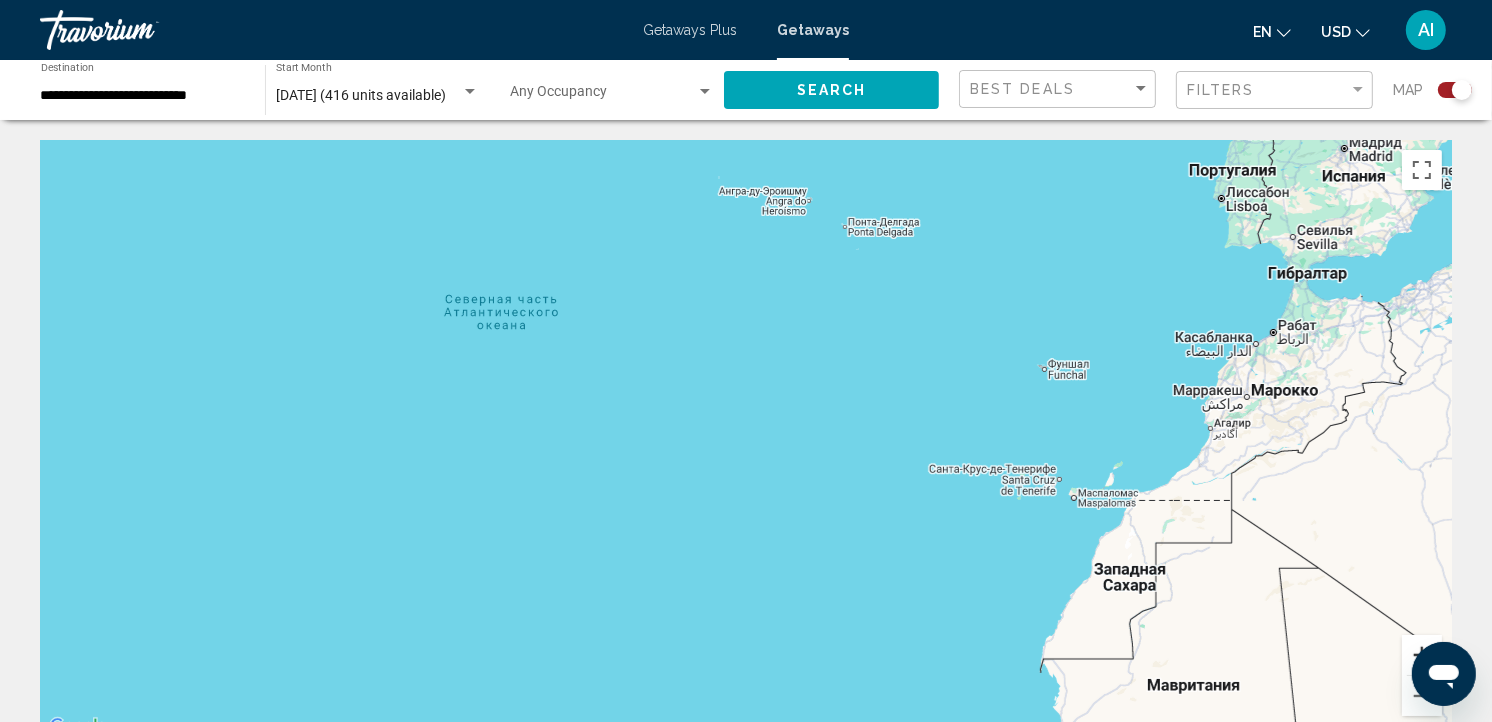 click at bounding box center [1422, 655] 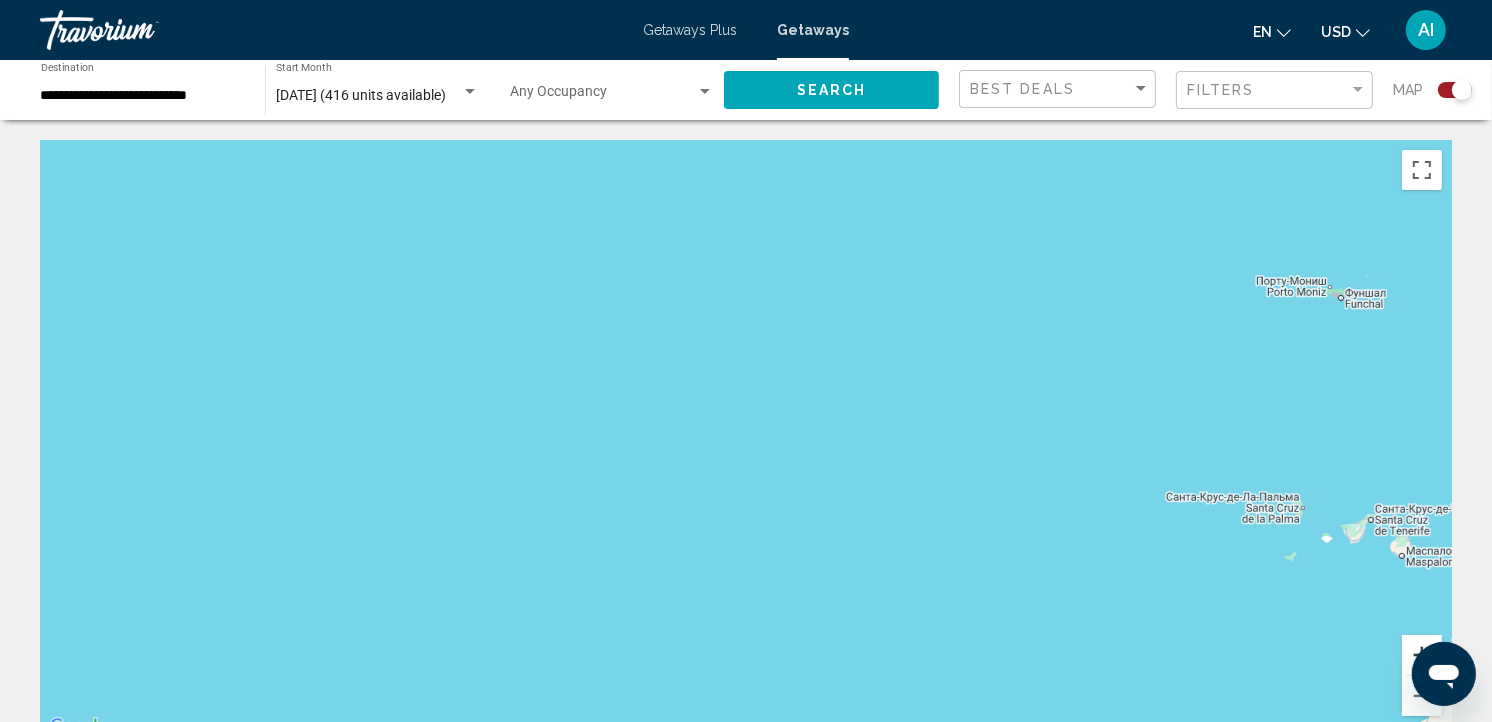 drag, startPoint x: 1414, startPoint y: 640, endPoint x: 1121, endPoint y: 614, distance: 294.15134 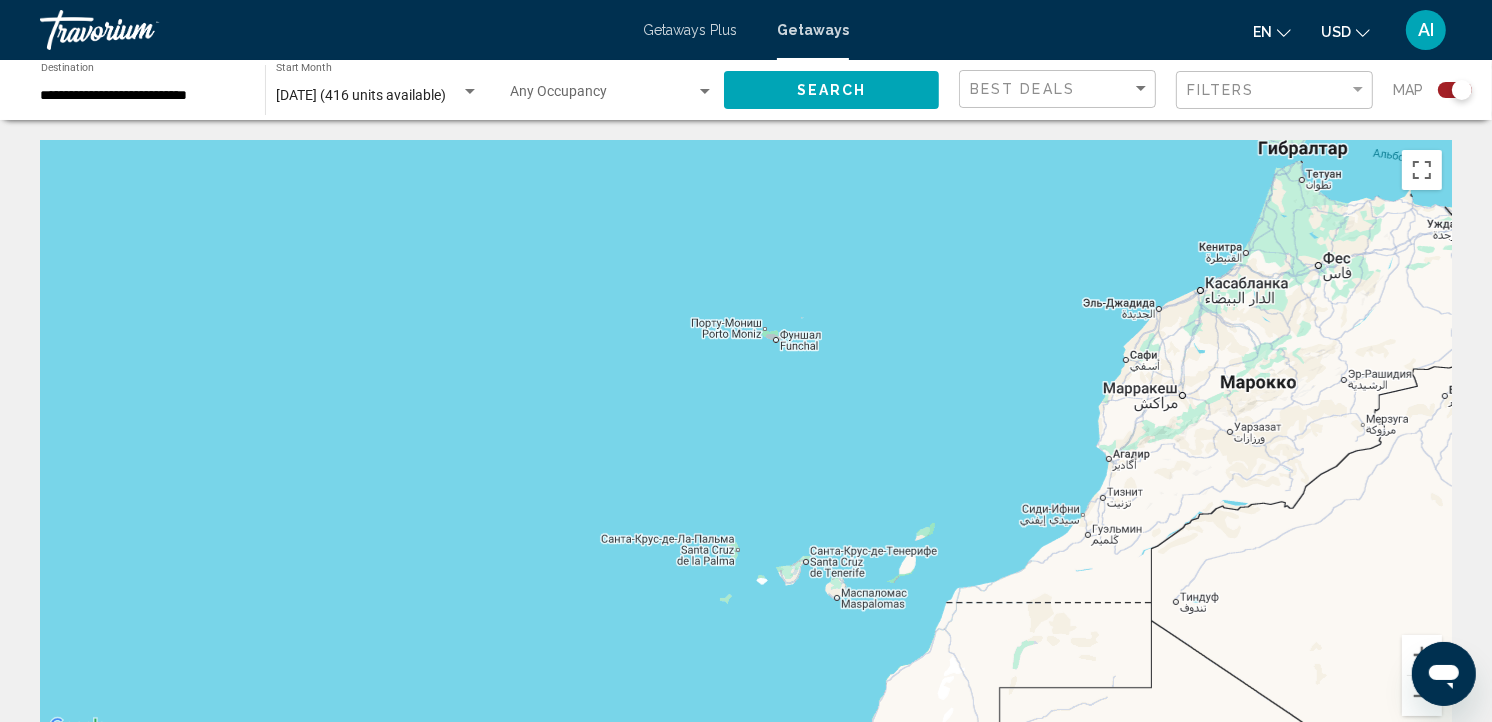 drag, startPoint x: 1014, startPoint y: 596, endPoint x: 437, endPoint y: 638, distance: 578.52655 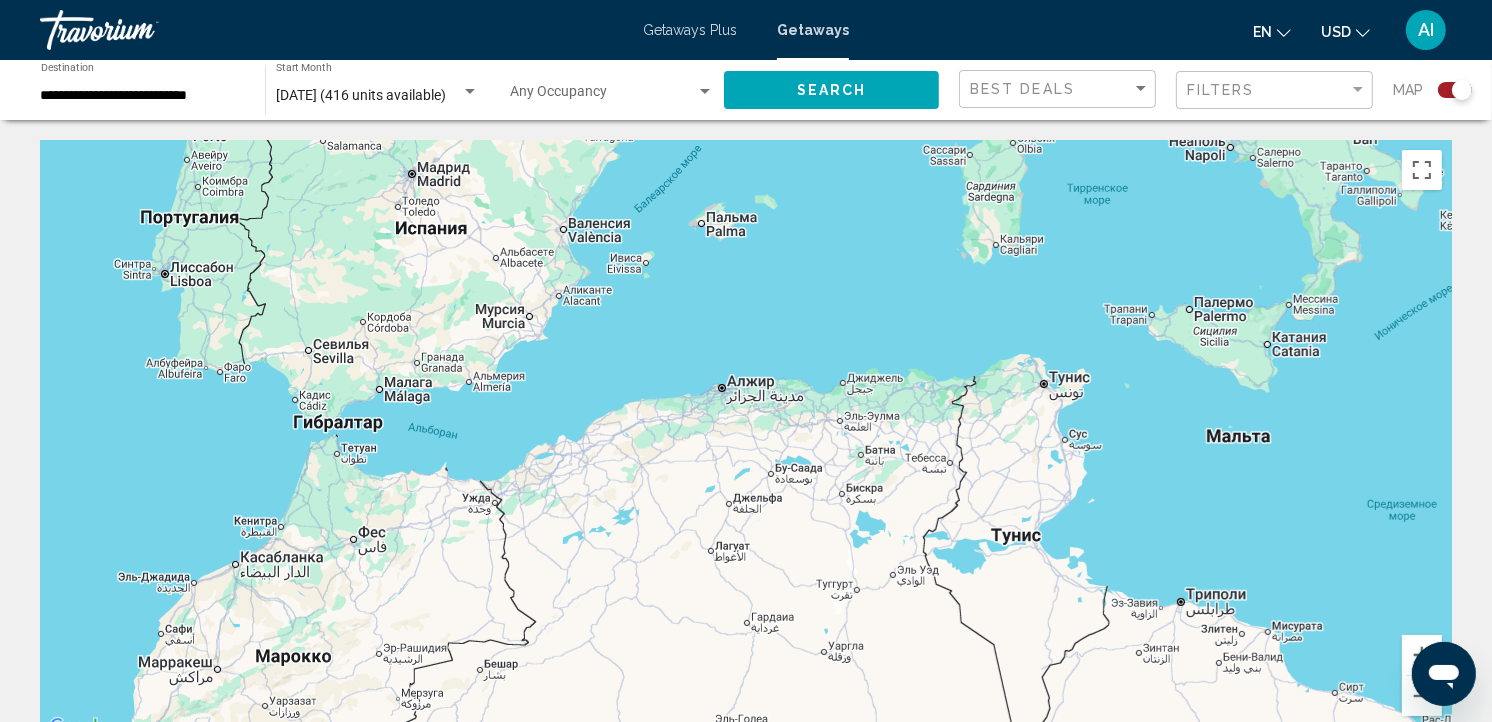 drag, startPoint x: 1335, startPoint y: 376, endPoint x: 367, endPoint y: 650, distance: 1006.0318 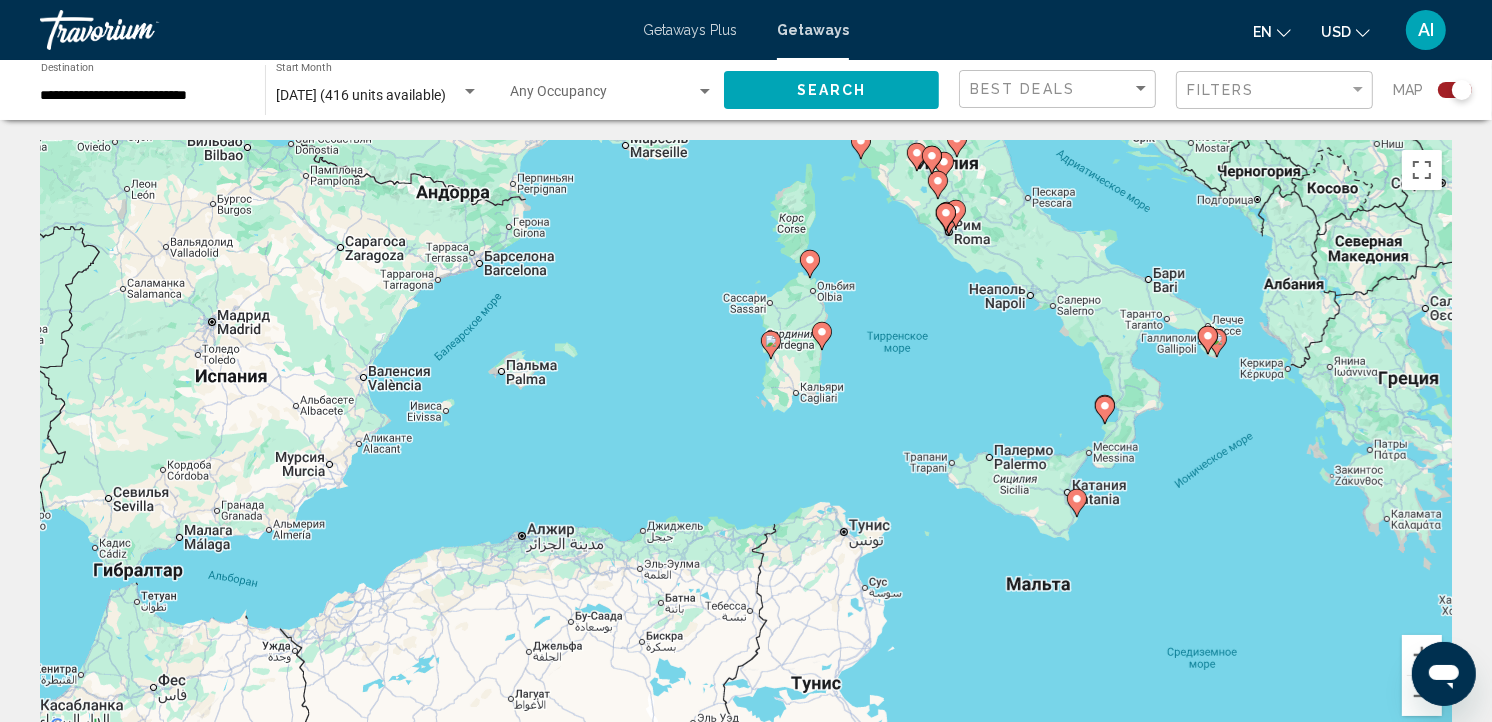 drag, startPoint x: 918, startPoint y: 461, endPoint x: 732, endPoint y: 601, distance: 232.80034 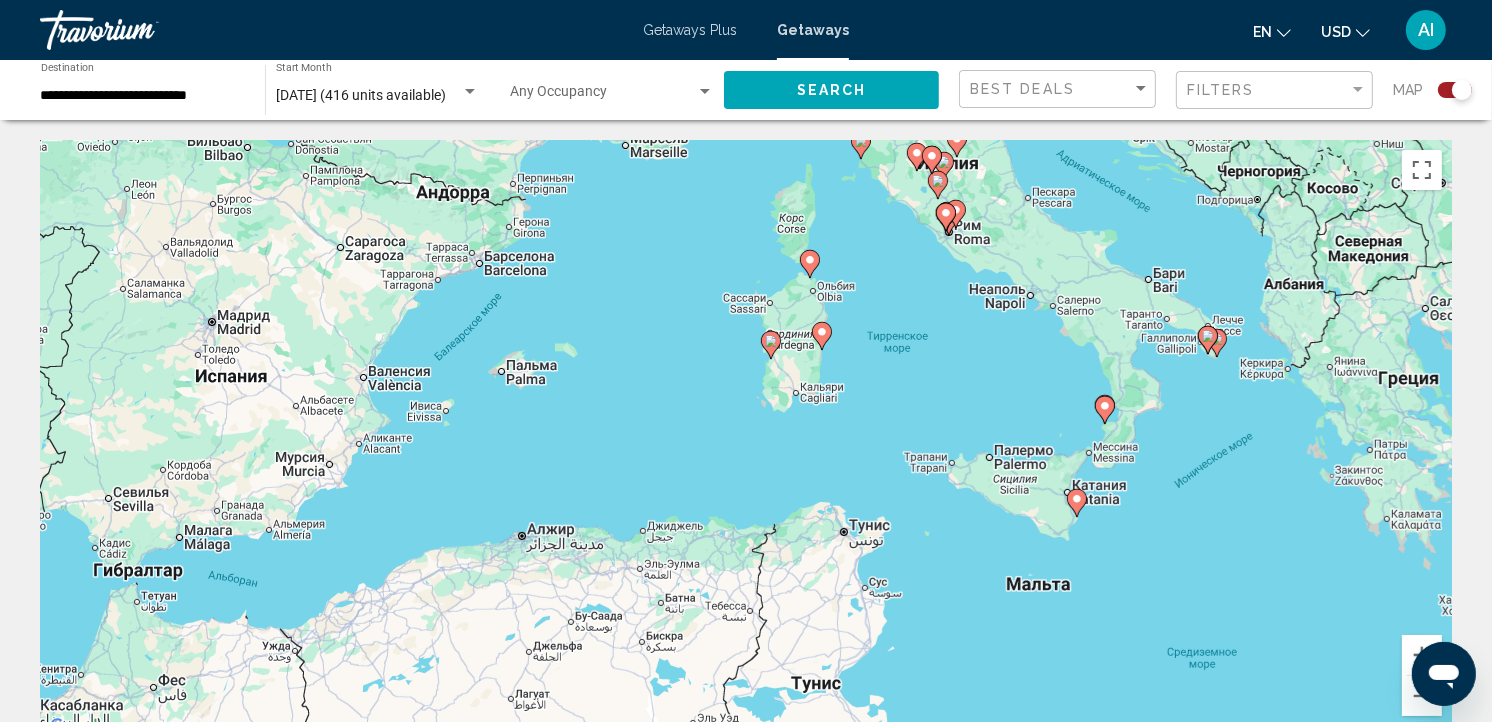 click on "Для навигации используйте клавиши со стрелками. Чтобы активировать перетаскивание с помощью клавиатуры, нажмите Alt + Ввод. После этого перемещайте маркер, используя клавиши со стрелками. Чтобы завершить перетаскивание, нажмите клавишу Ввод. Чтобы отменить действие, нажмите клавишу Esc." at bounding box center (746, 440) 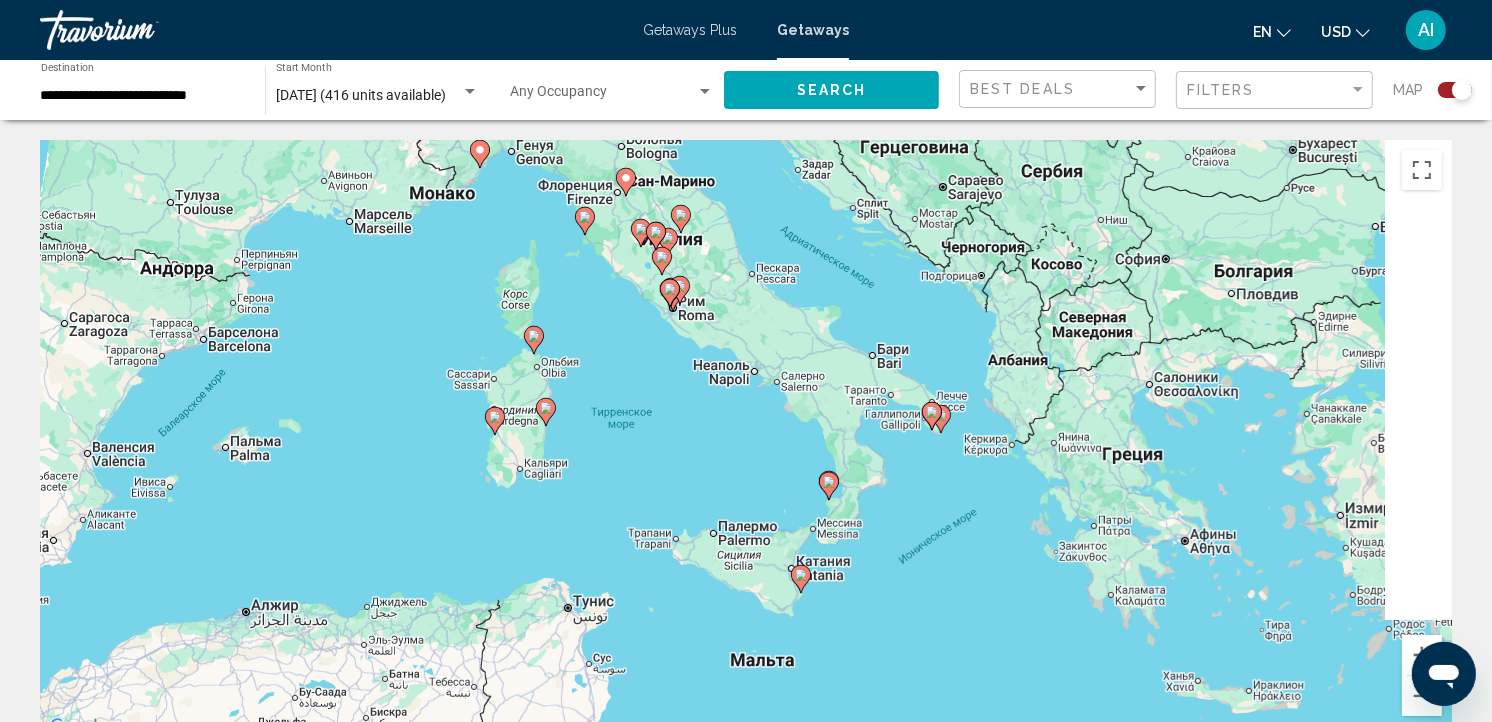 drag, startPoint x: 1015, startPoint y: 431, endPoint x: 648, endPoint y: 515, distance: 376.4904 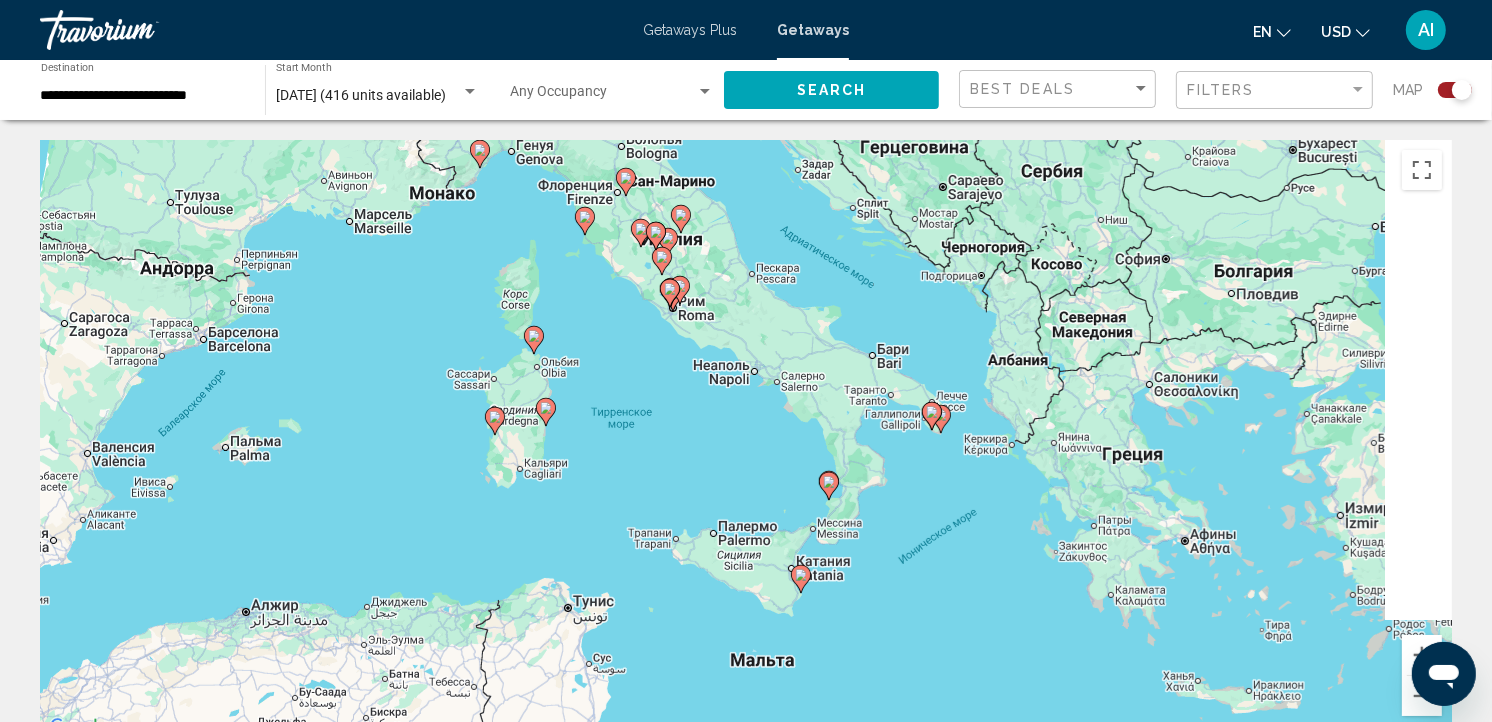 click on "Для навигации используйте клавиши со стрелками. Чтобы активировать перетаскивание с помощью клавиатуры, нажмите Alt + Ввод. После этого перемещайте маркер, используя клавиши со стрелками. Чтобы завершить перетаскивание, нажмите клавишу Ввод. Чтобы отменить действие, нажмите клавишу Esc." at bounding box center [746, 440] 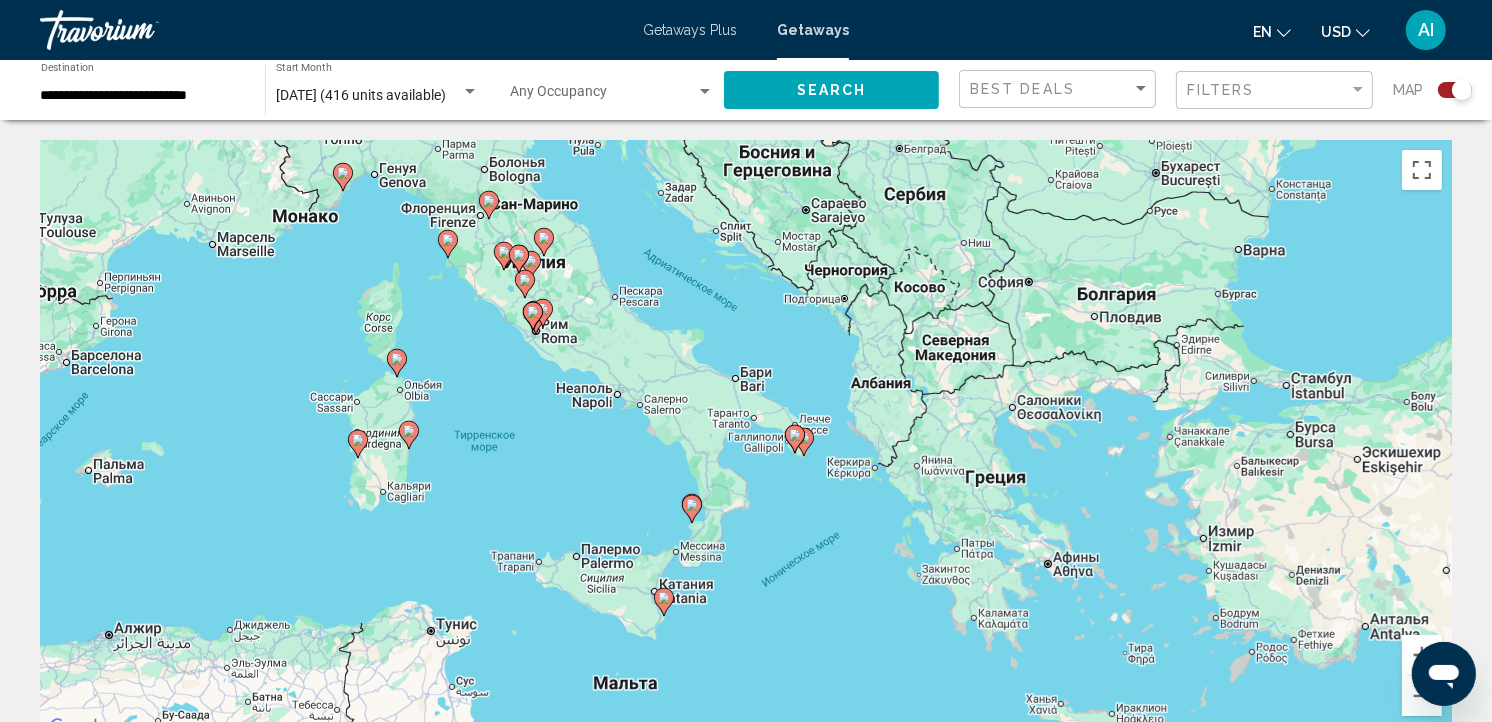 click at bounding box center [795, 439] 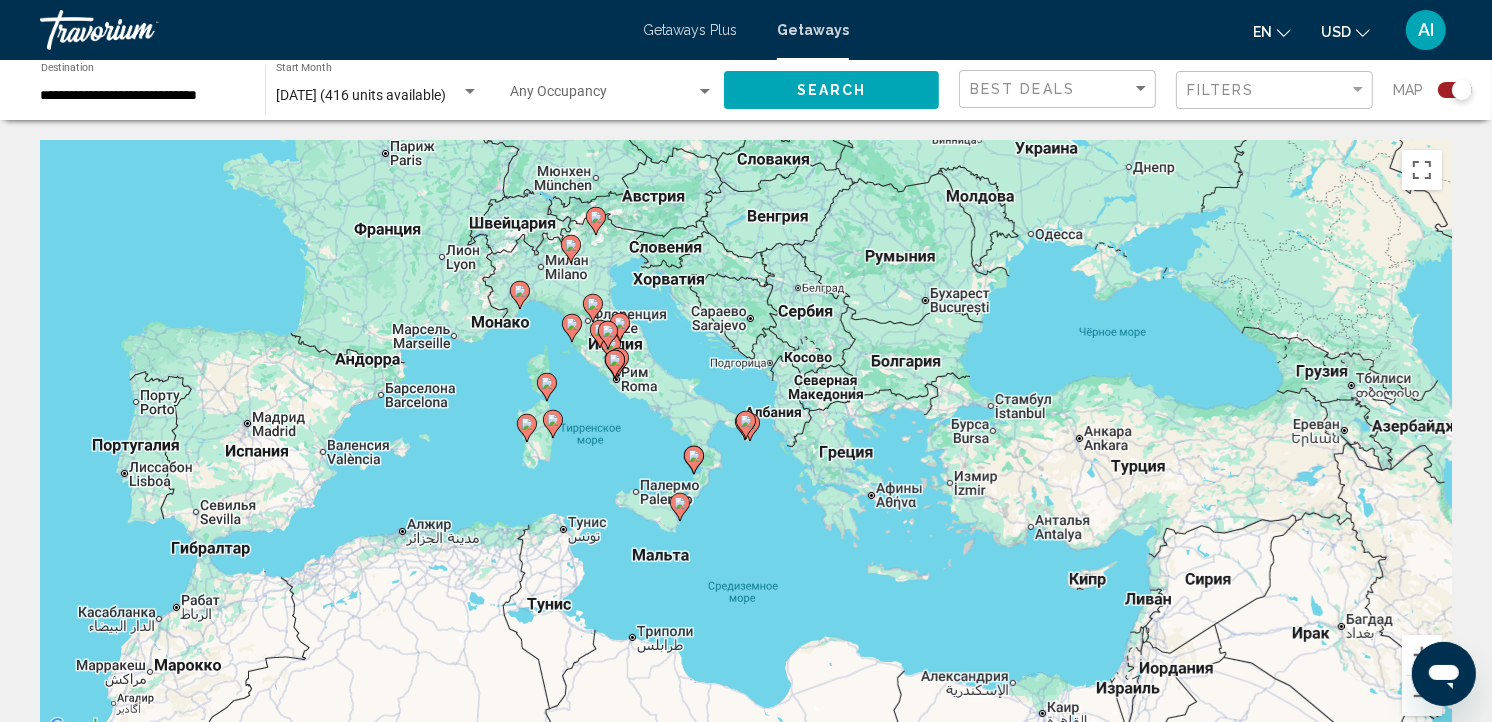 click at bounding box center (745, 426) 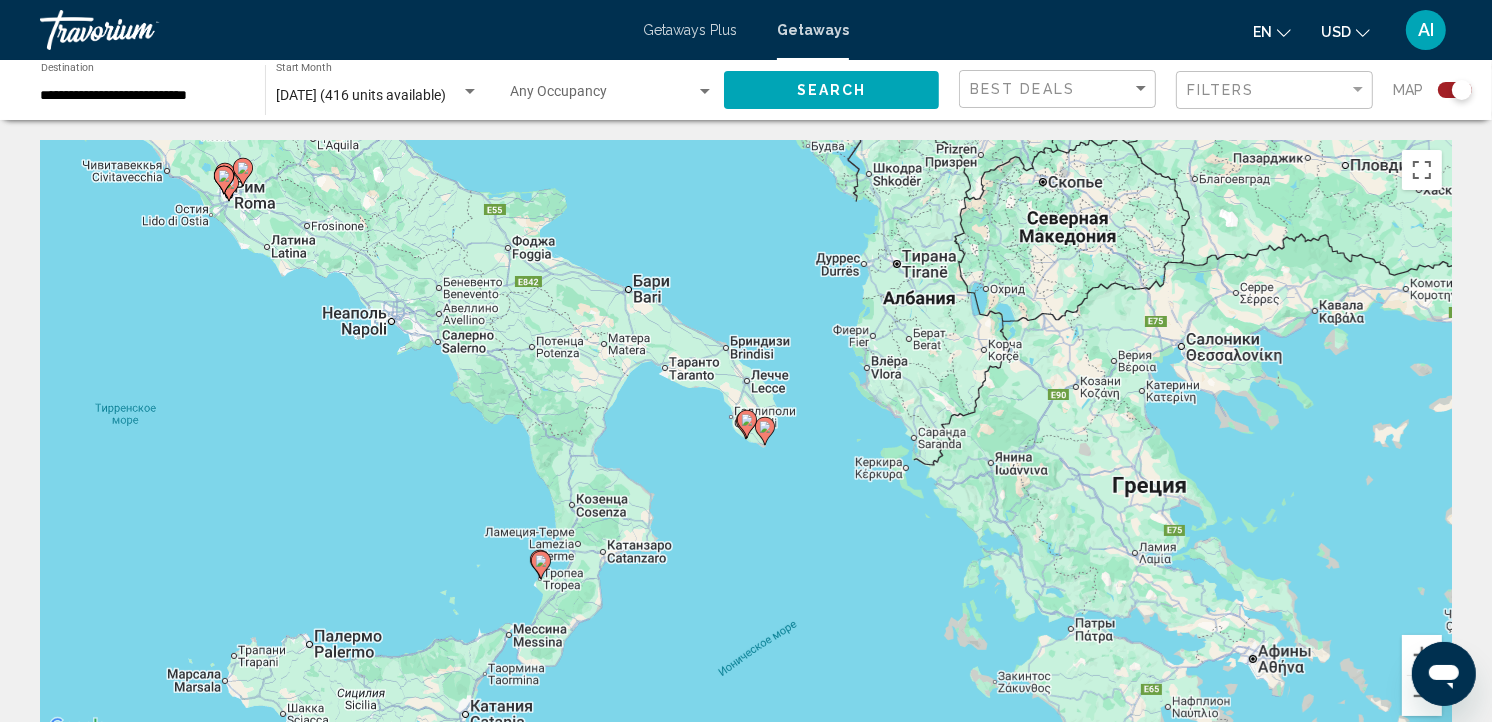 click 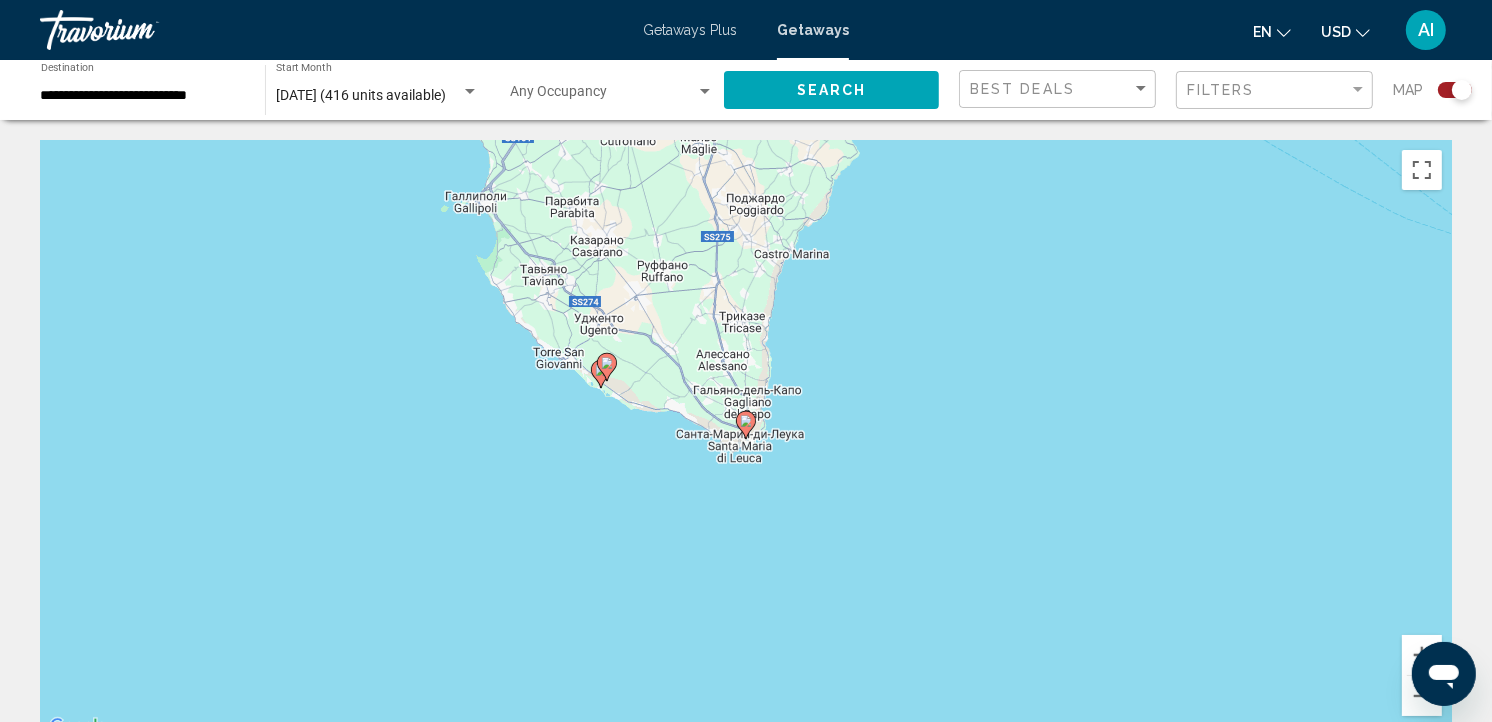 click 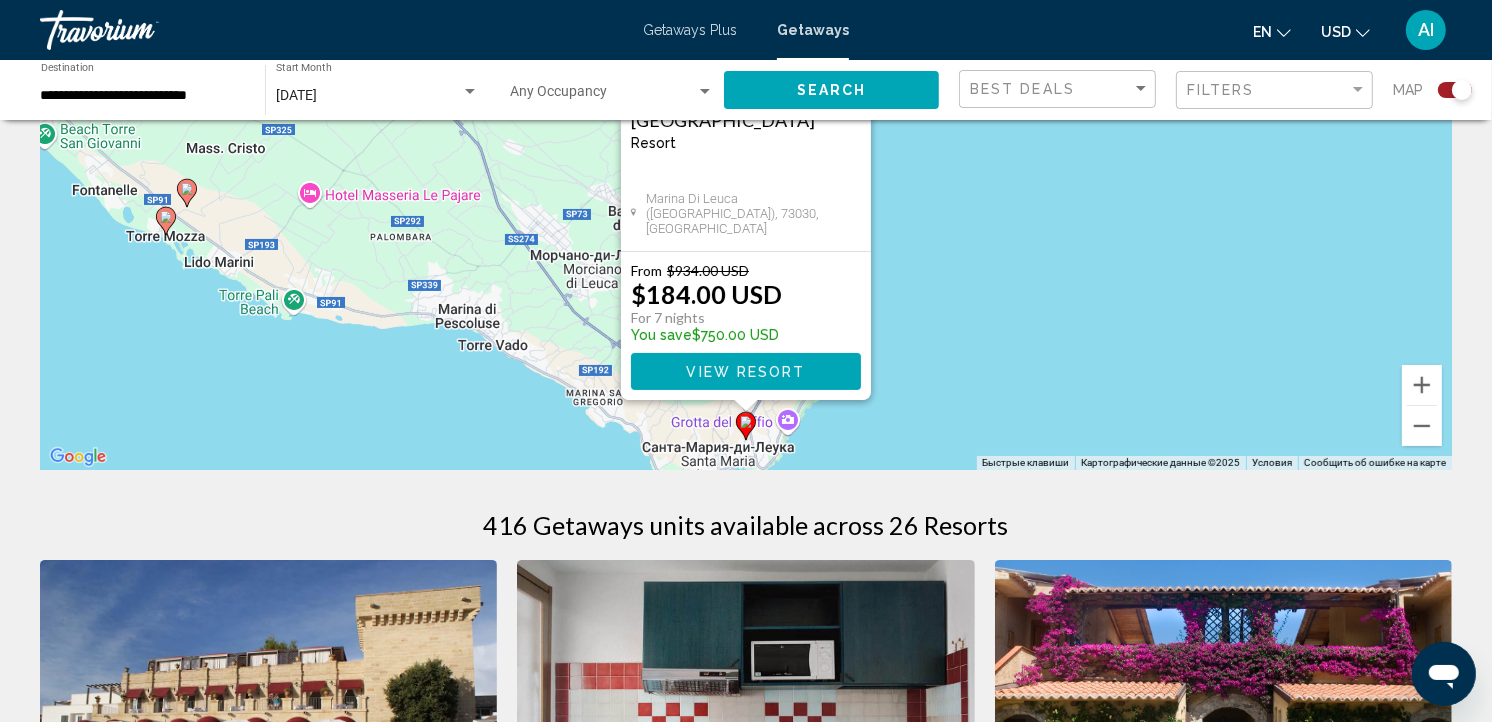 scroll, scrollTop: 276, scrollLeft: 0, axis: vertical 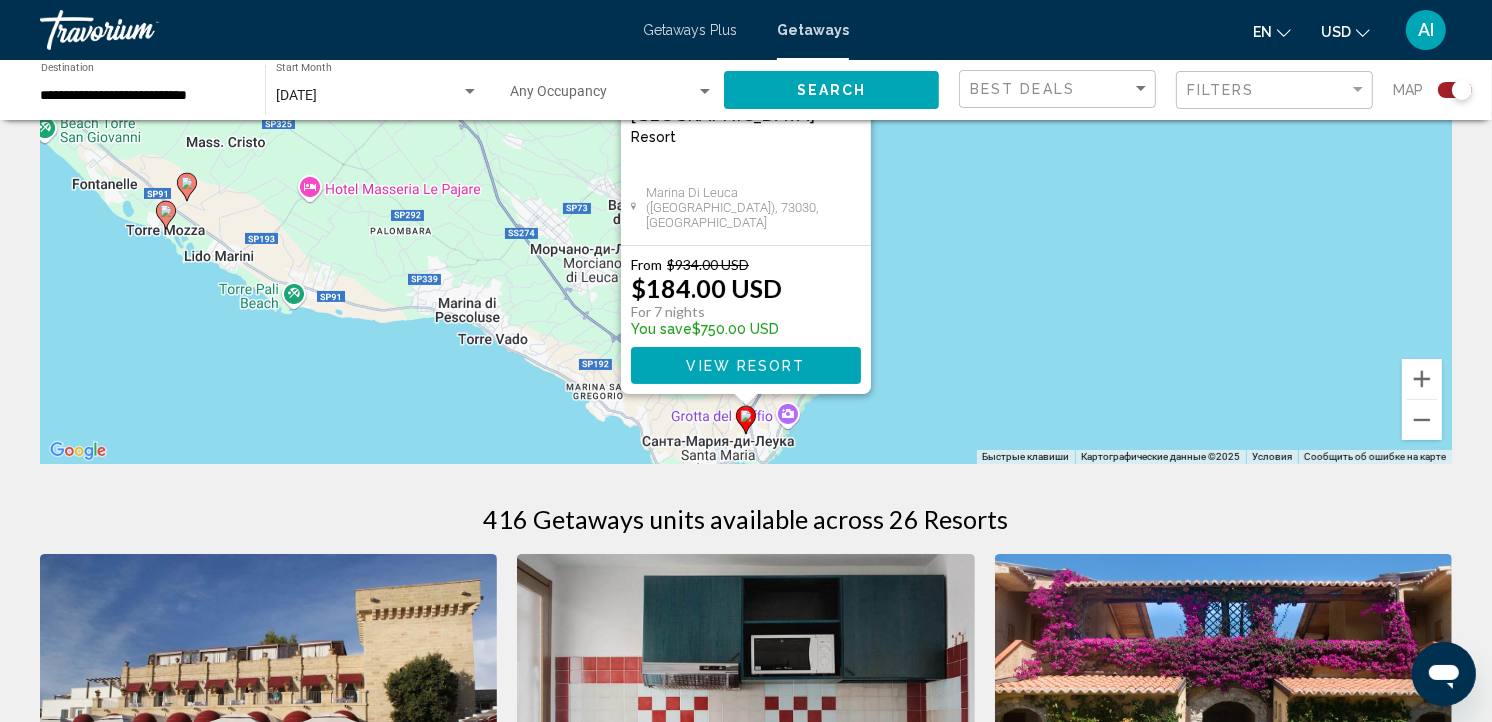 click on "Для навигации используйте клавиши со стрелками. Чтобы активировать перетаскивание с помощью клавиатуры, нажмите Alt + Ввод. После этого перемещайте маркер, используя клавиши со стрелками. Чтобы завершить перетаскивание, нажмите клавишу Ввод. Чтобы отменить действие, нажмите клавишу Esc.  Messapia Hotel and Resort  Resort  -  This is an adults only resort
[GEOGRAPHIC_DATA] ([GEOGRAPHIC_DATA]), 73030, [GEOGRAPHIC_DATA] From $934.00 USD $184.00 USD For 7 nights You save  $750.00 USD  View Resort" at bounding box center [746, 164] 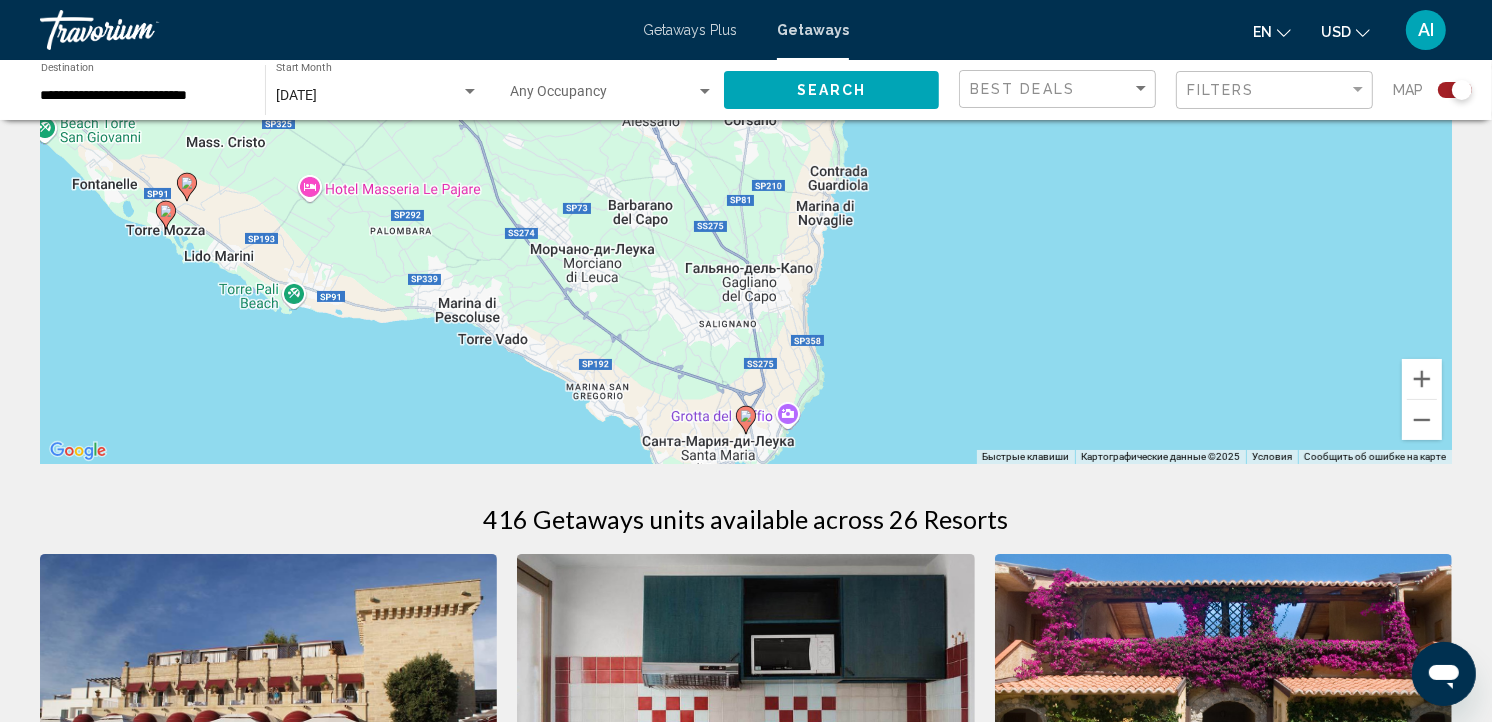 click 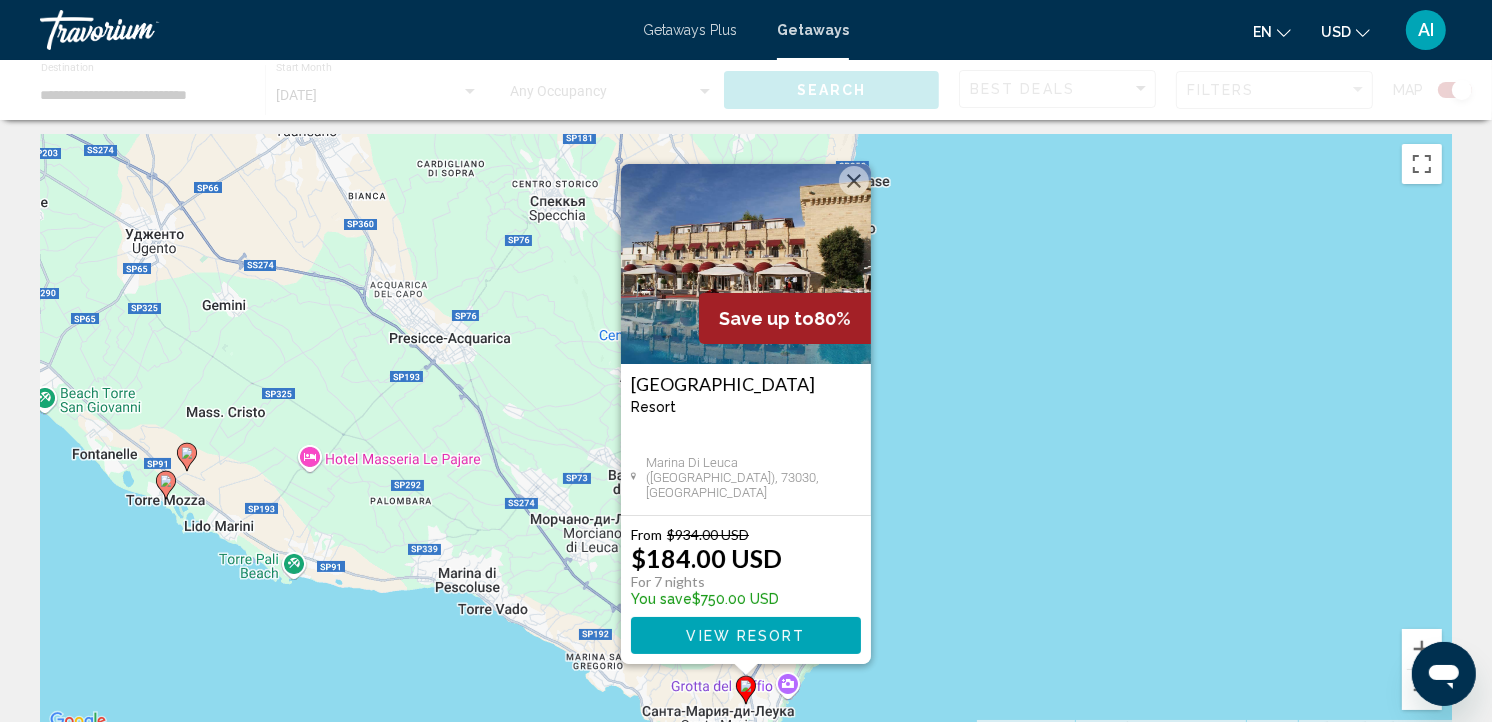 scroll, scrollTop: 0, scrollLeft: 0, axis: both 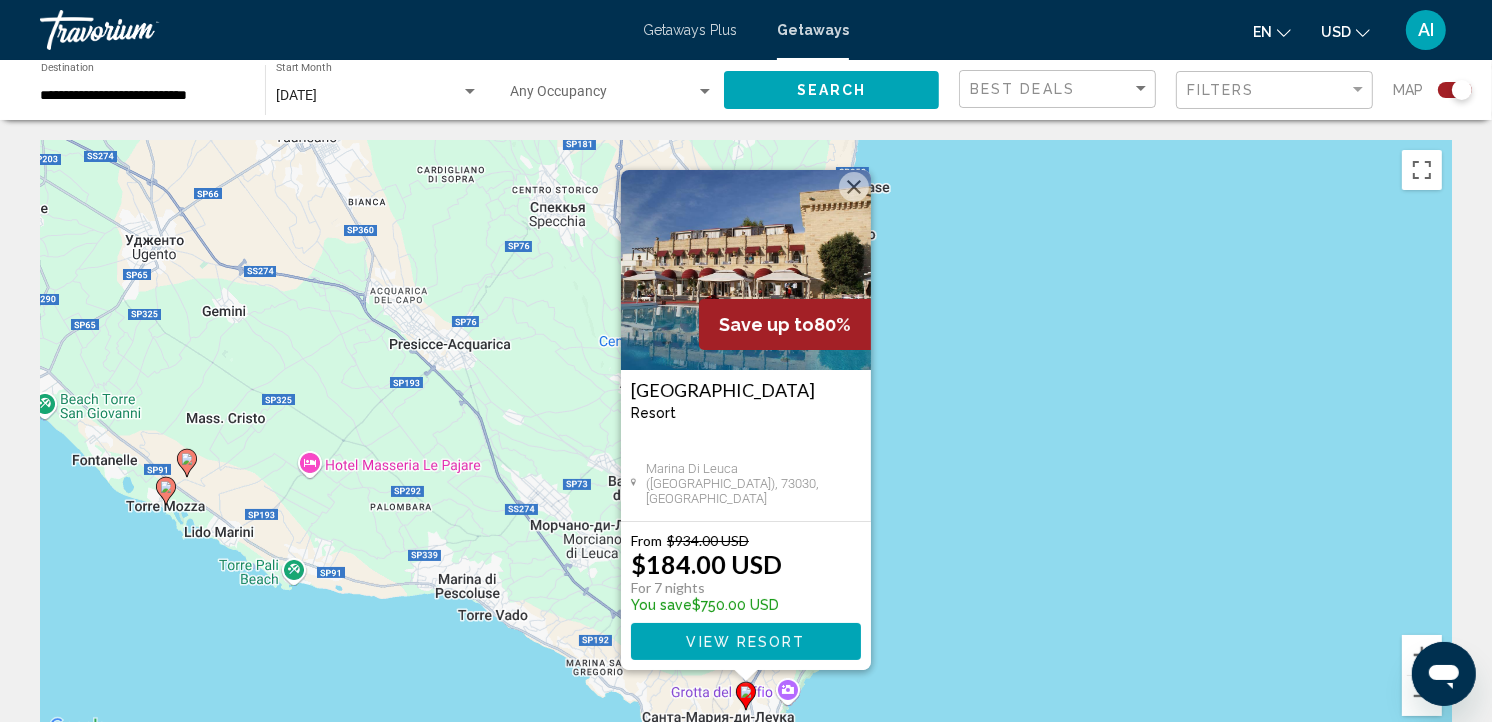 click on "Save up to  80%" at bounding box center [785, 324] 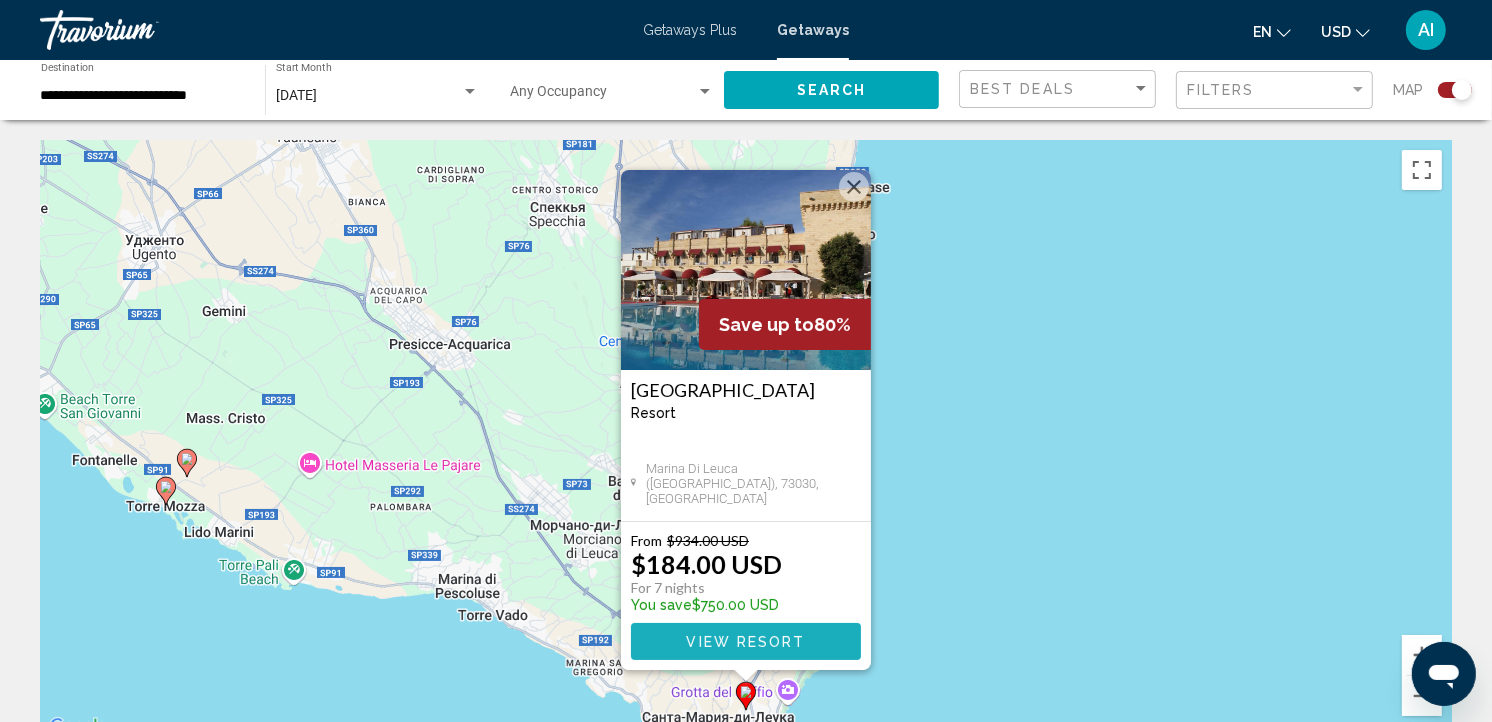 click on "View Resort" at bounding box center (746, 641) 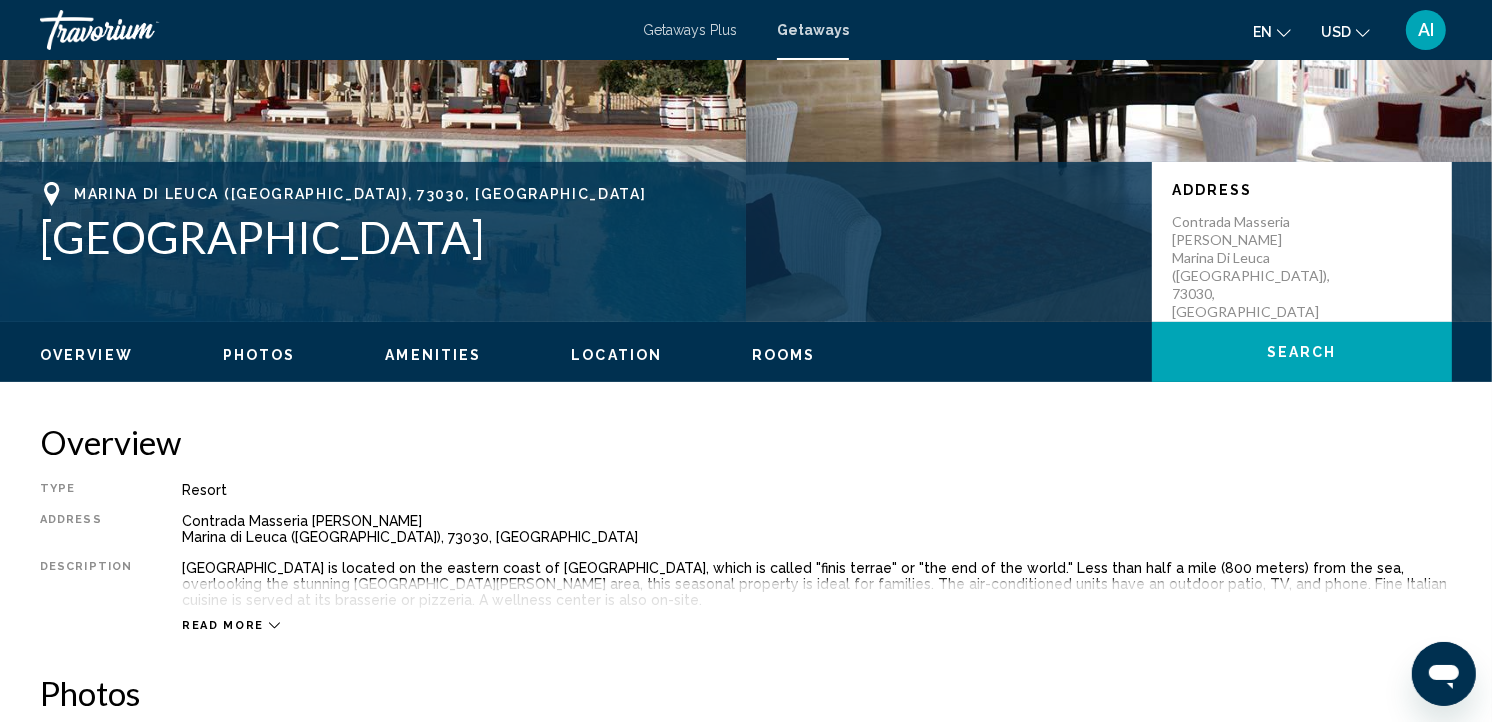 scroll, scrollTop: 311, scrollLeft: 0, axis: vertical 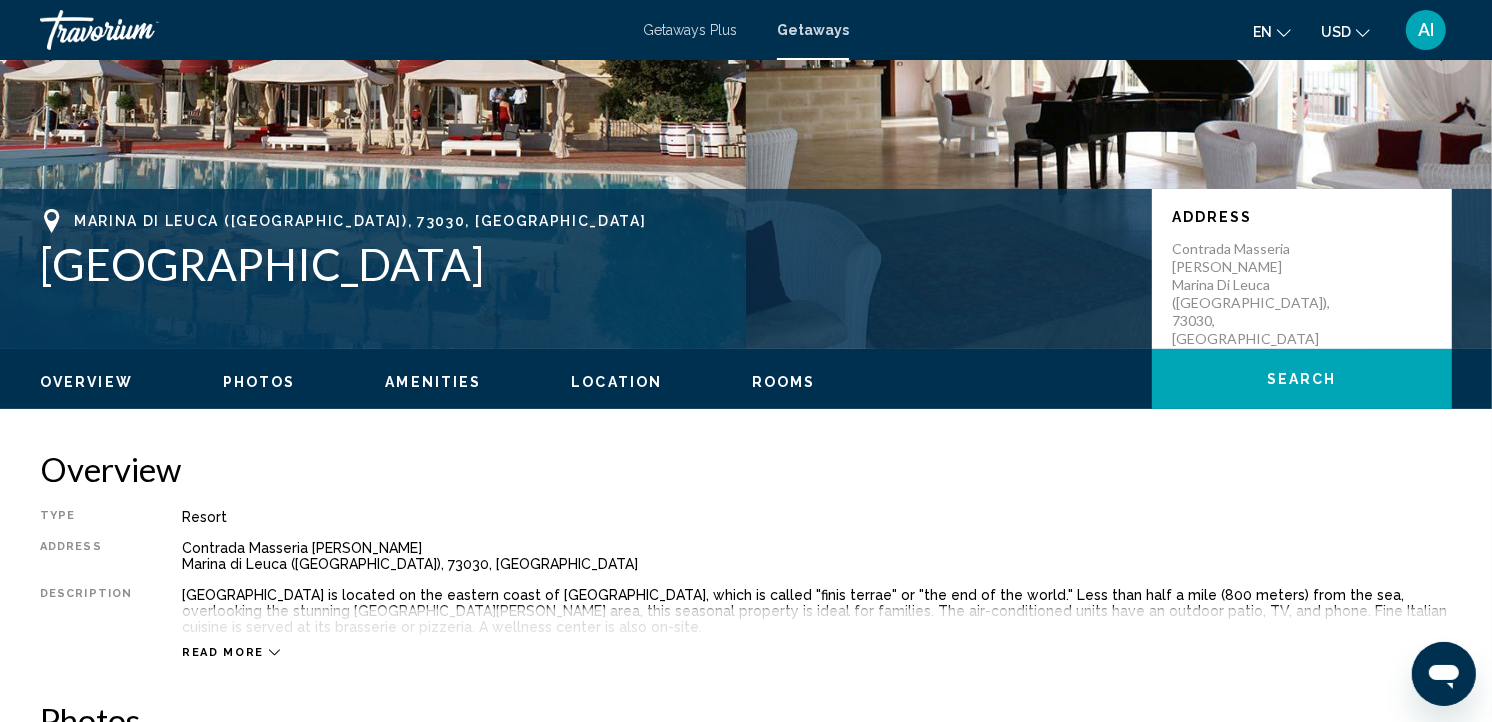 click on "Rooms" at bounding box center [784, 382] 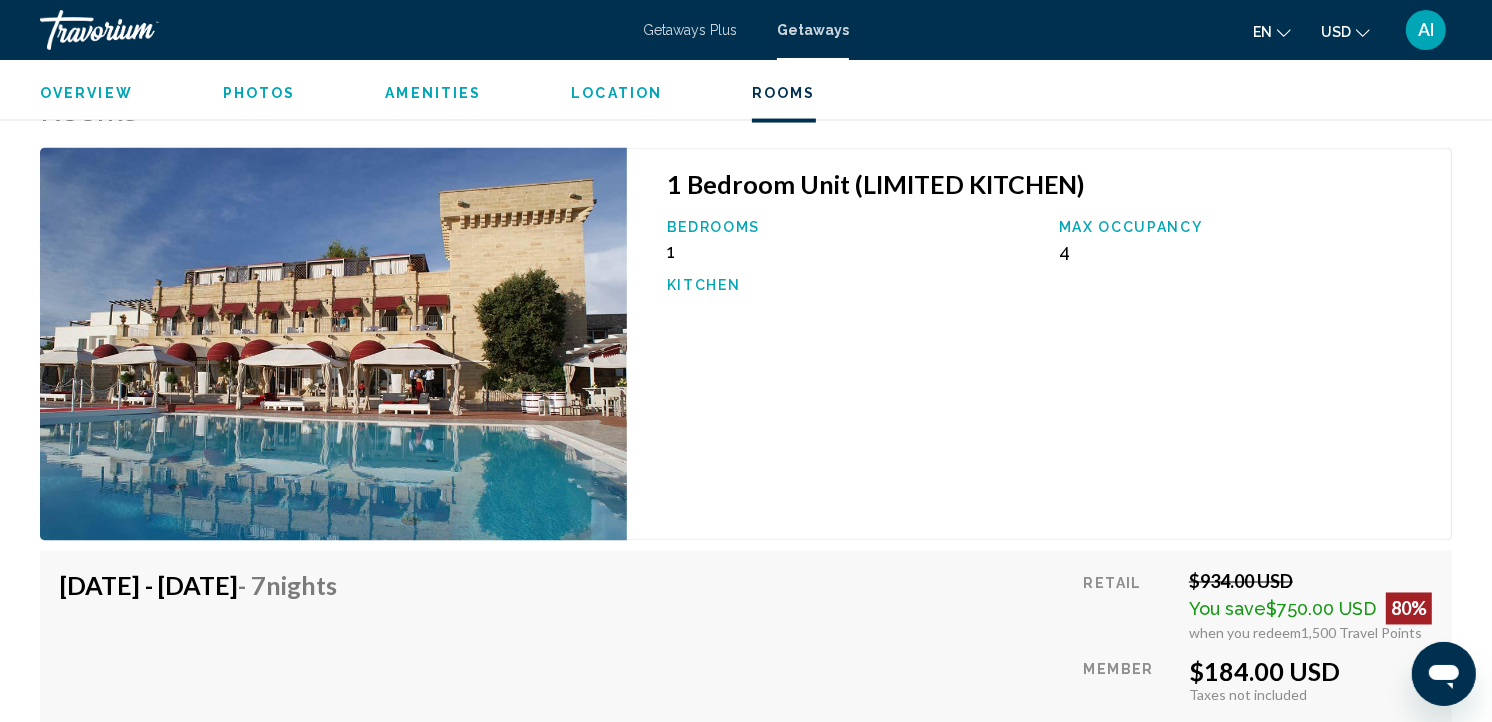 scroll, scrollTop: 2810, scrollLeft: 0, axis: vertical 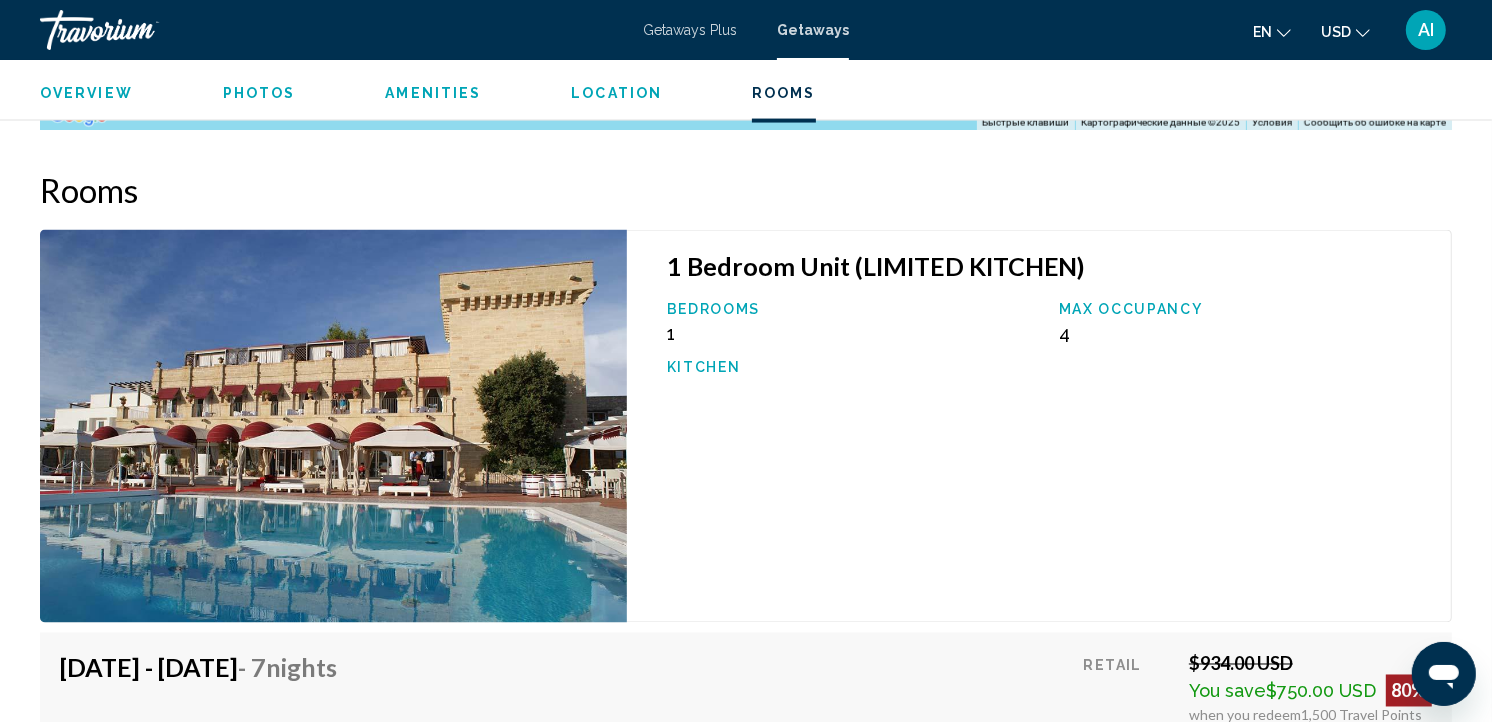 click on "Location" at bounding box center [616, 93] 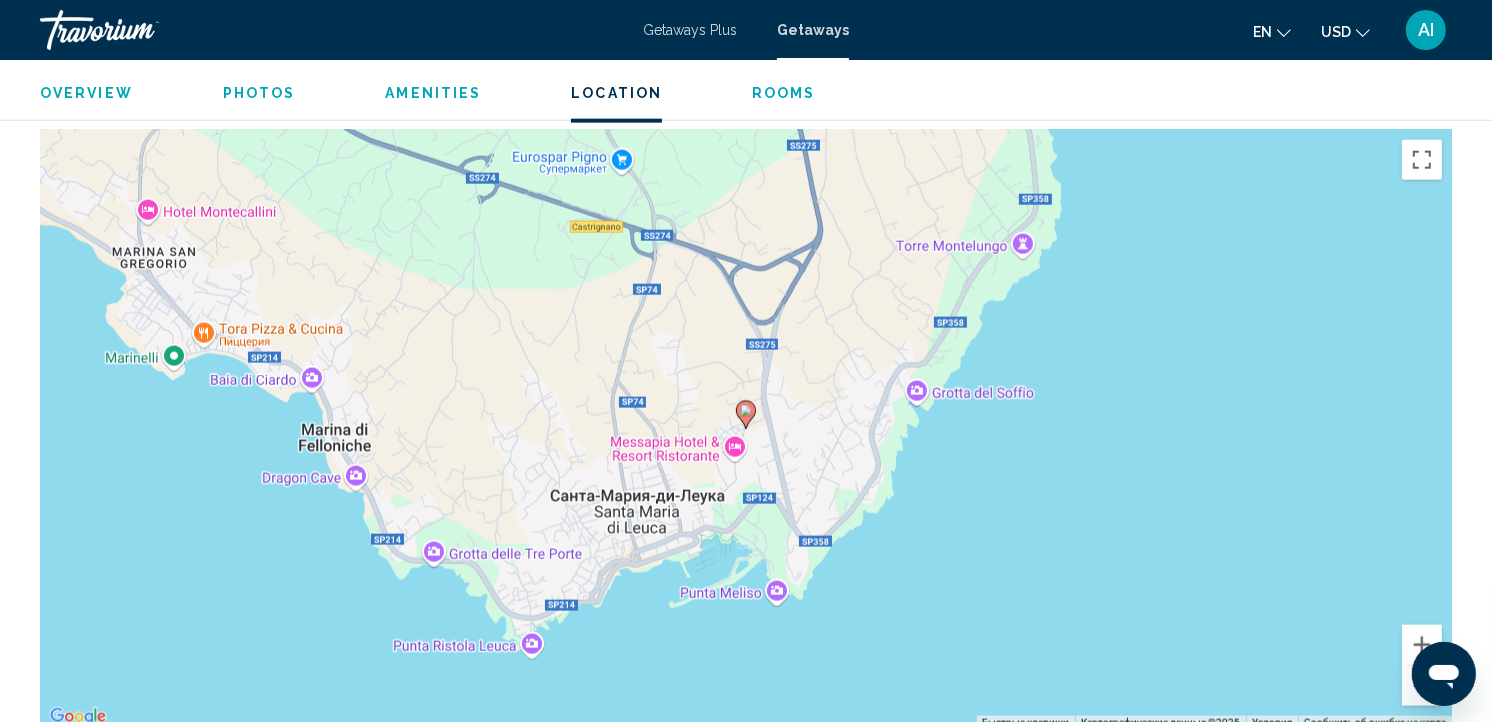 scroll, scrollTop: 2137, scrollLeft: 0, axis: vertical 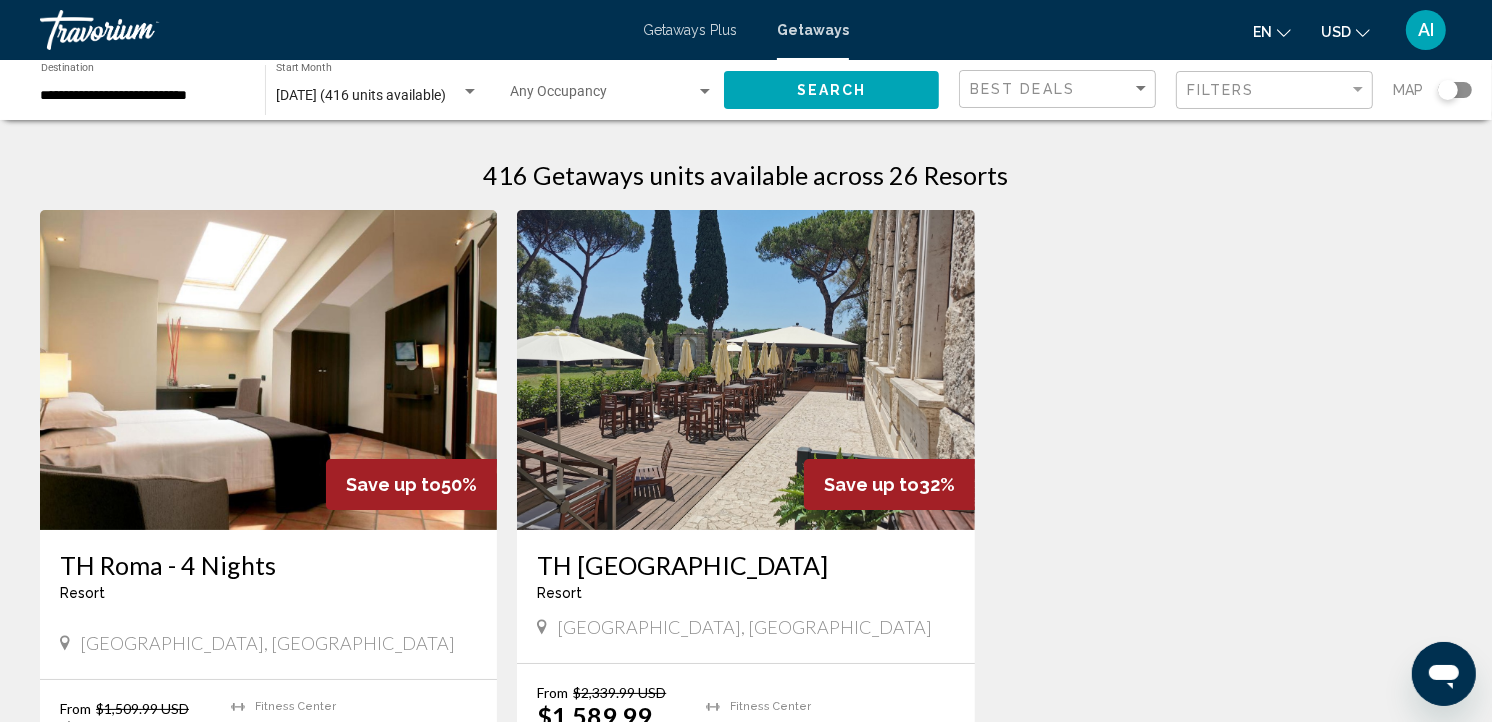 click 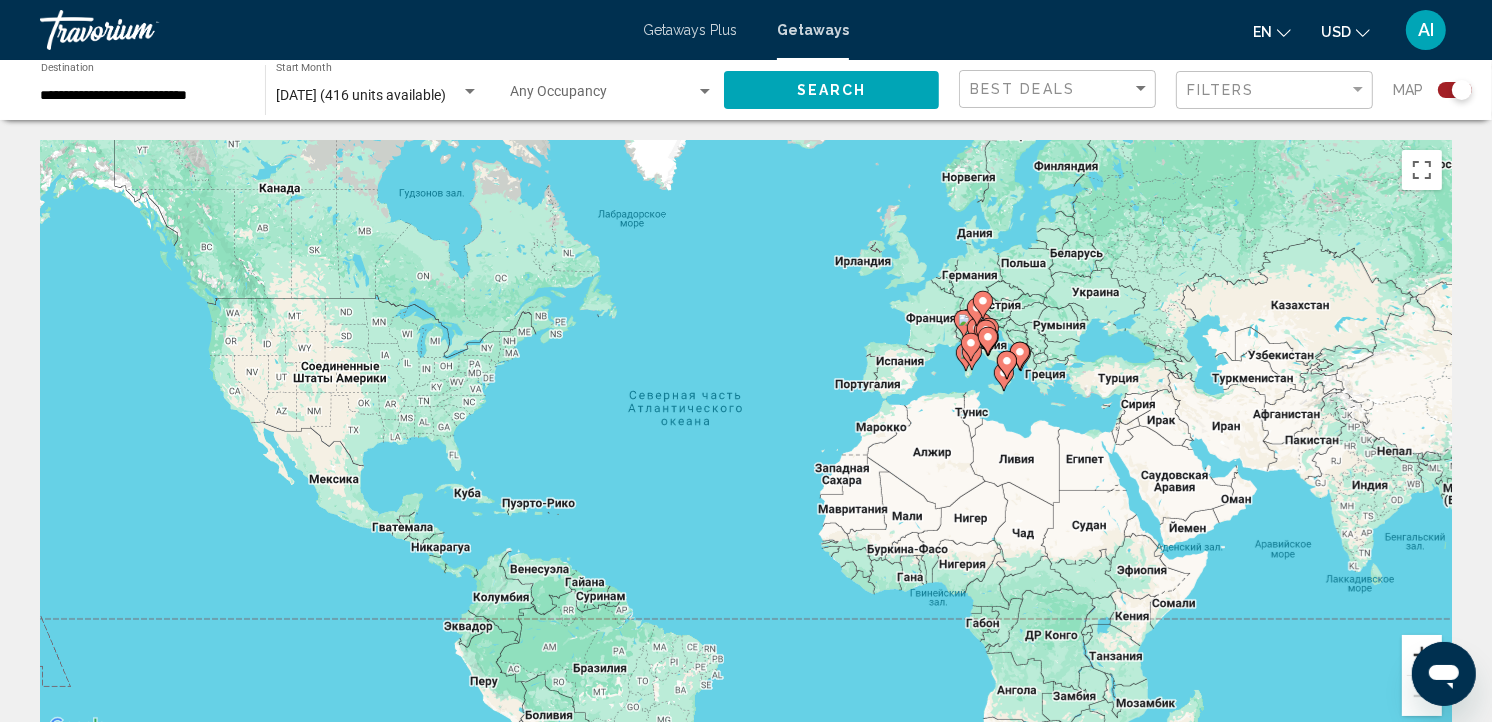 click at bounding box center [1422, 655] 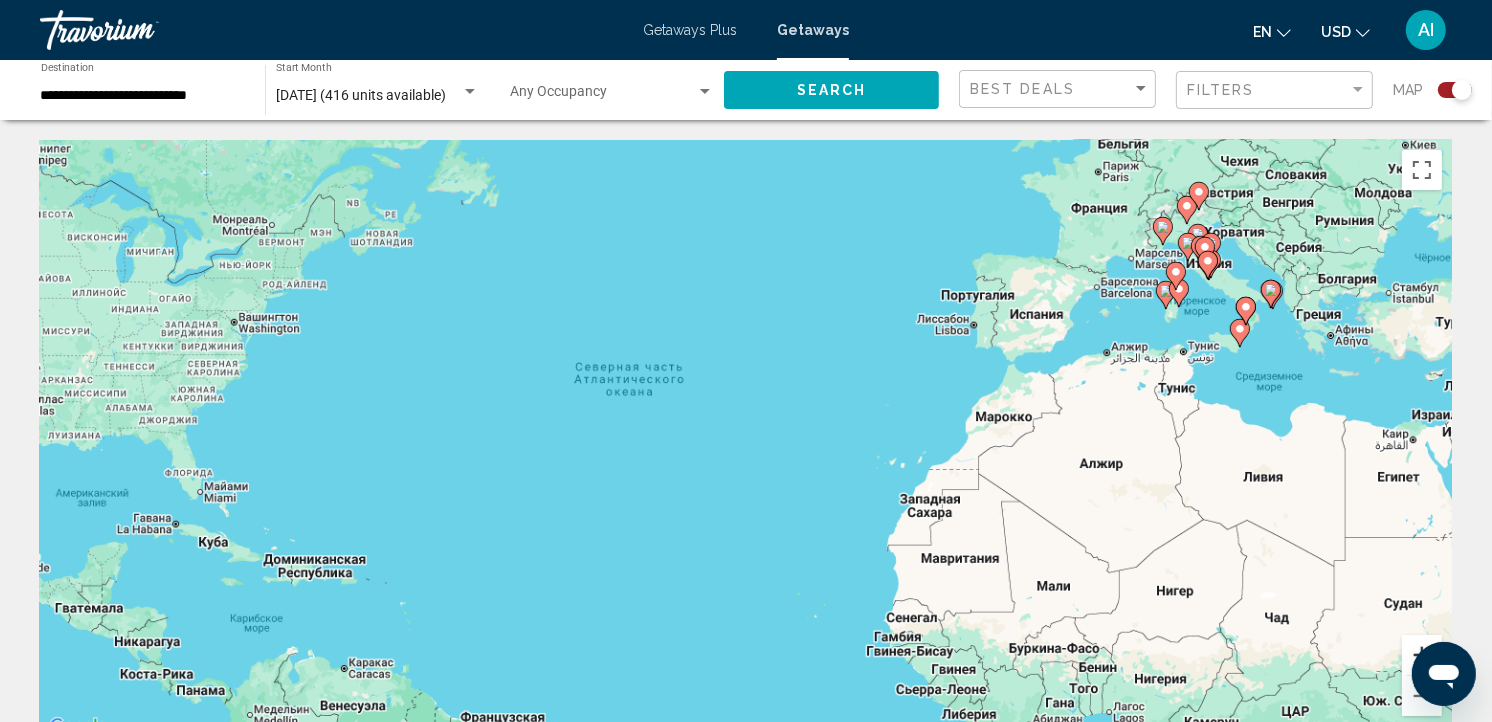 click at bounding box center (1422, 655) 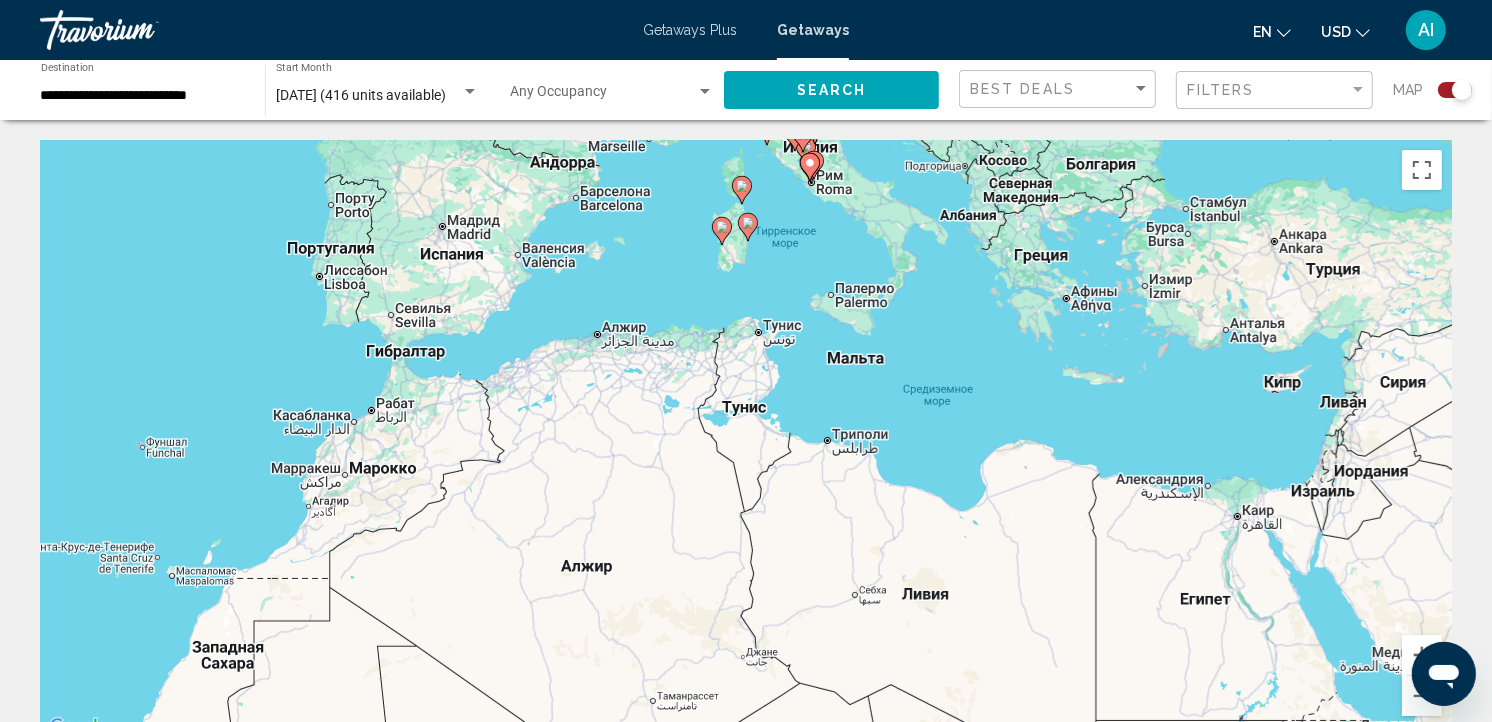 drag, startPoint x: 1334, startPoint y: 558, endPoint x: 430, endPoint y: 635, distance: 907.2734 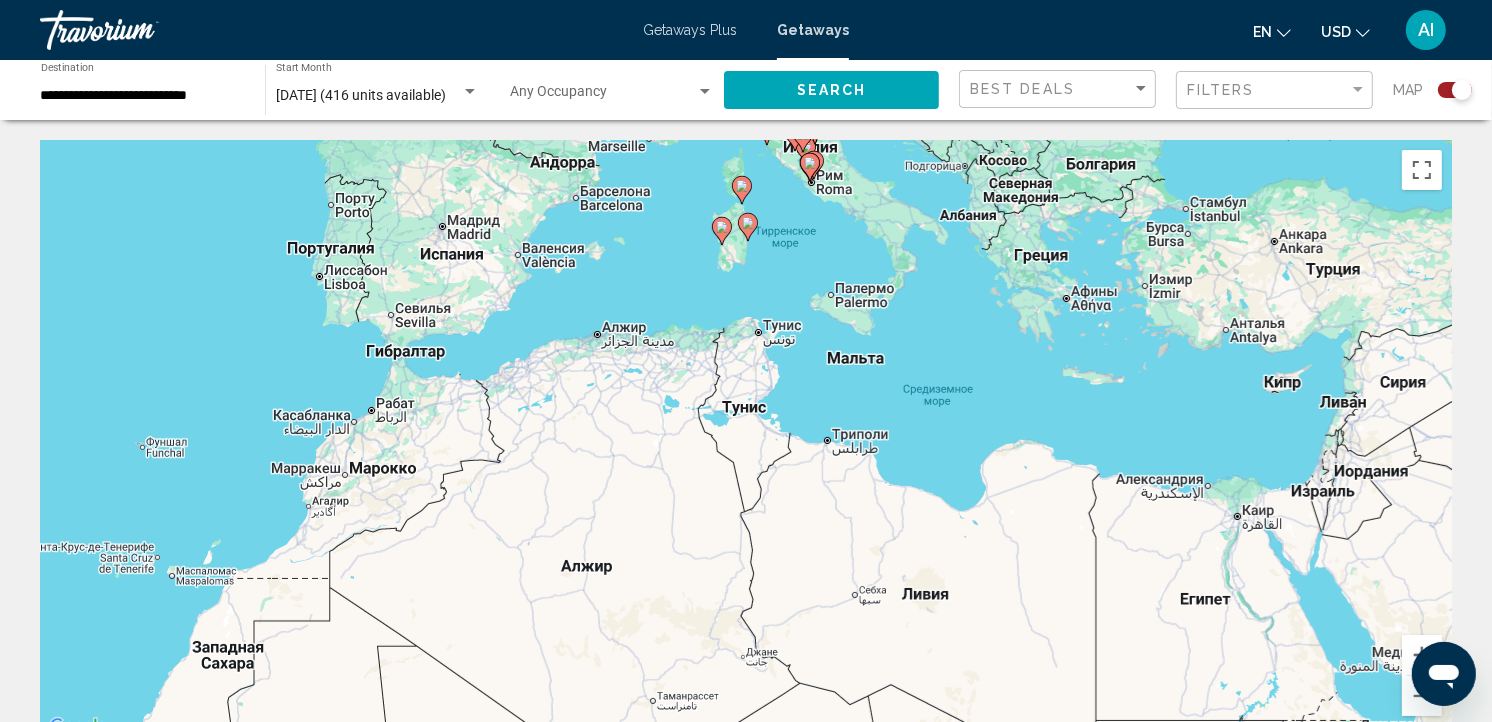click on "Для навигации используйте клавиши со стрелками. Чтобы активировать перетаскивание с помощью клавиатуры, нажмите Alt + Ввод. После этого перемещайте маркер, используя клавиши со стрелками. Чтобы завершить перетаскивание, нажмите клавишу Ввод. Чтобы отменить действие, нажмите клавишу Esc." at bounding box center (746, 440) 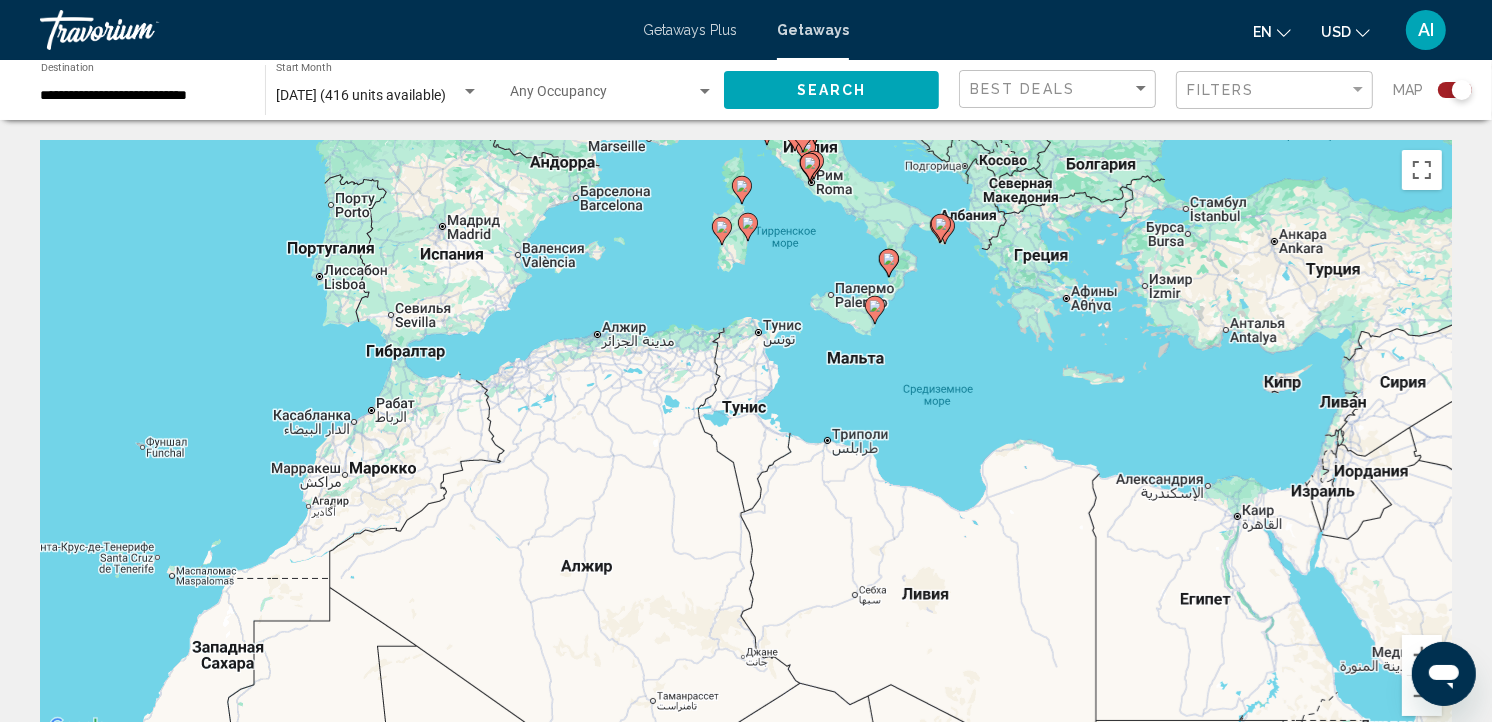 click 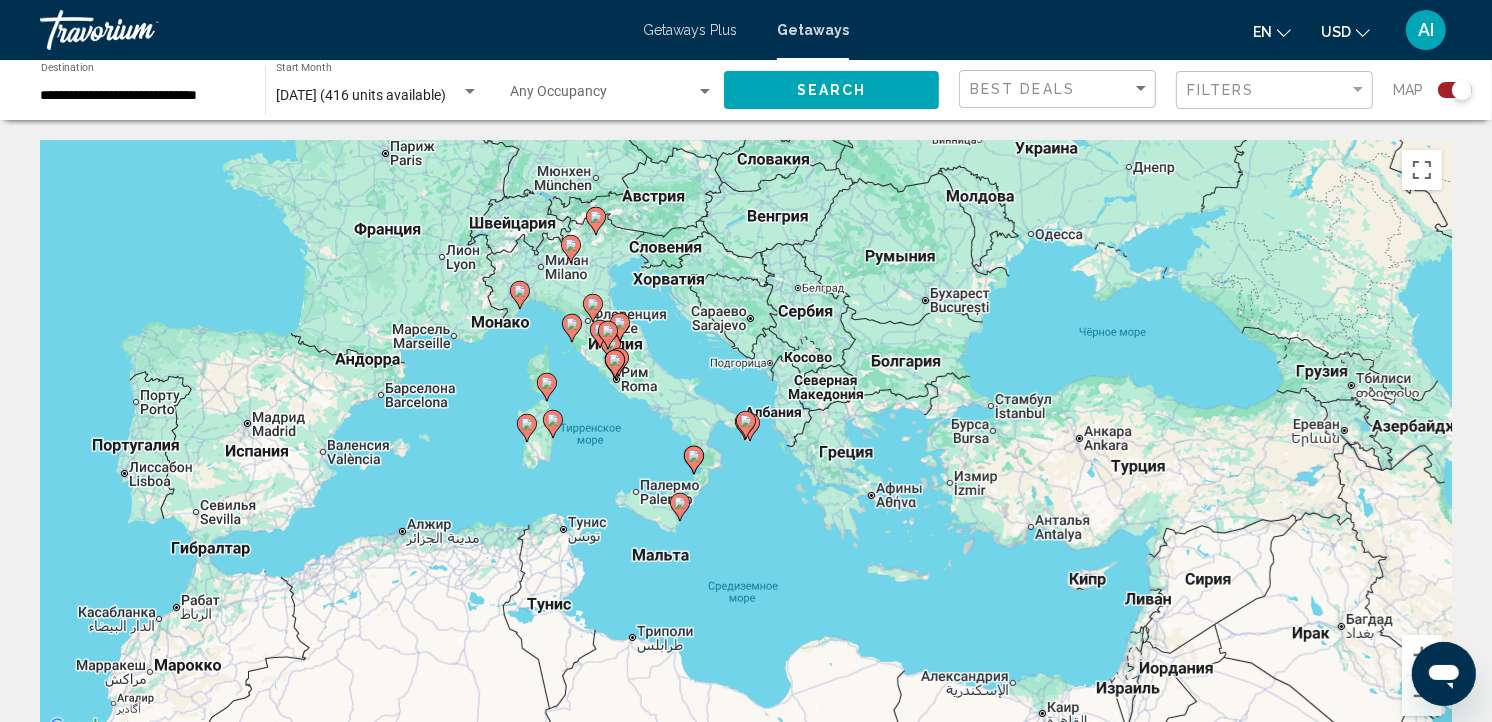 click 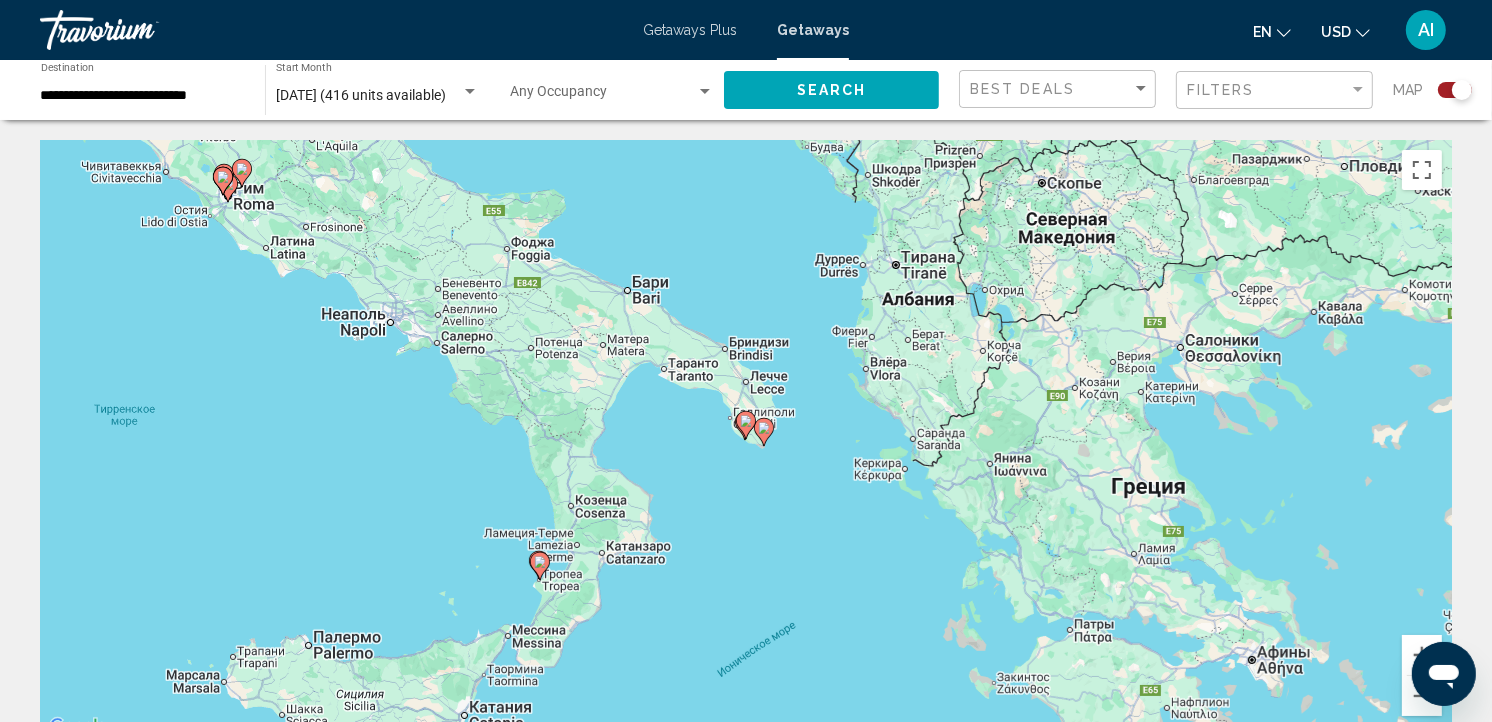 click 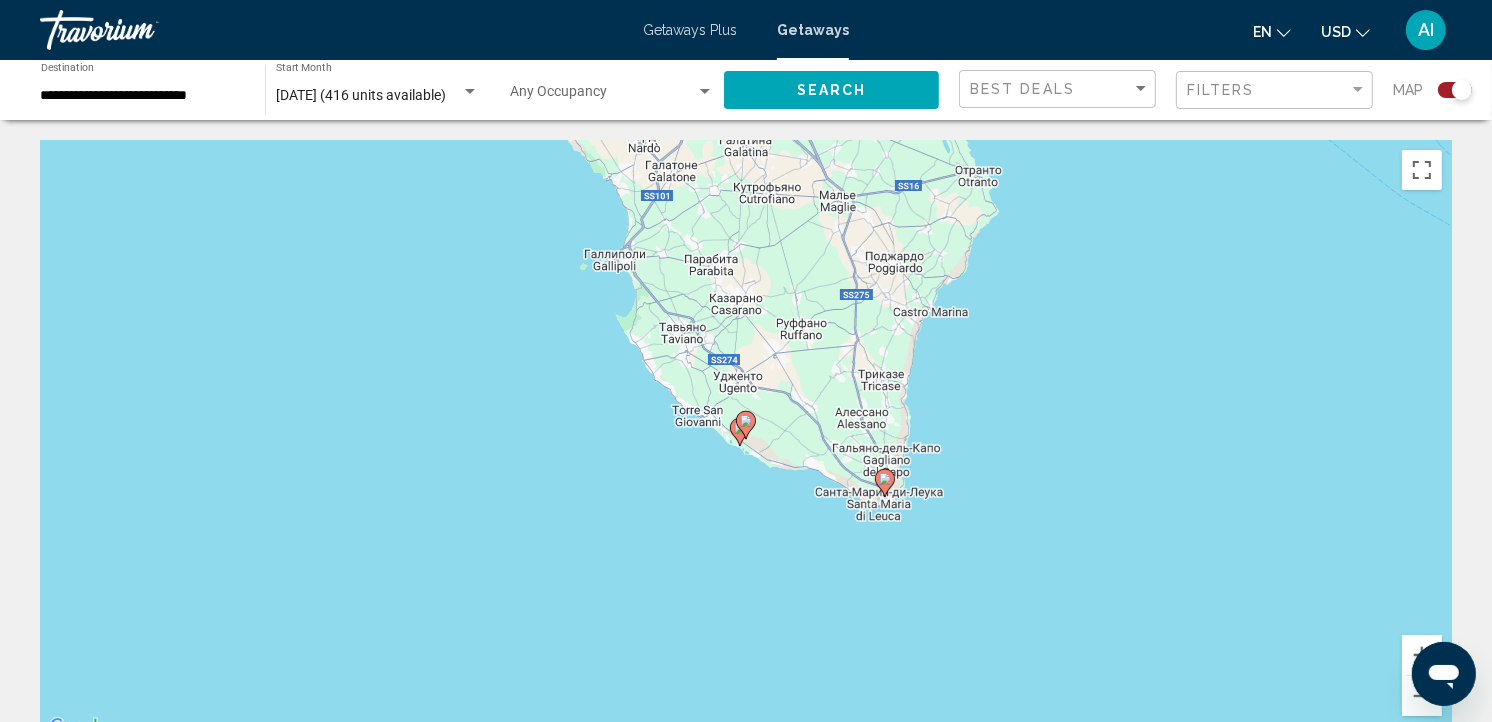 click 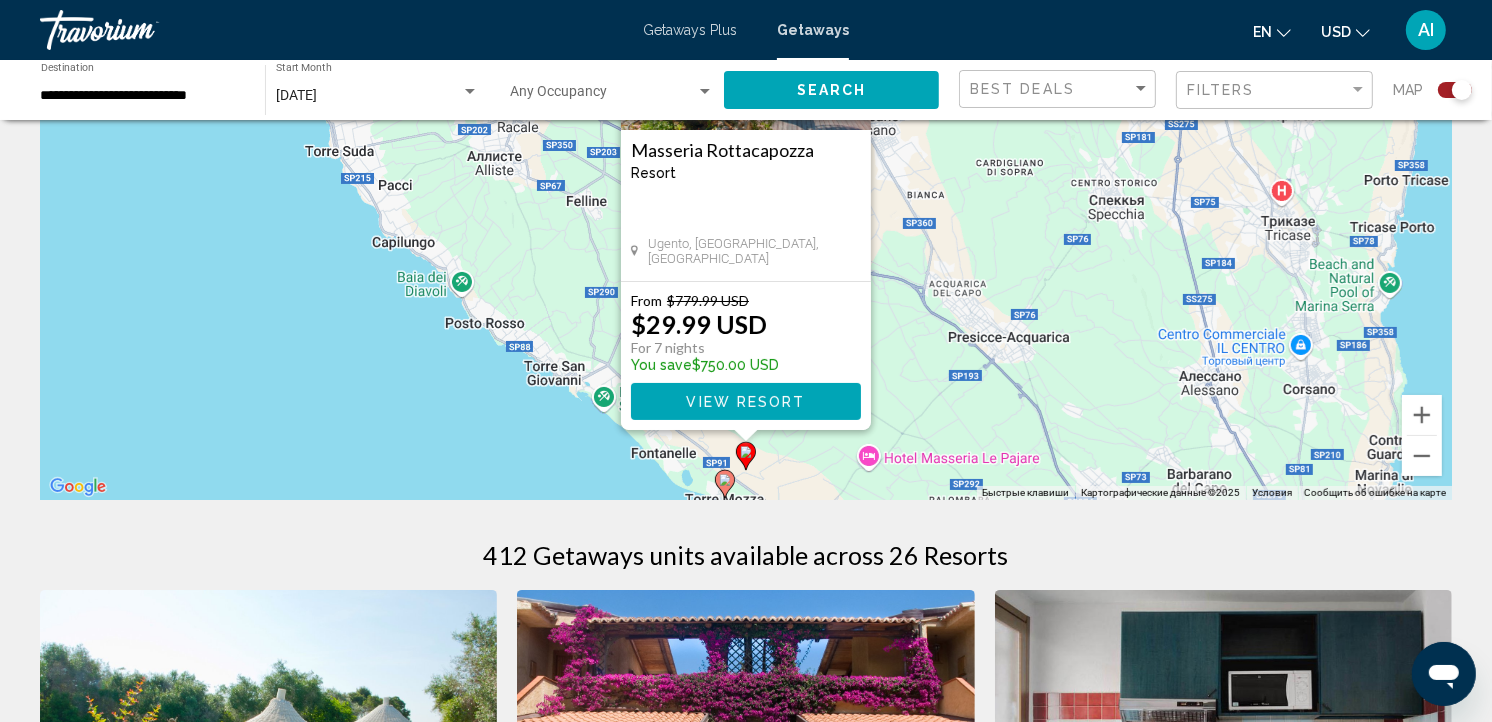 scroll, scrollTop: 336, scrollLeft: 0, axis: vertical 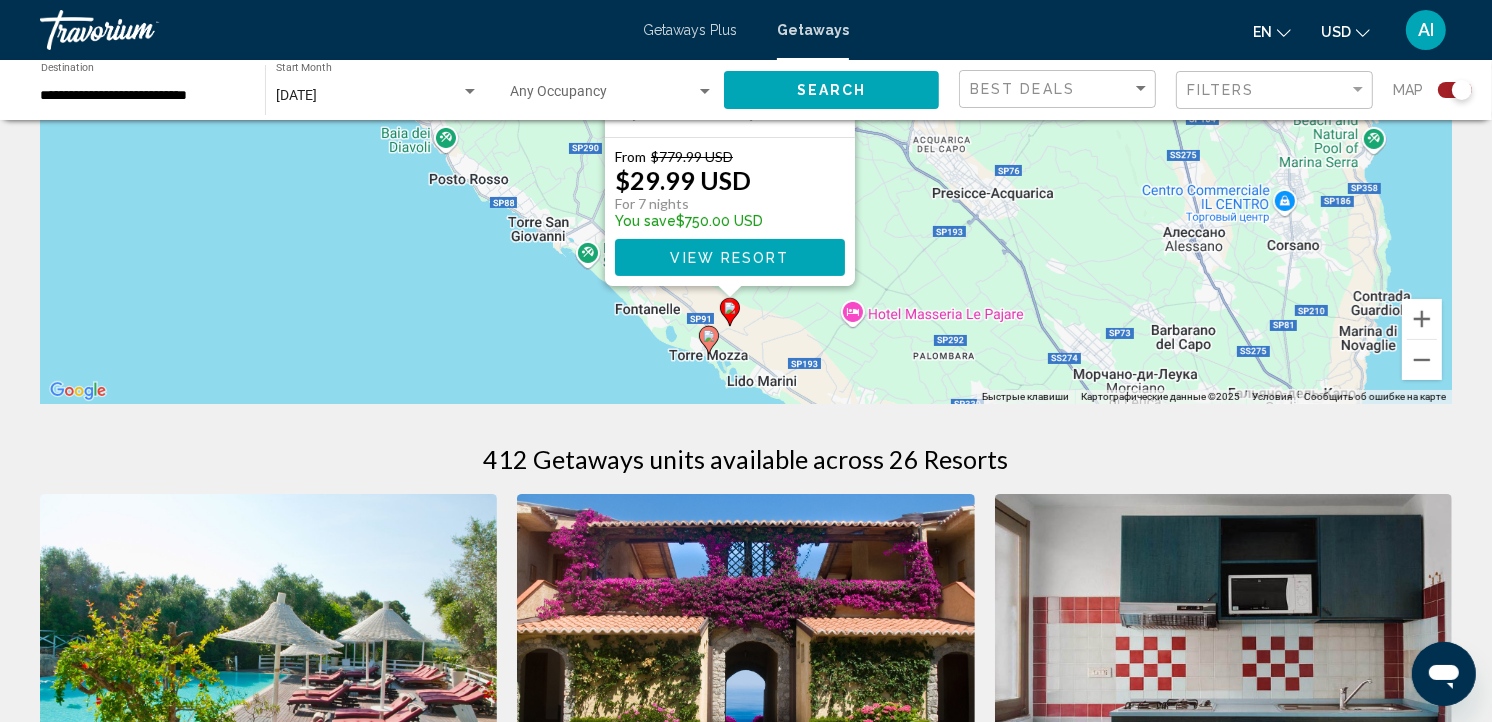 drag, startPoint x: 952, startPoint y: 285, endPoint x: 935, endPoint y: 234, distance: 53.75872 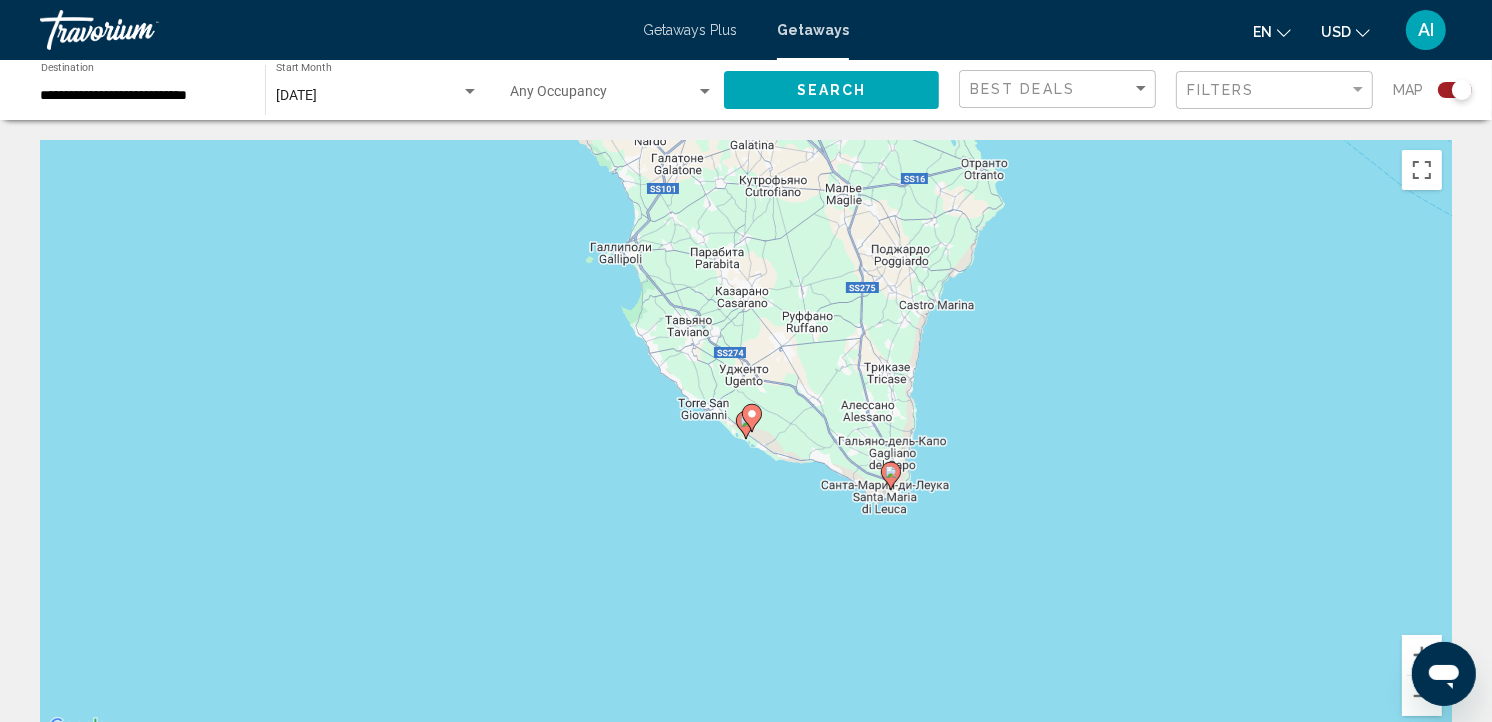 scroll, scrollTop: 8, scrollLeft: 0, axis: vertical 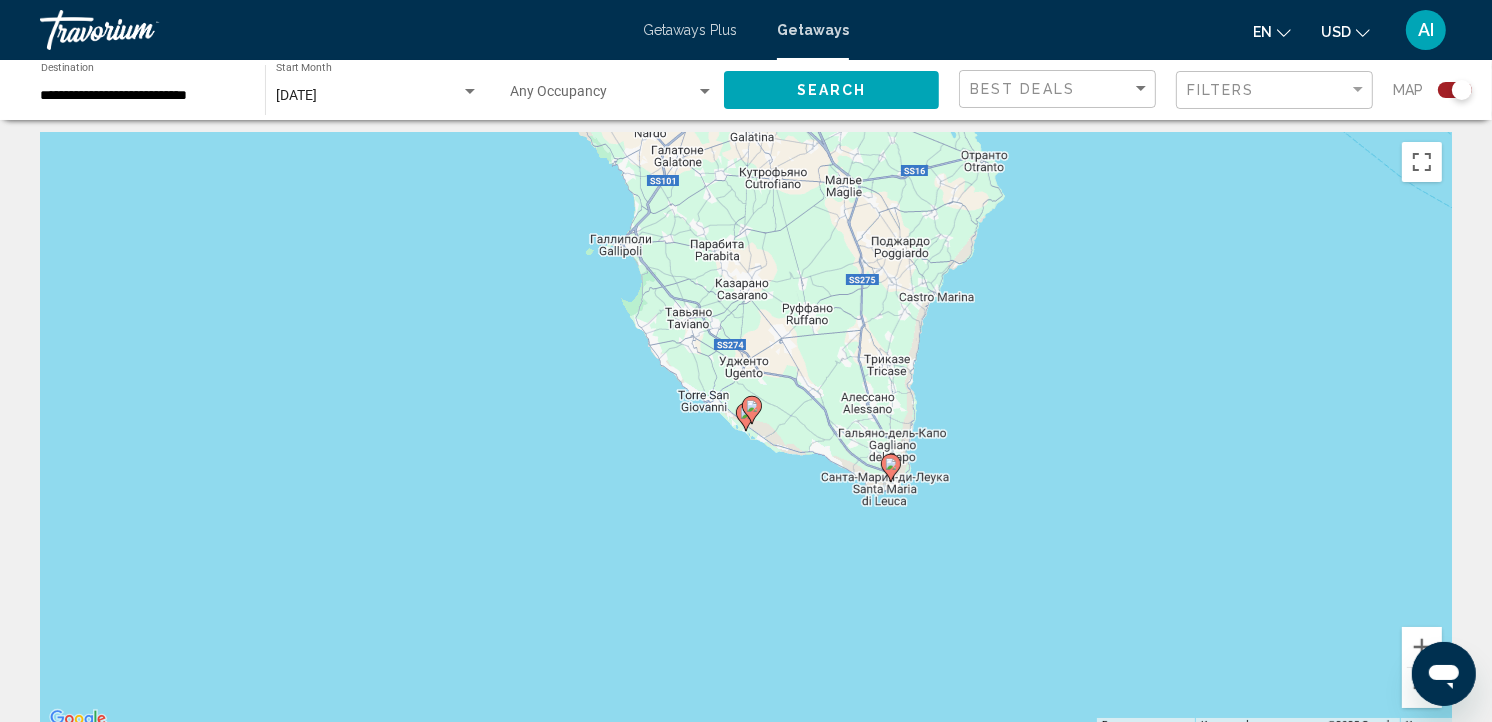 click at bounding box center (752, 410) 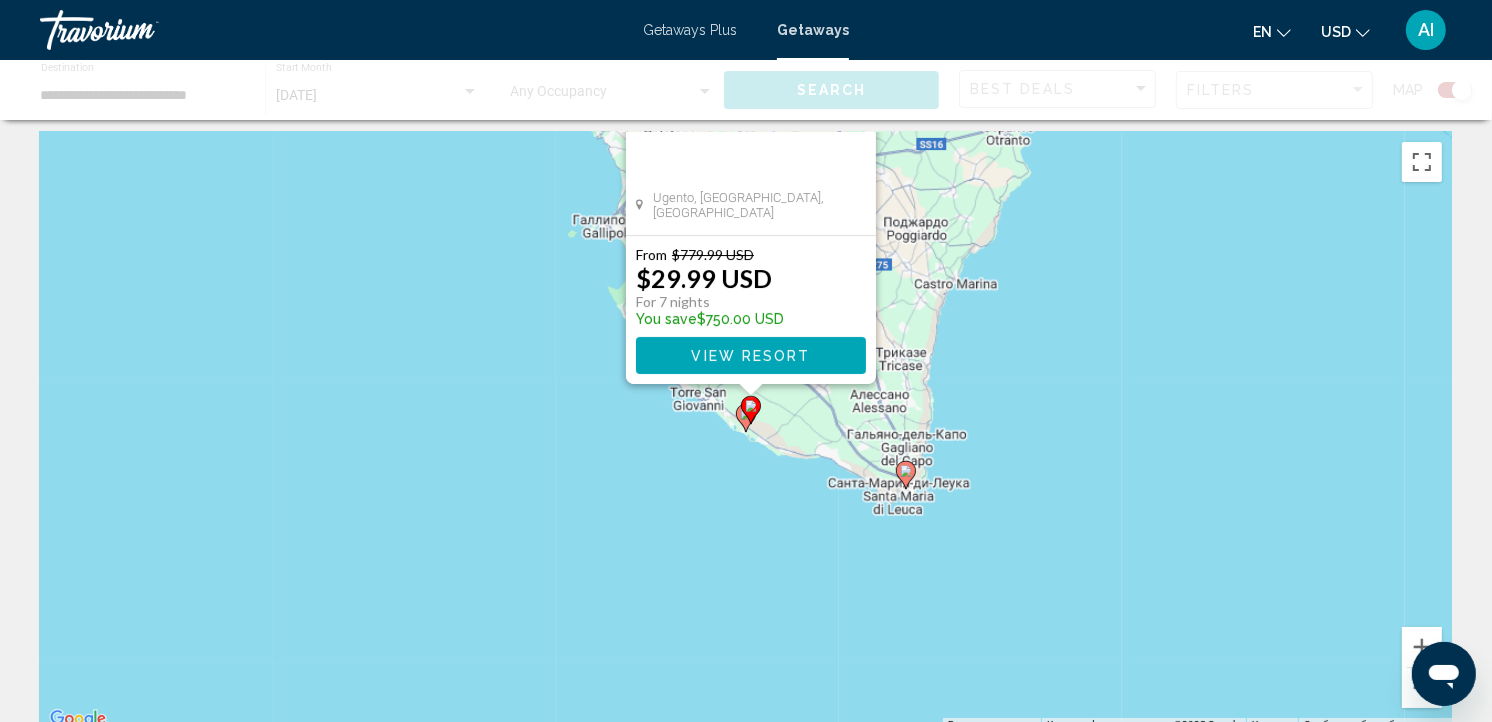 scroll, scrollTop: 0, scrollLeft: 0, axis: both 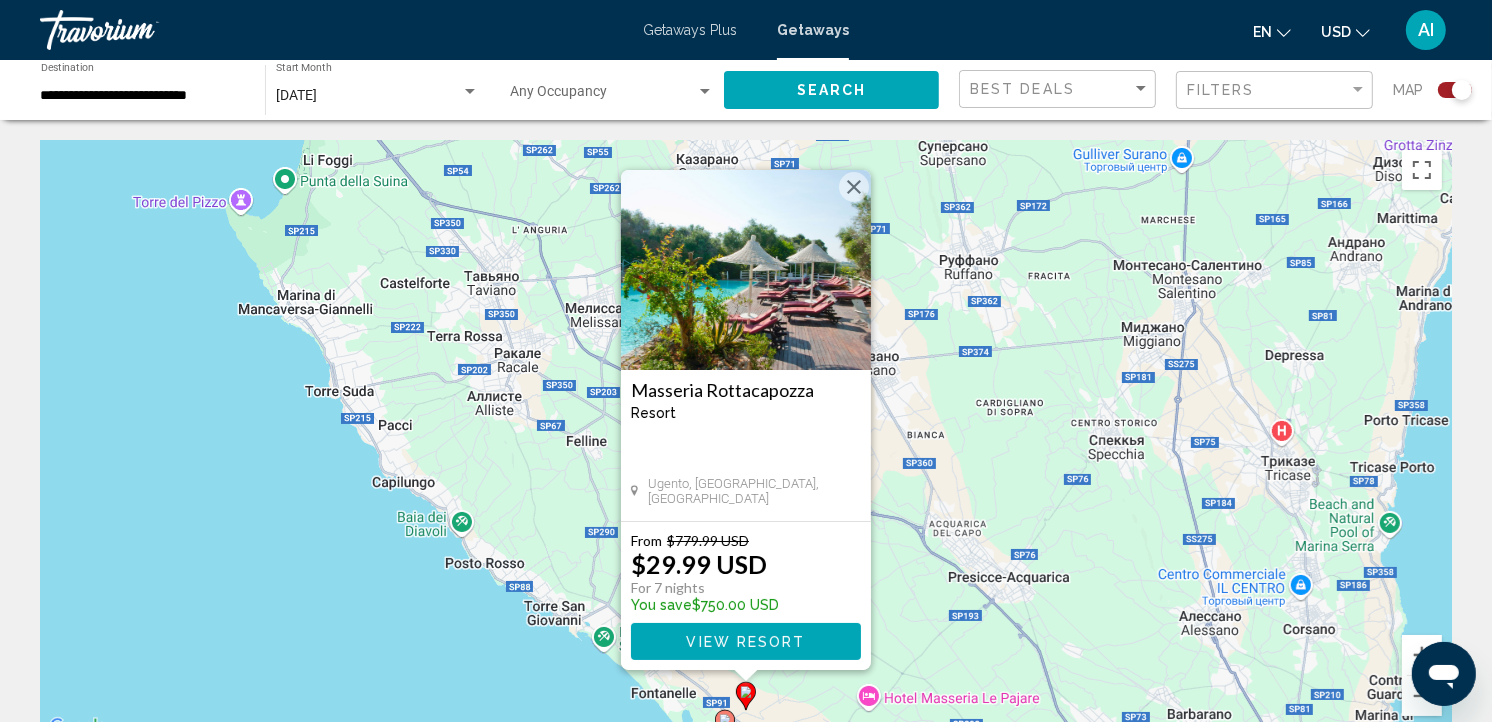 click at bounding box center (746, 270) 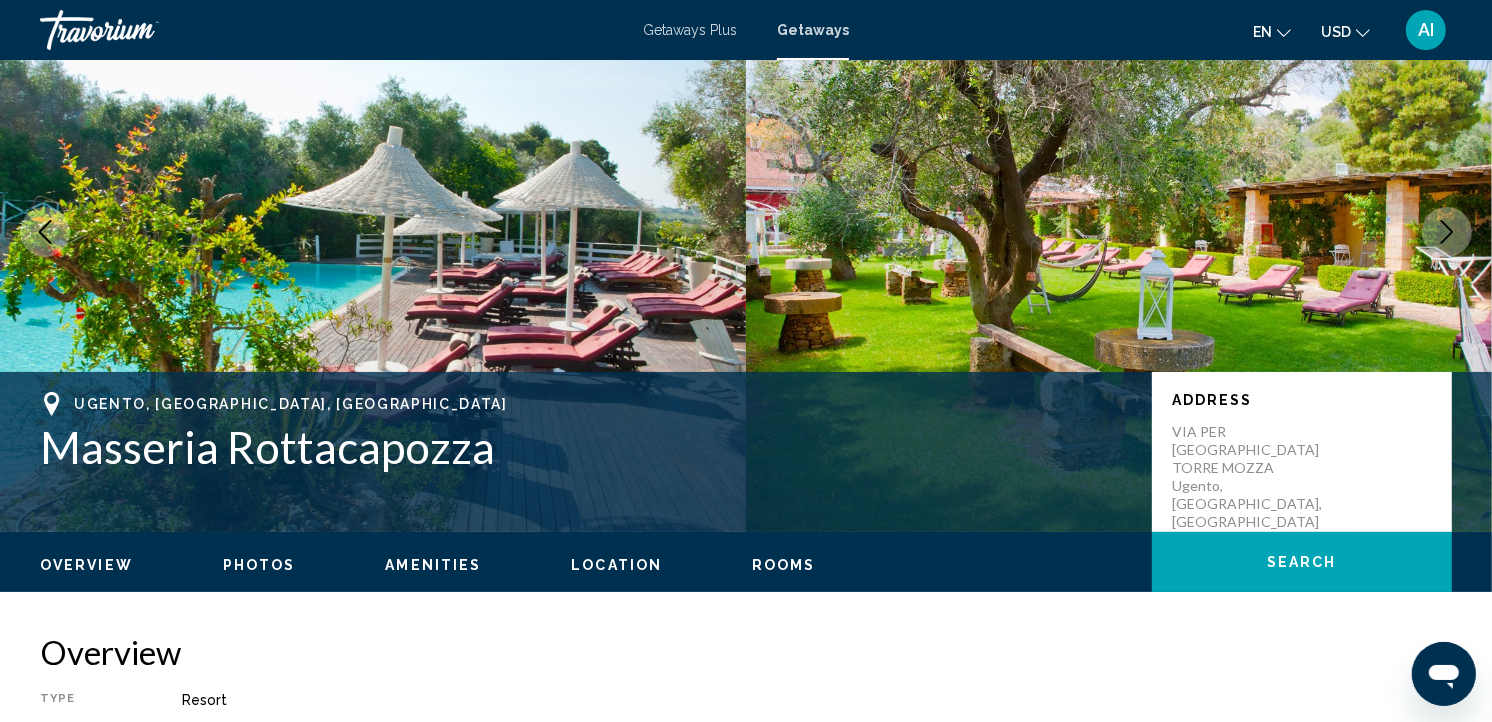 scroll, scrollTop: 137, scrollLeft: 0, axis: vertical 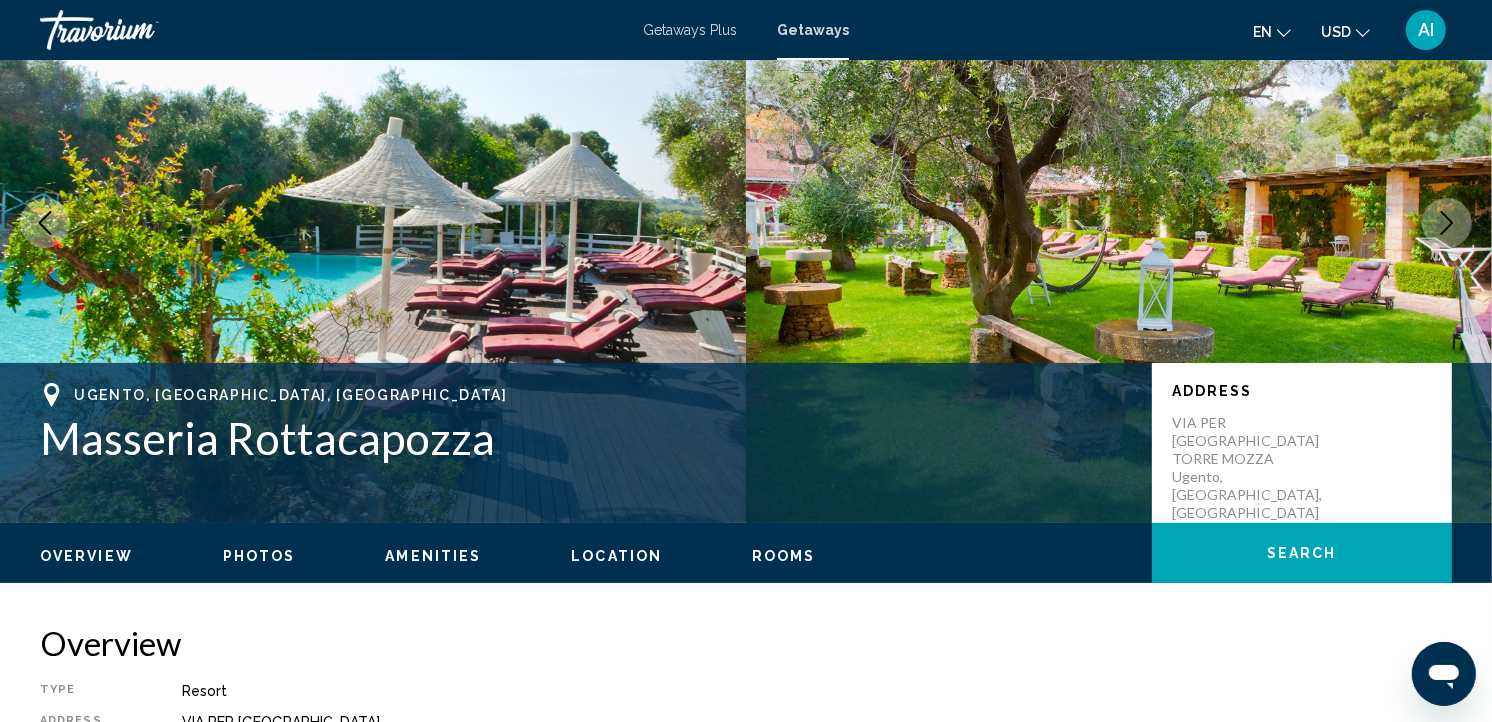 click on "Location" at bounding box center (616, 556) 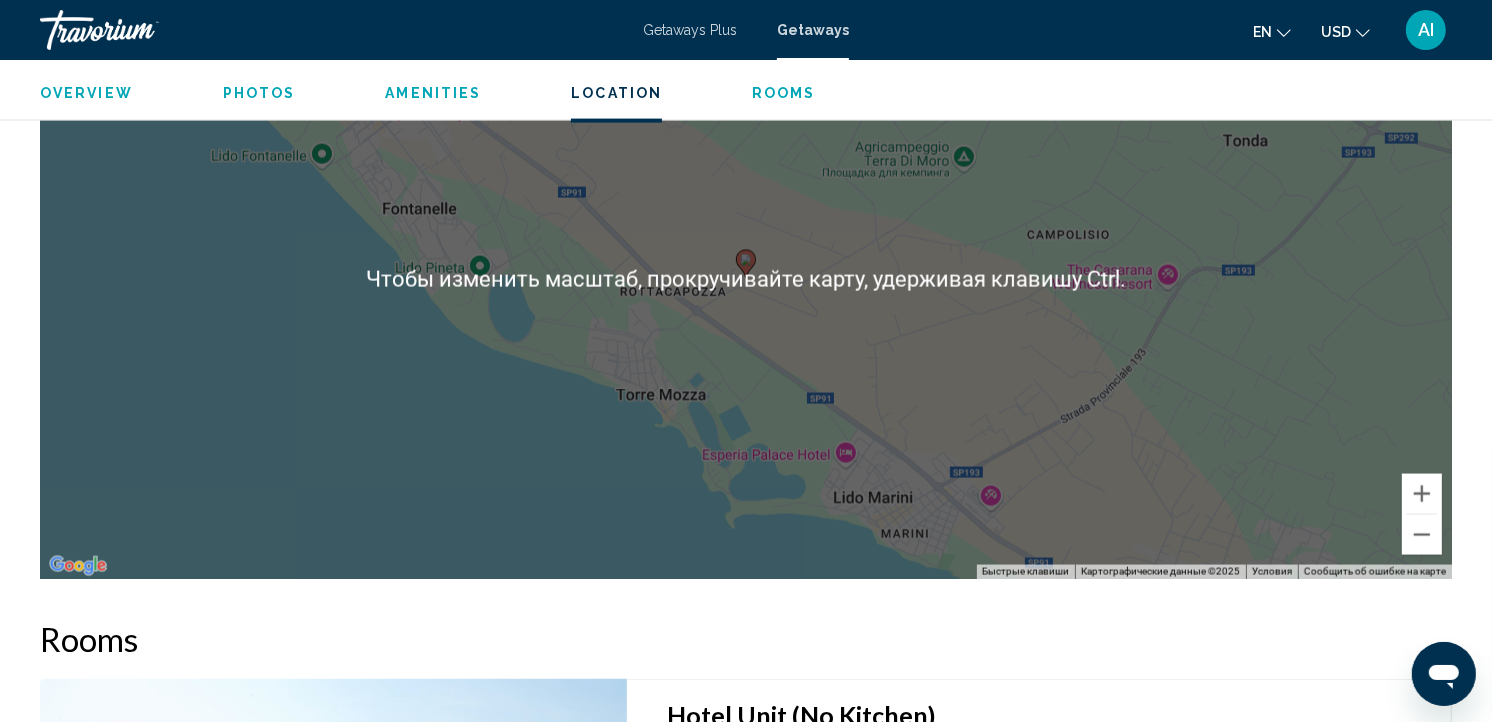scroll, scrollTop: 2643, scrollLeft: 0, axis: vertical 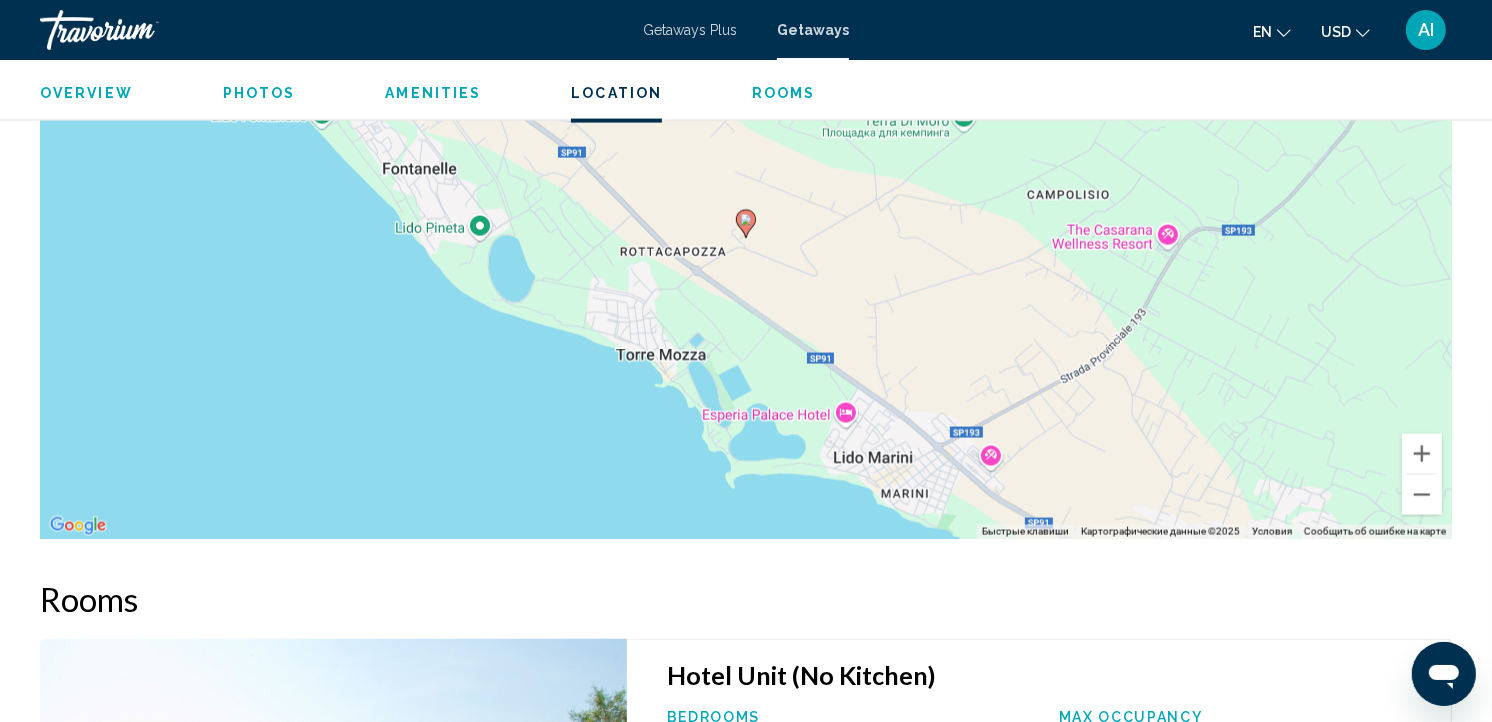 click on "Для навигации используйте клавиши со стрелками. Чтобы активировать перетаскивание с помощью клавиатуры, нажмите Alt + Ввод. После этого перемещайте маркер, используя клавиши со стрелками. Чтобы завершить перетаскивание, нажмите клавишу Ввод. Чтобы отменить действие, нажмите клавишу Esc." at bounding box center [746, 239] 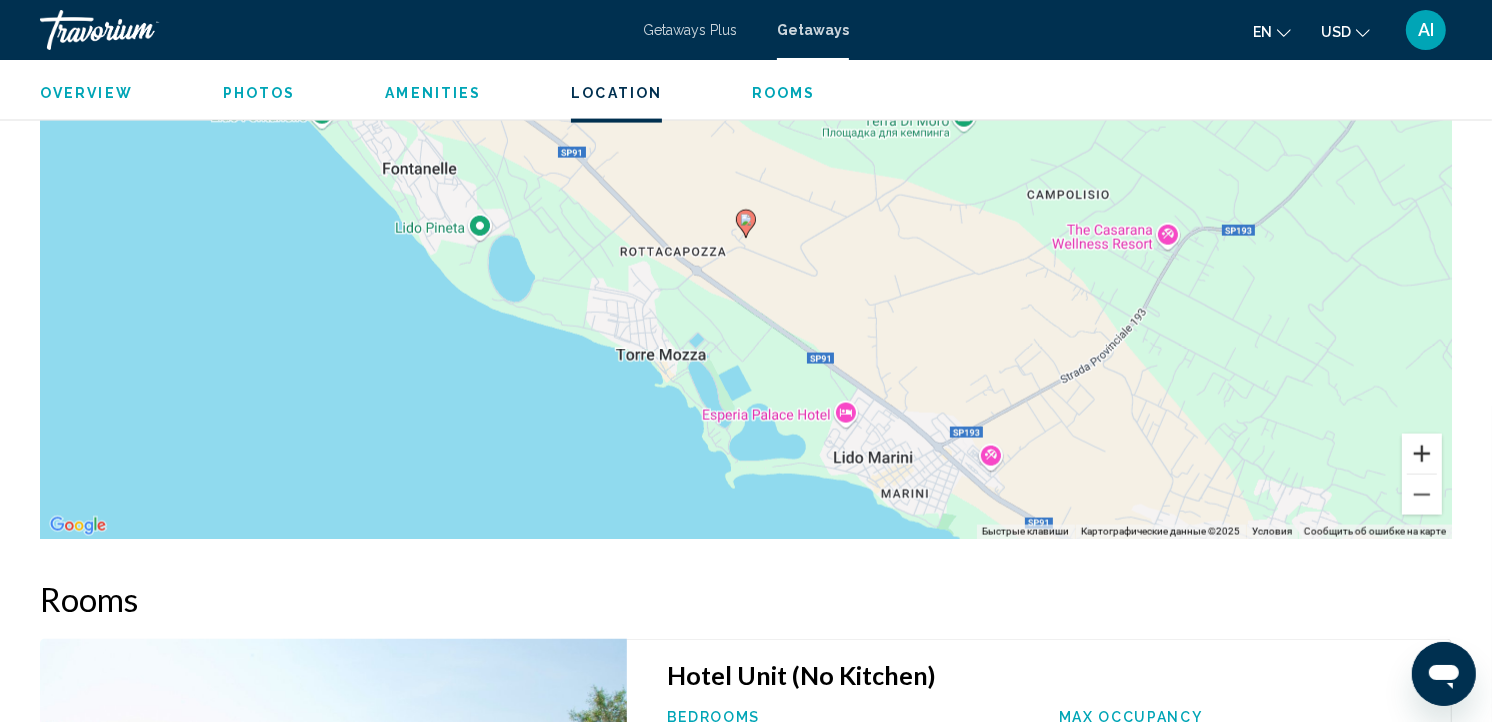 click at bounding box center (1422, 454) 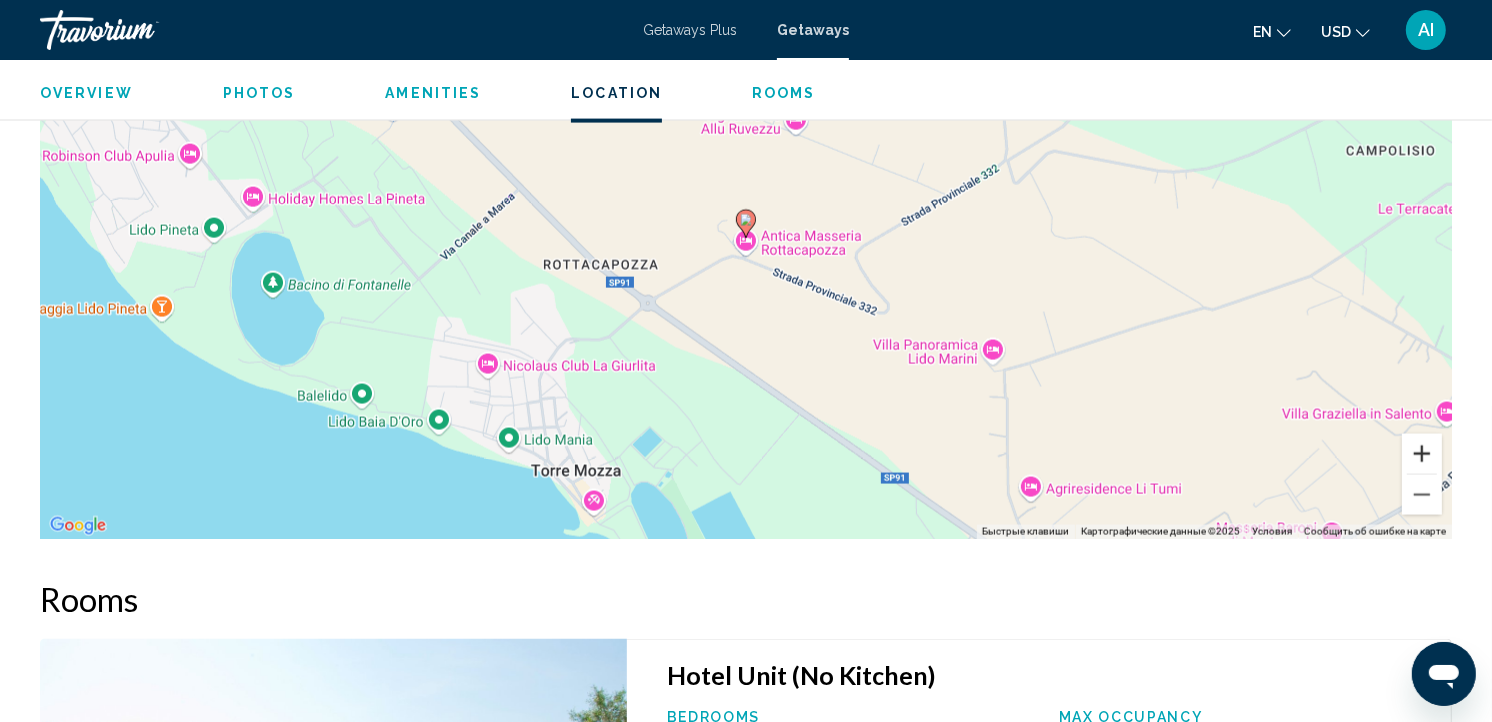 click at bounding box center (1422, 454) 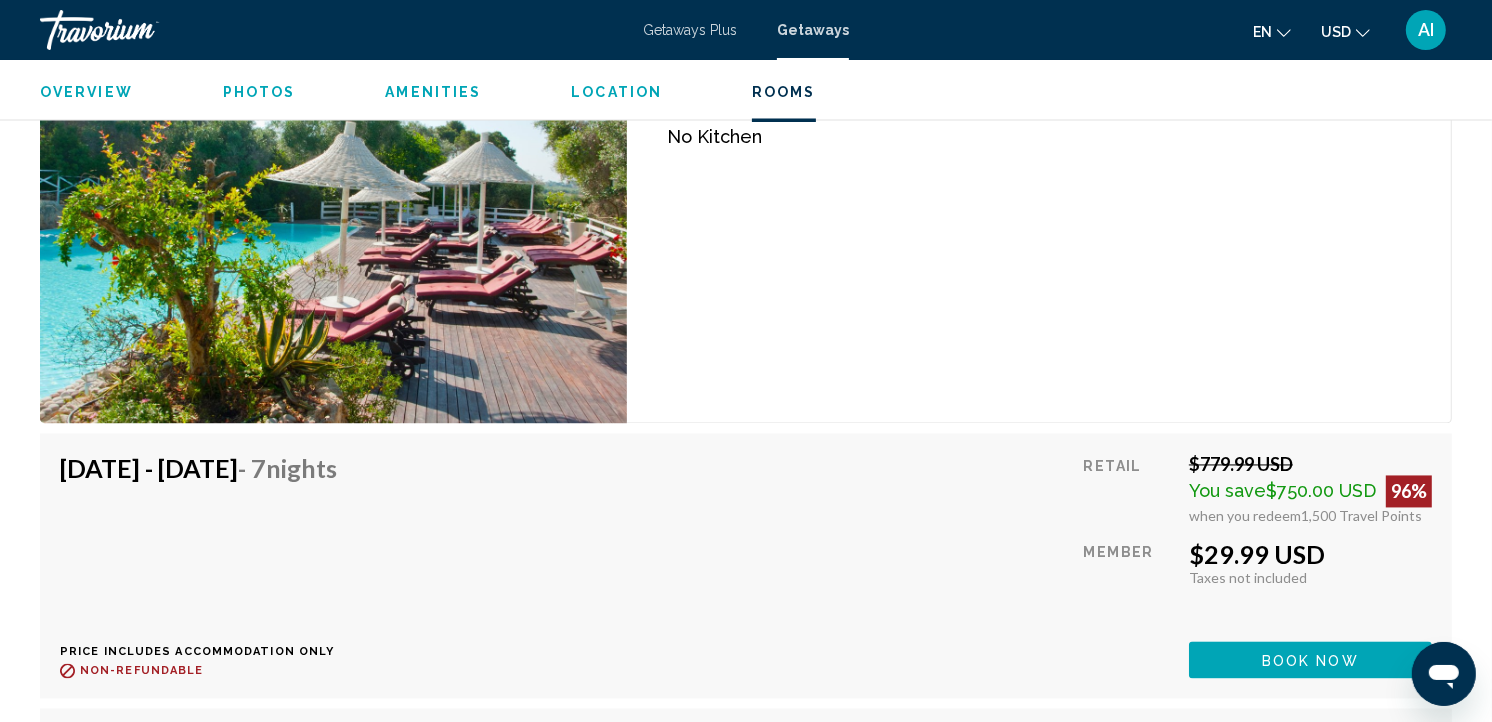 scroll, scrollTop: 3208, scrollLeft: 0, axis: vertical 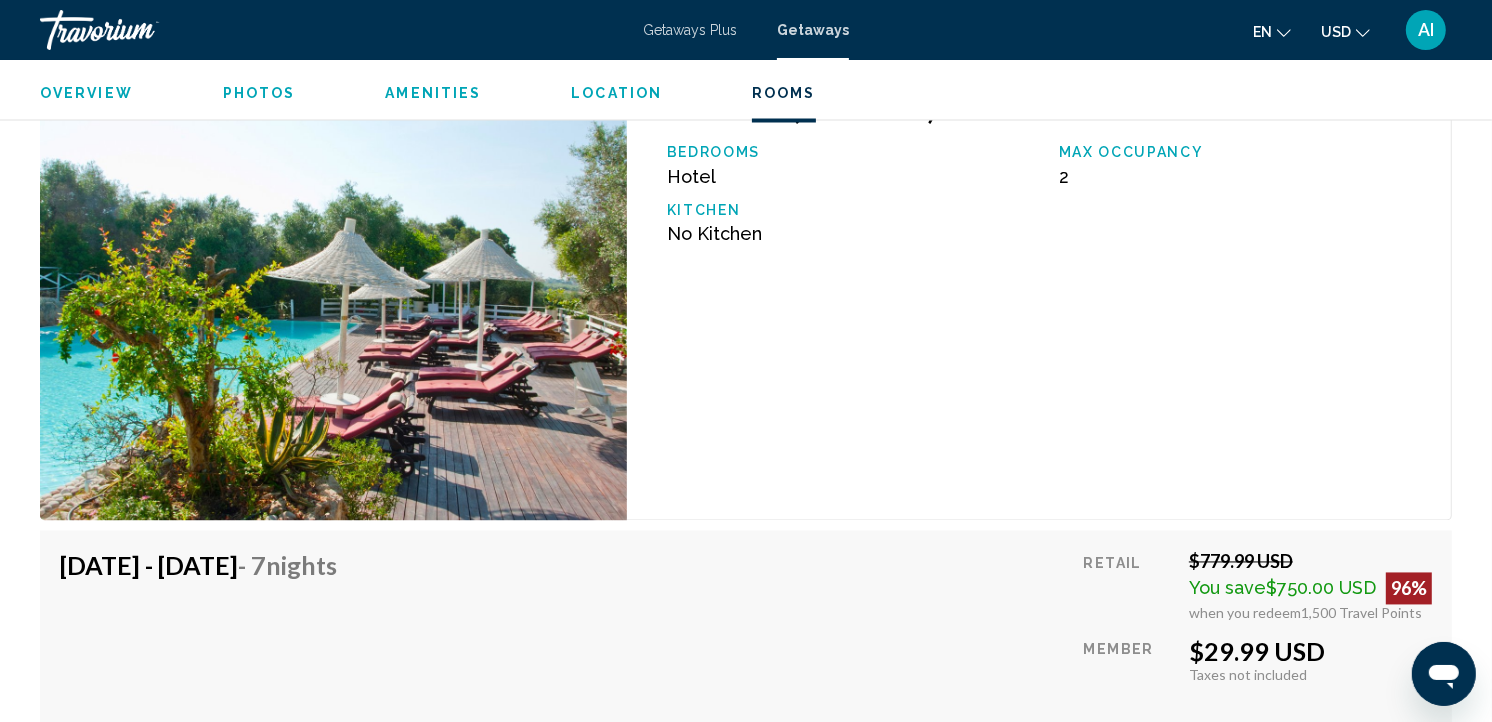 click on "Photos" at bounding box center [259, 93] 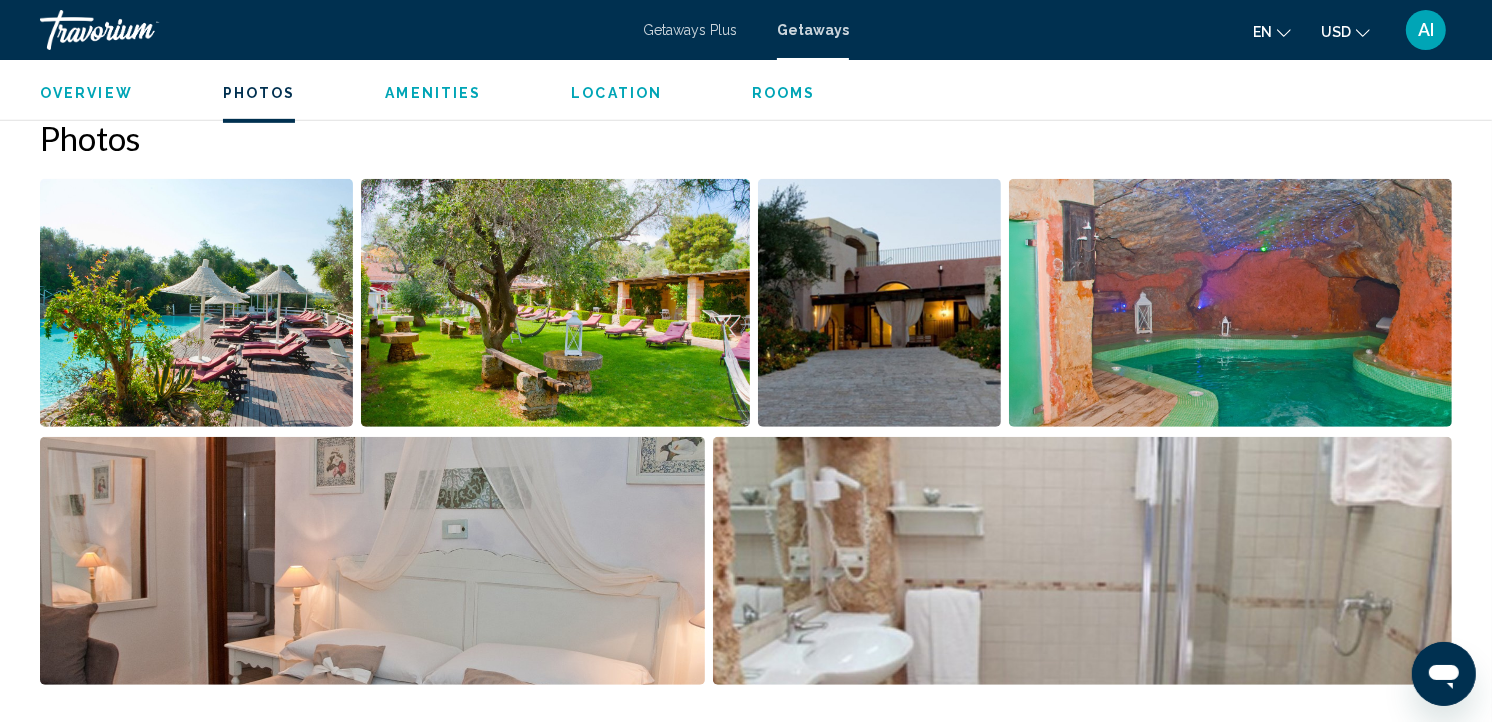 scroll, scrollTop: 924, scrollLeft: 0, axis: vertical 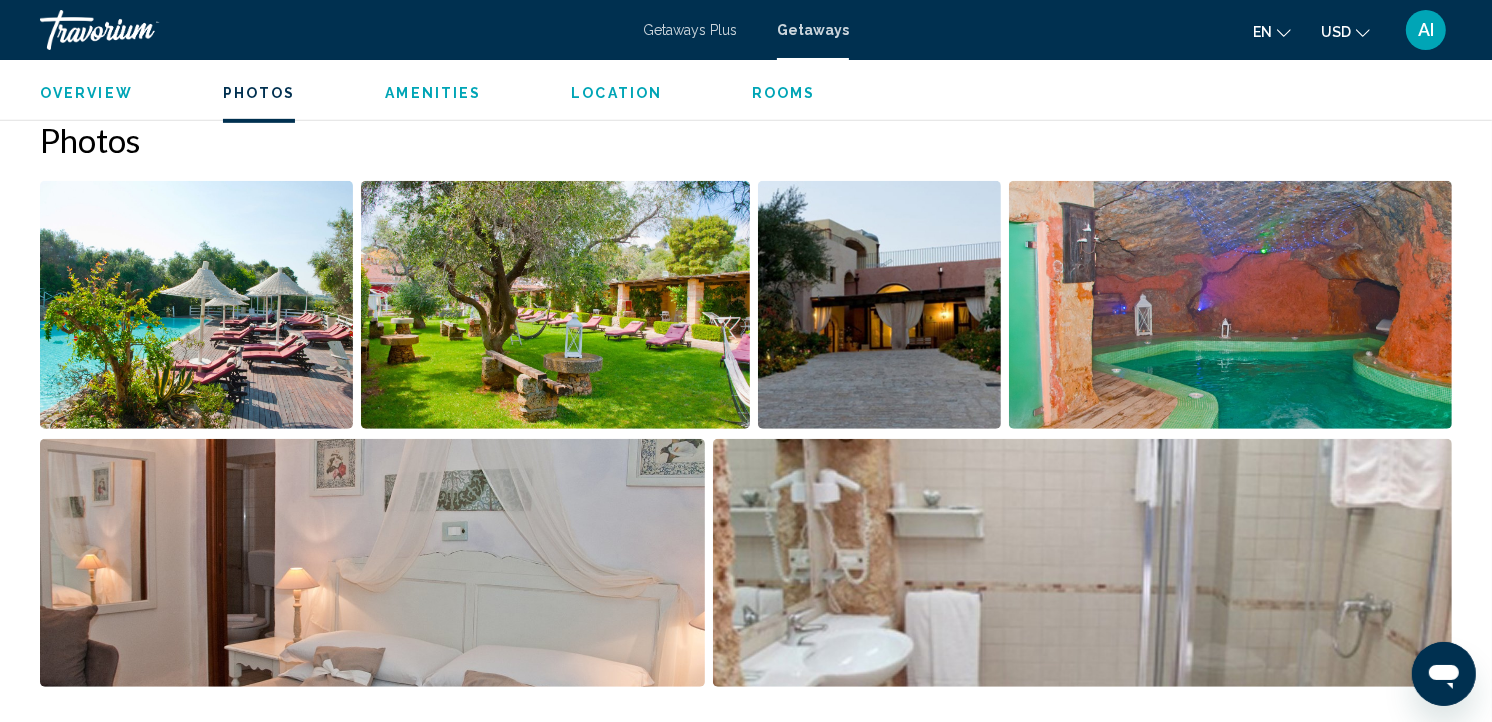 click at bounding box center [1230, 305] 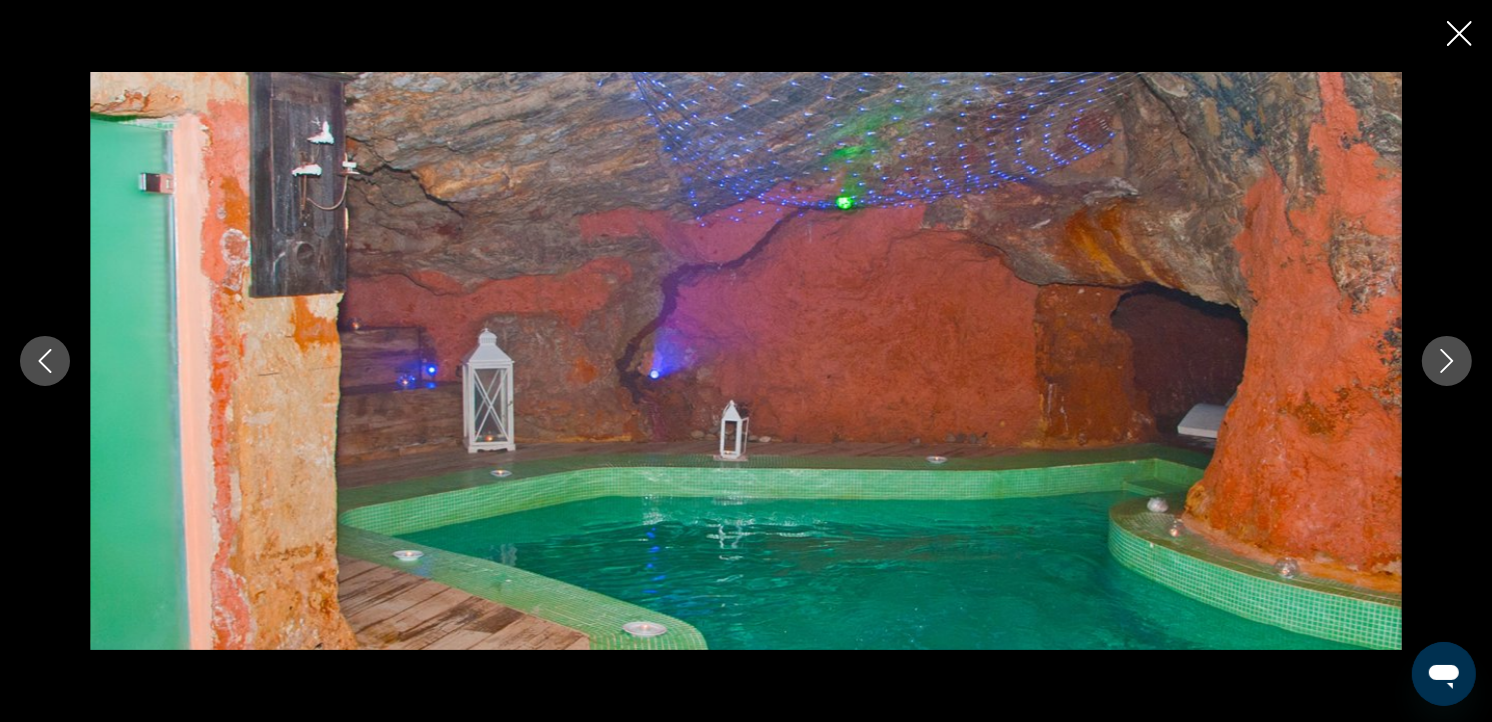 click 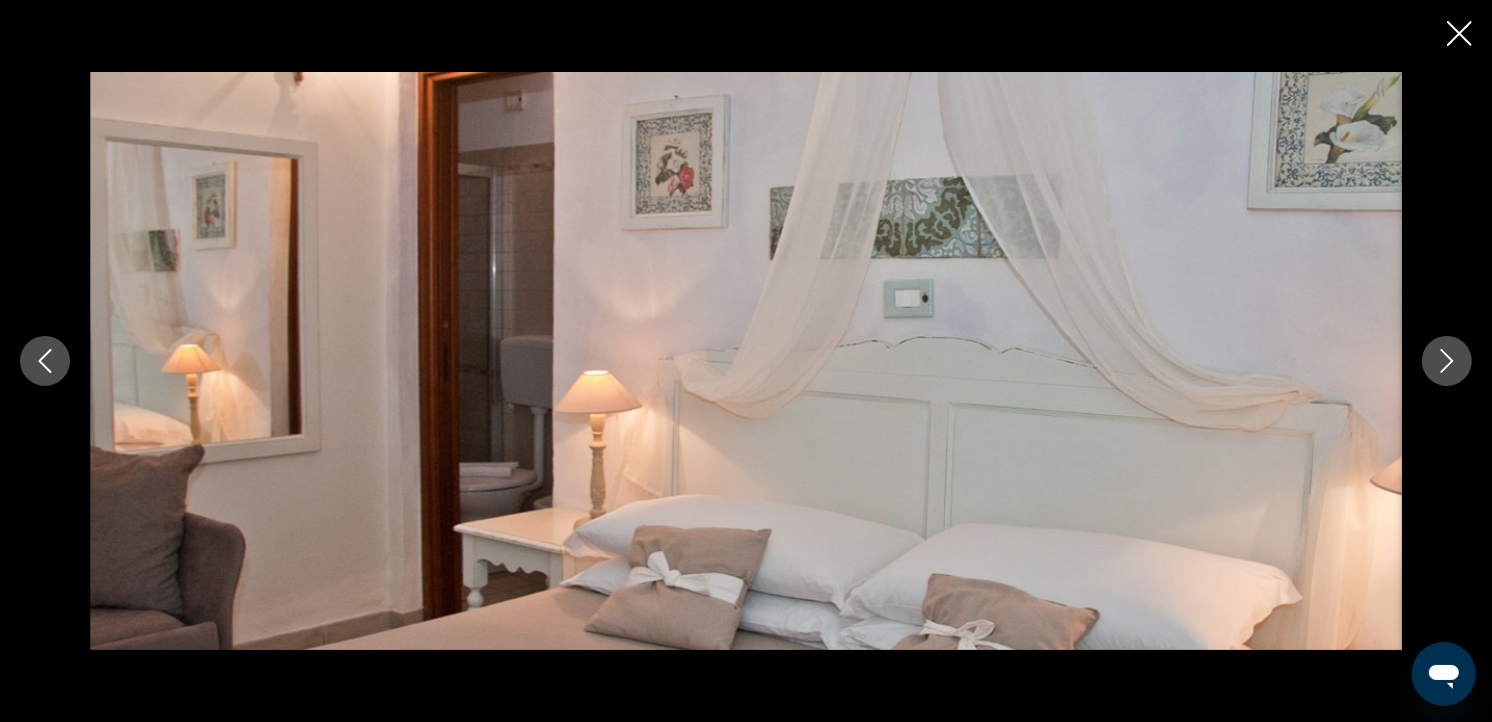 click 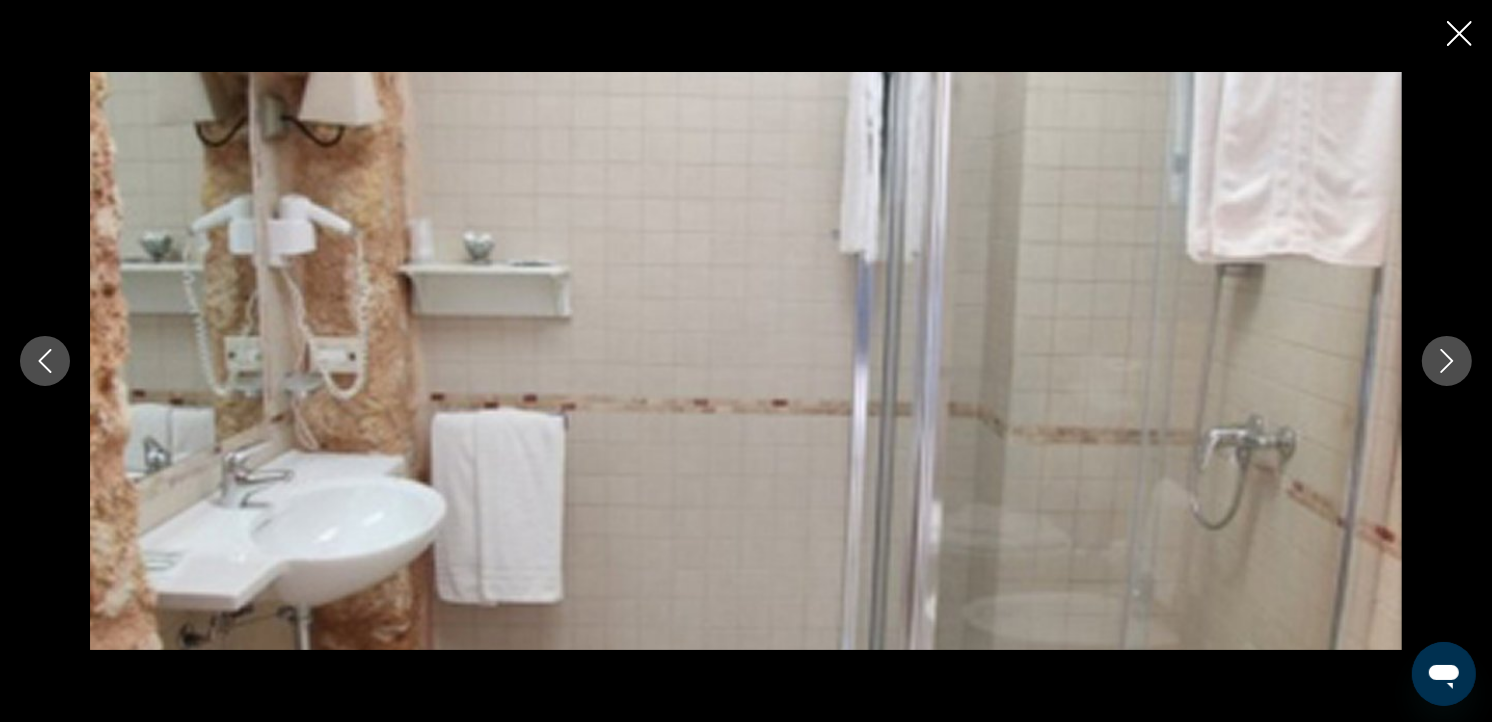 click 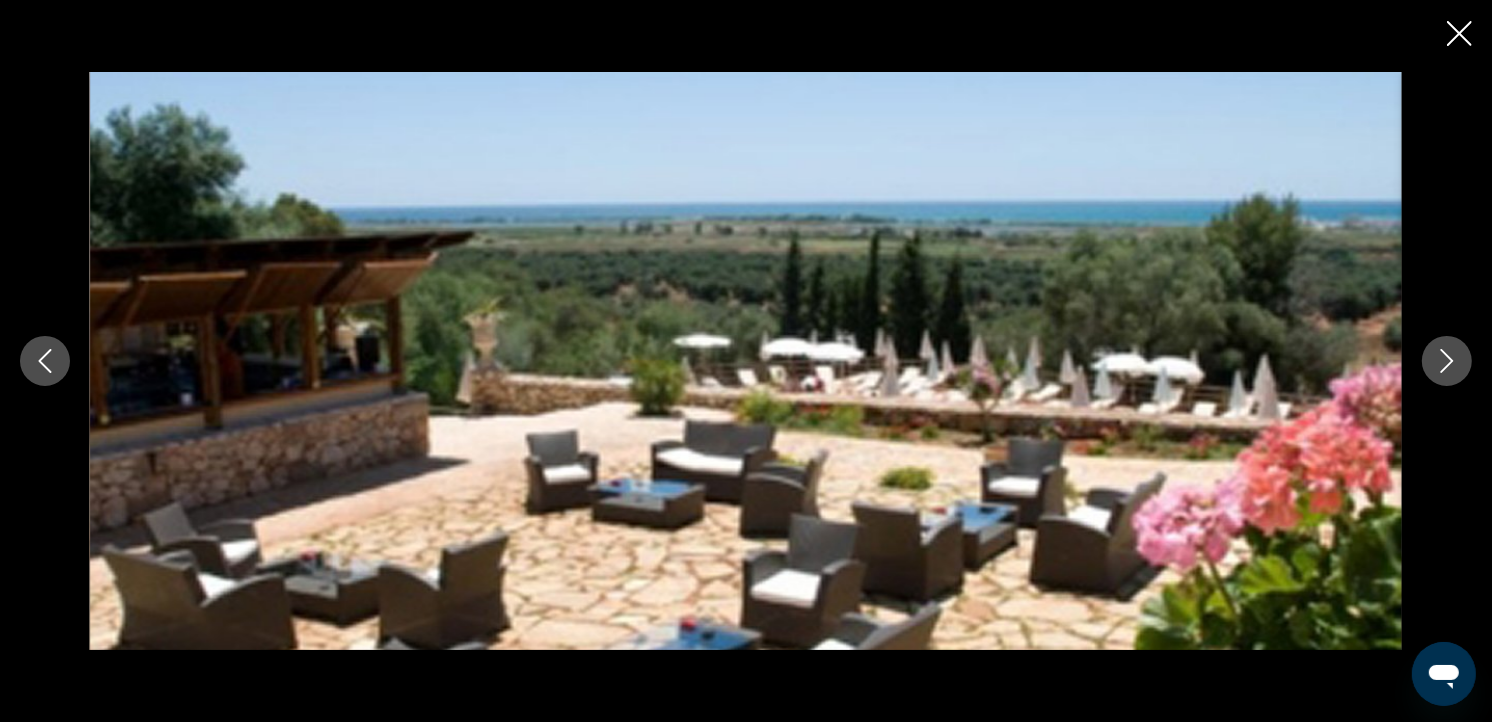 click 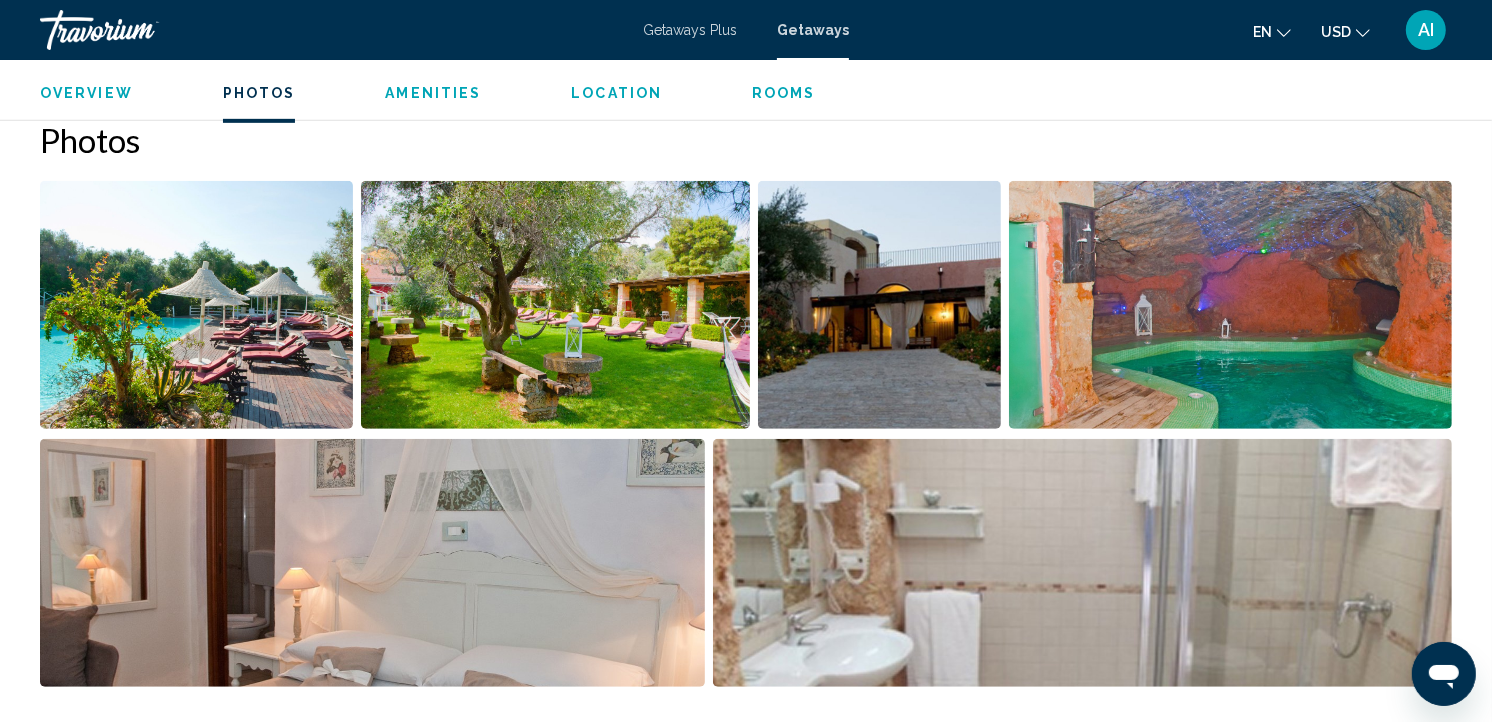 click on "Overview" at bounding box center (86, 93) 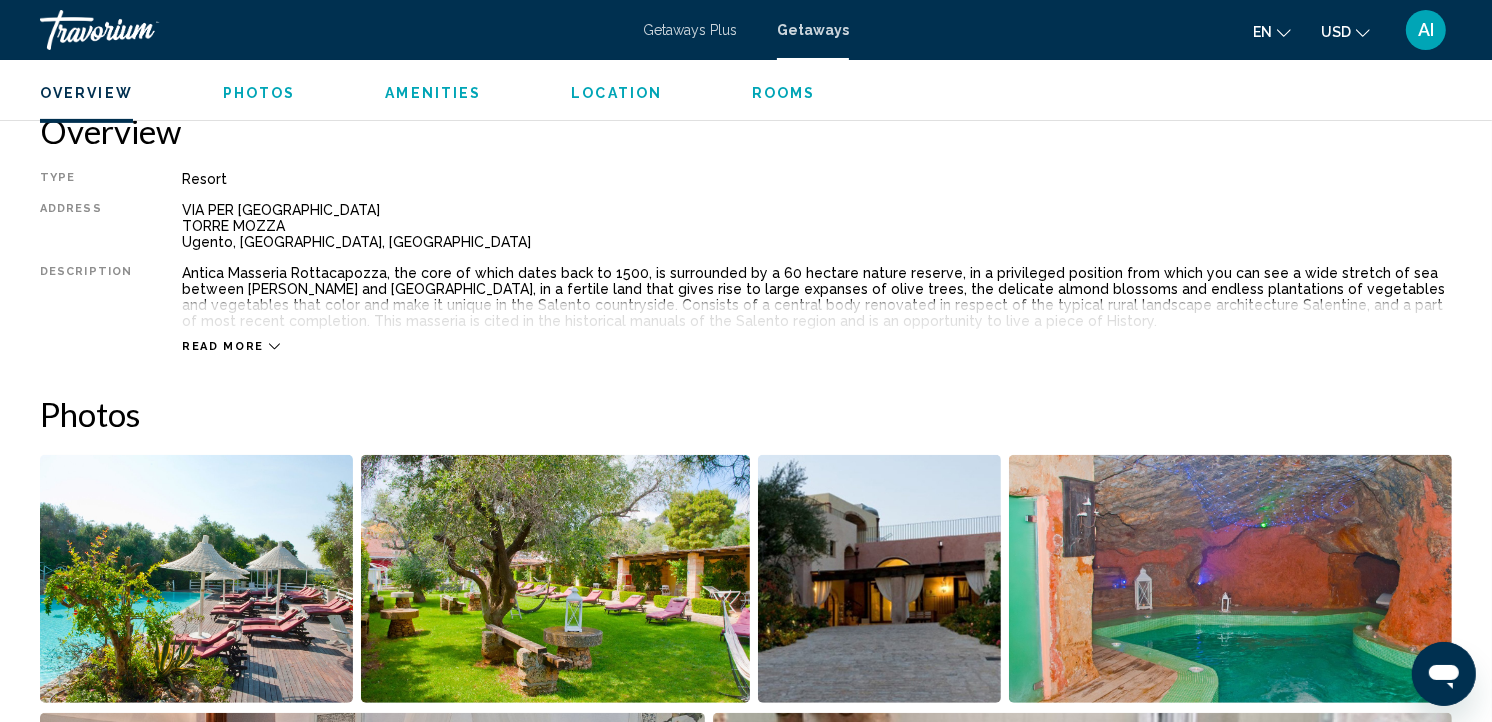 scroll, scrollTop: 641, scrollLeft: 0, axis: vertical 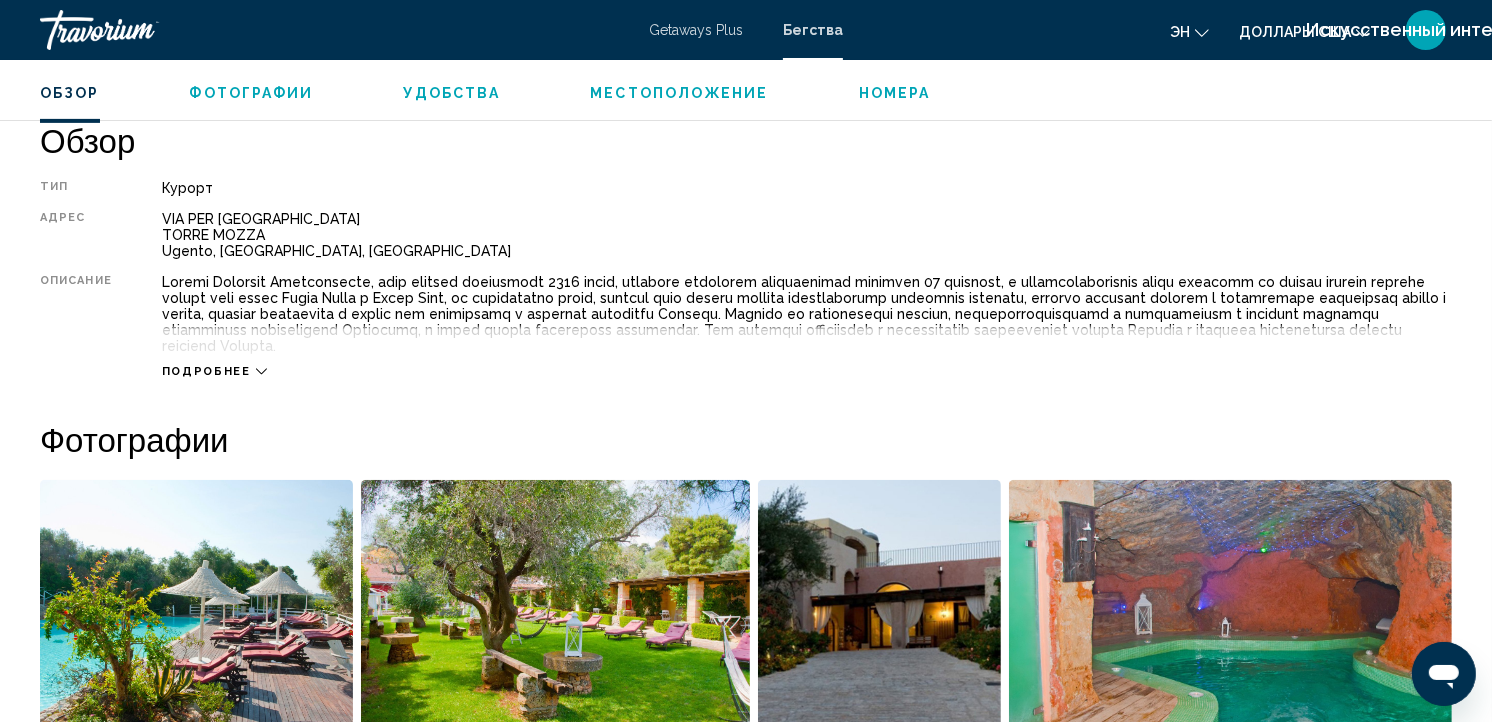 click on "Подробнее" at bounding box center [206, 371] 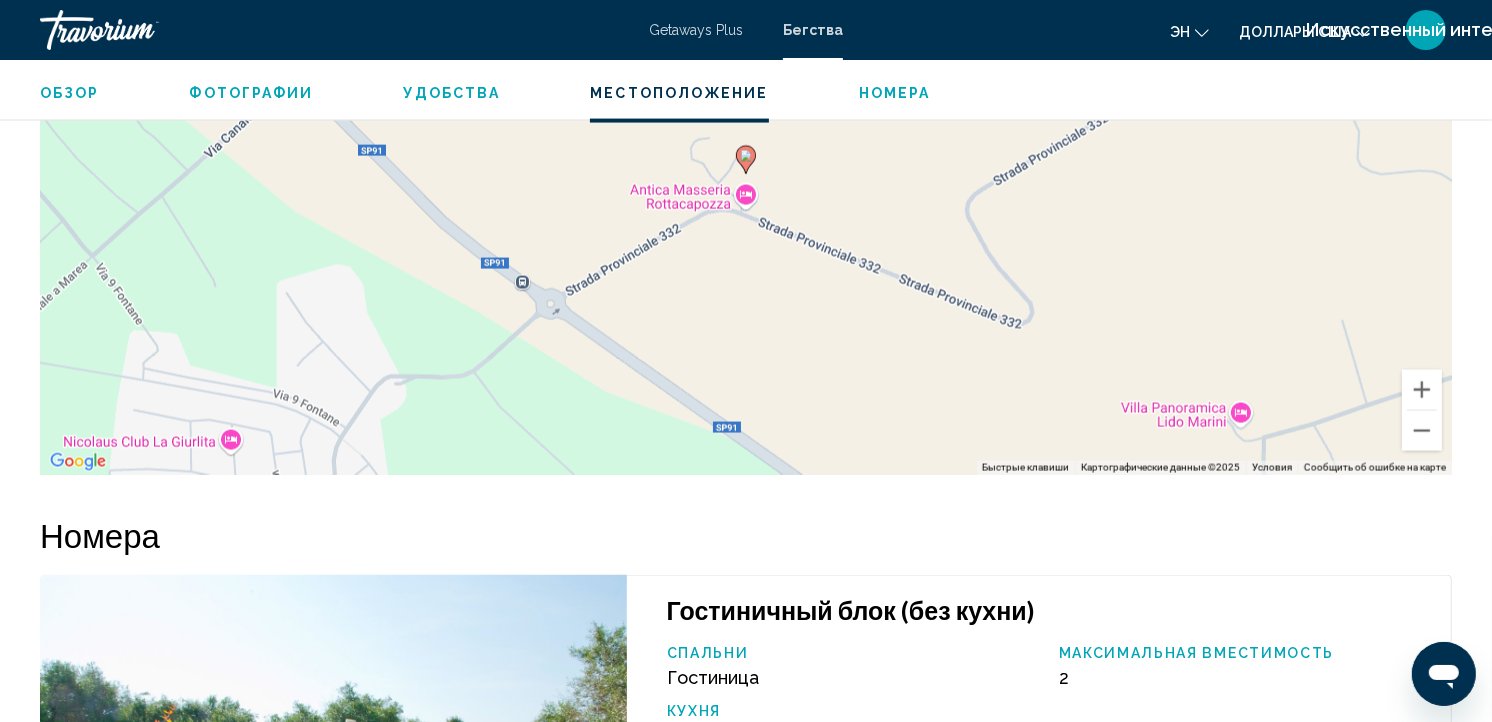 scroll, scrollTop: 2665, scrollLeft: 0, axis: vertical 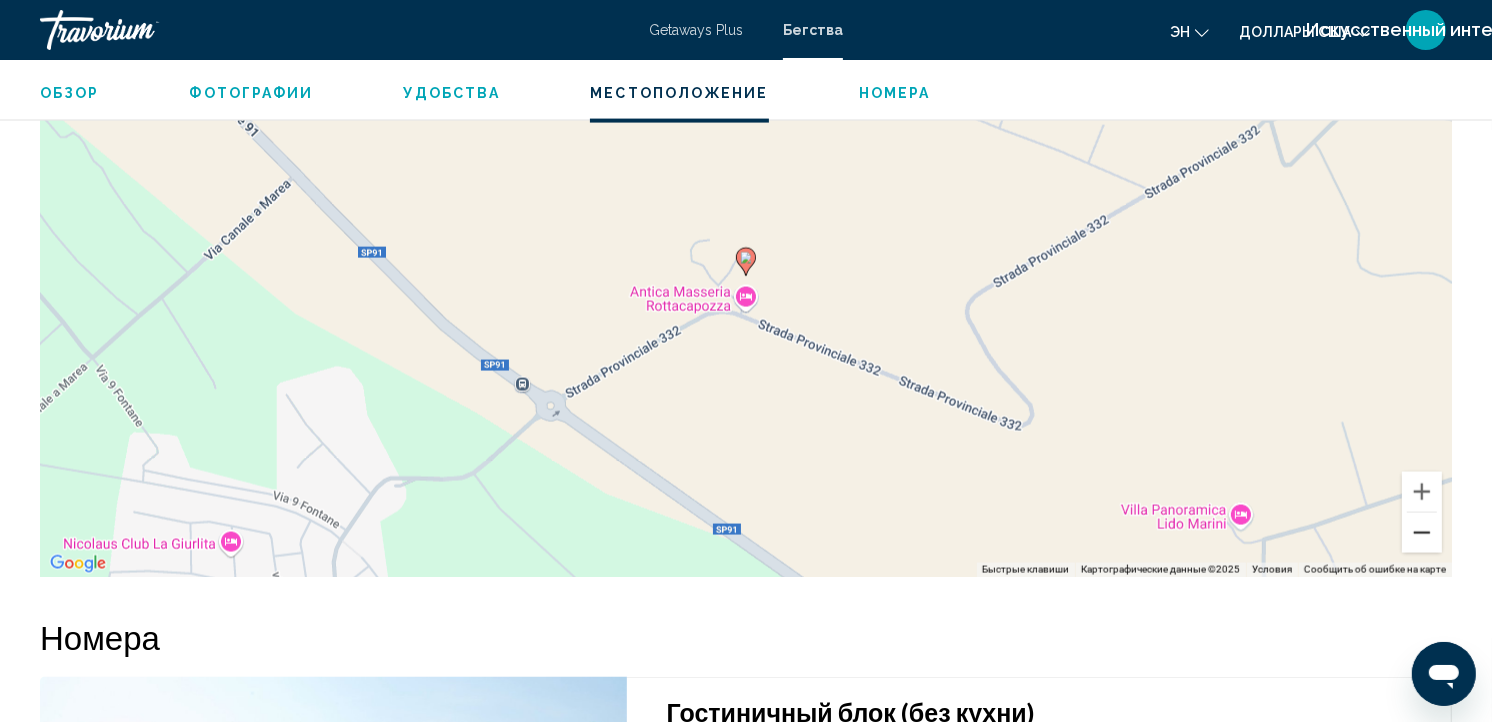 click at bounding box center [1422, 533] 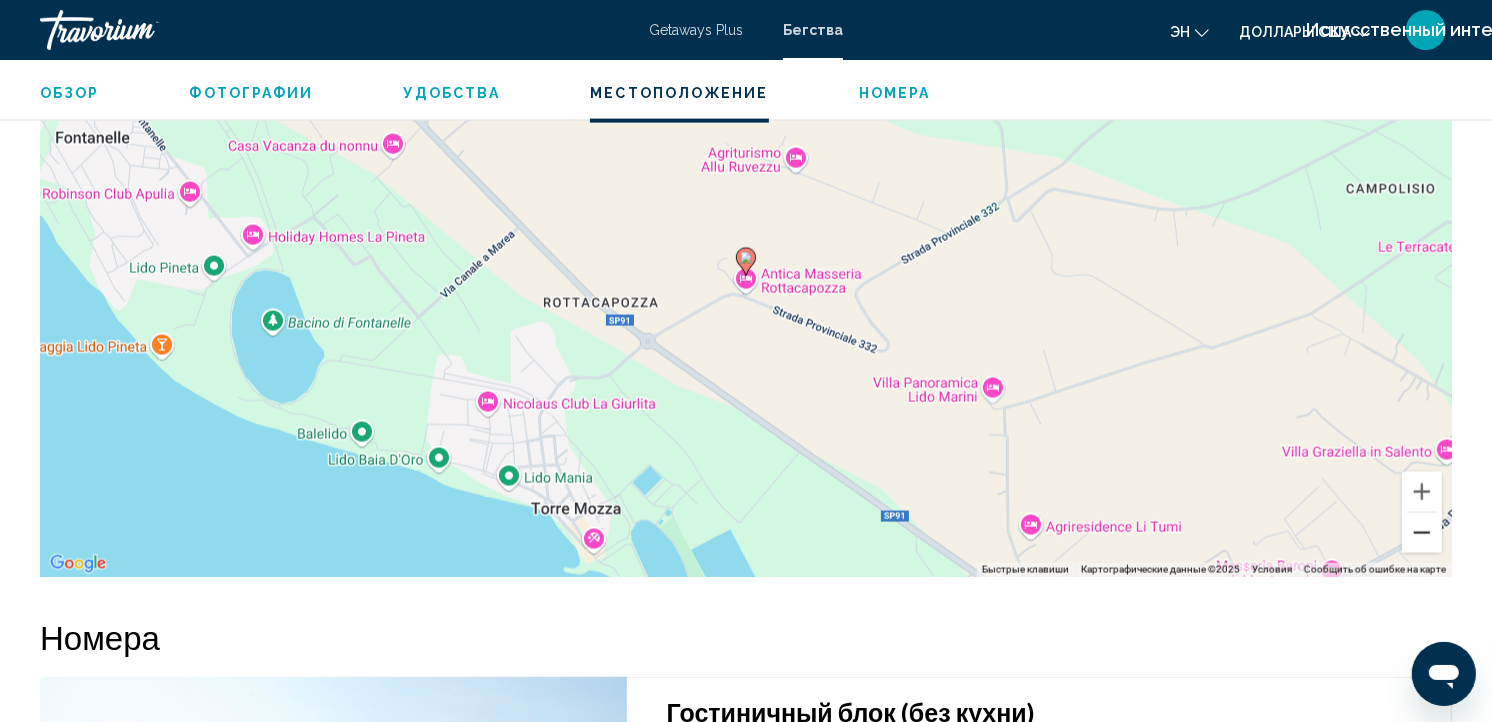 click at bounding box center (1422, 533) 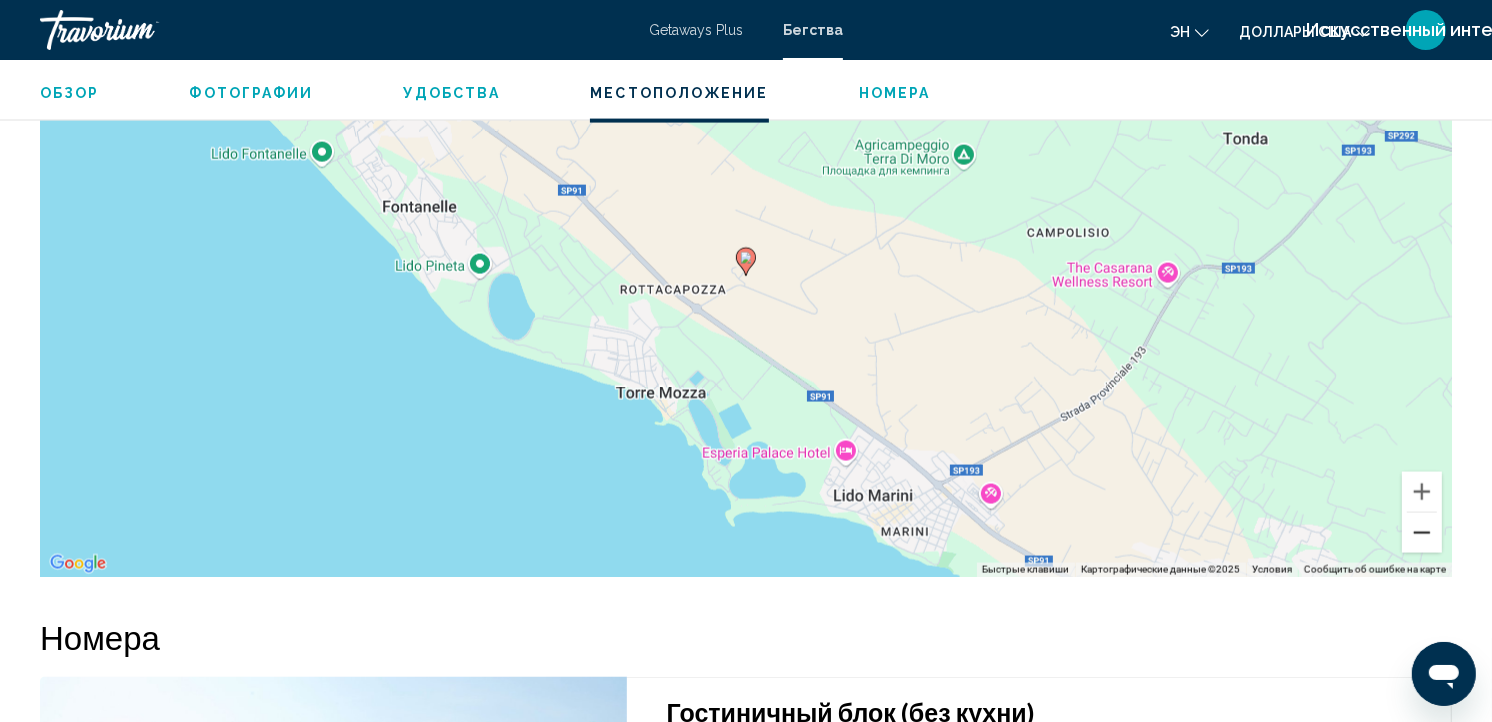 click at bounding box center (1422, 533) 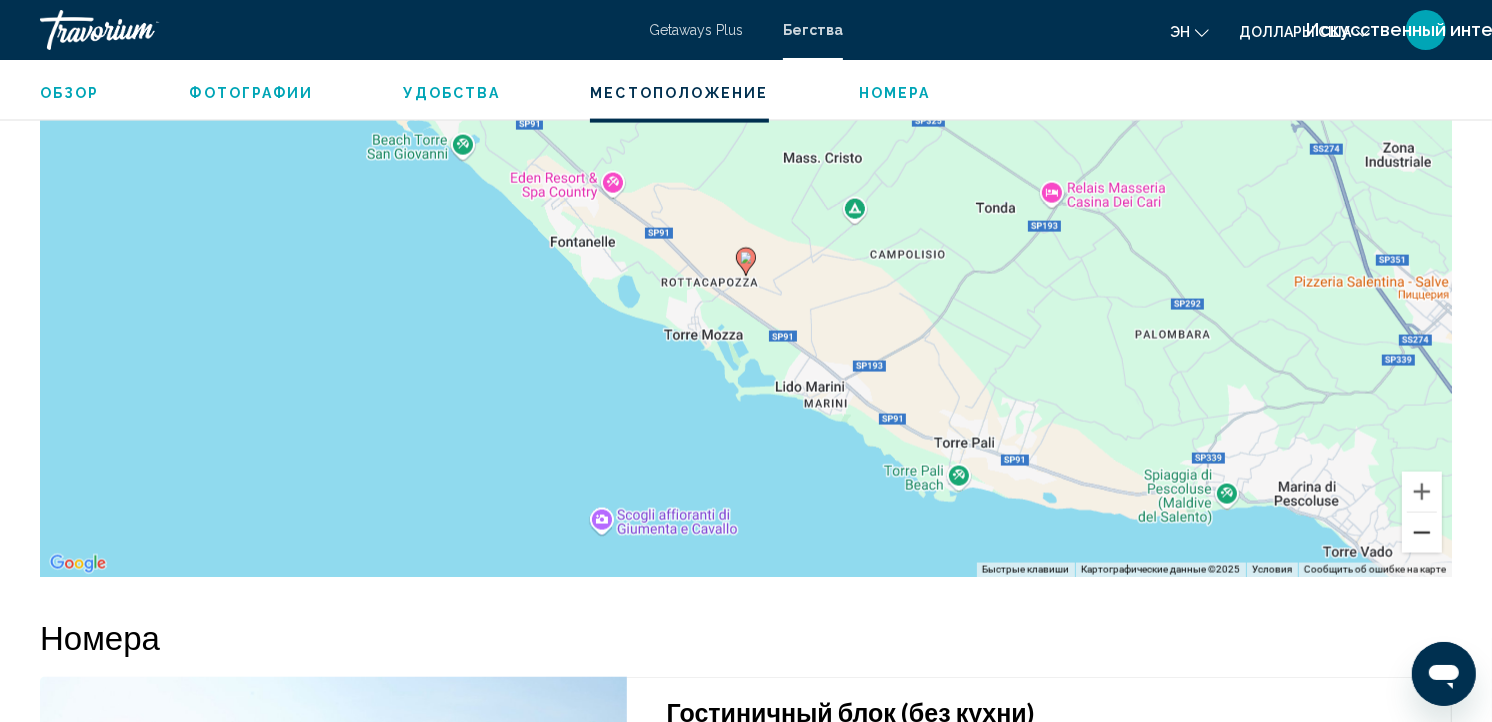 click at bounding box center [1422, 533] 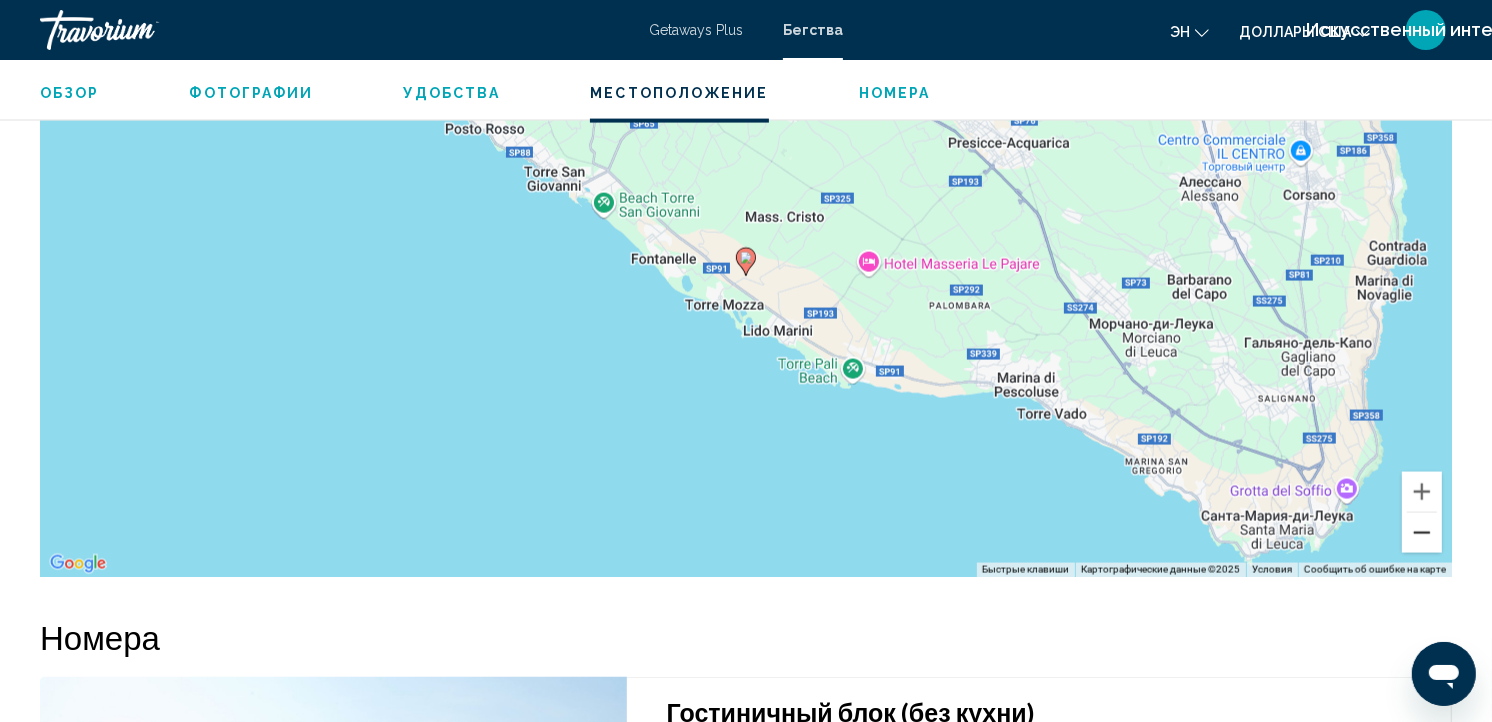 click at bounding box center (1422, 533) 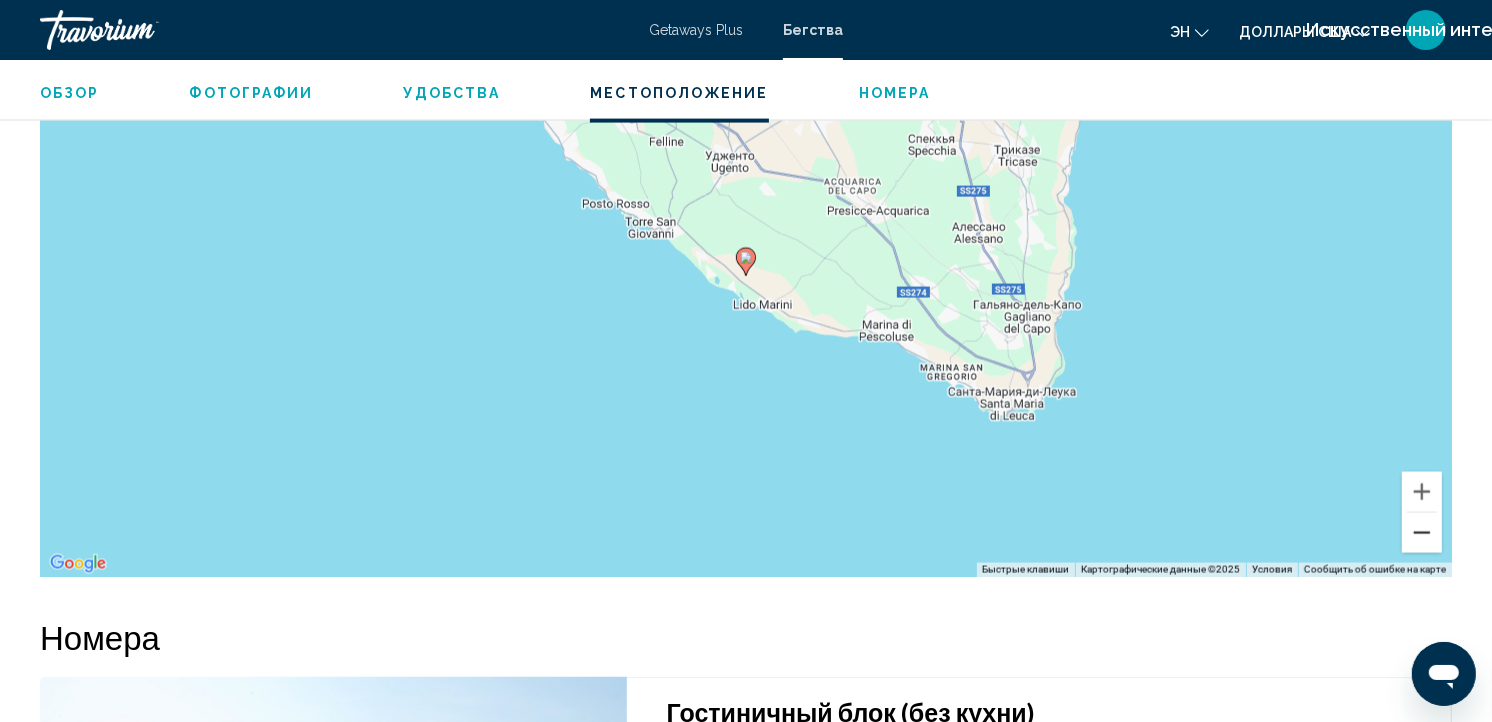 click at bounding box center (1422, 533) 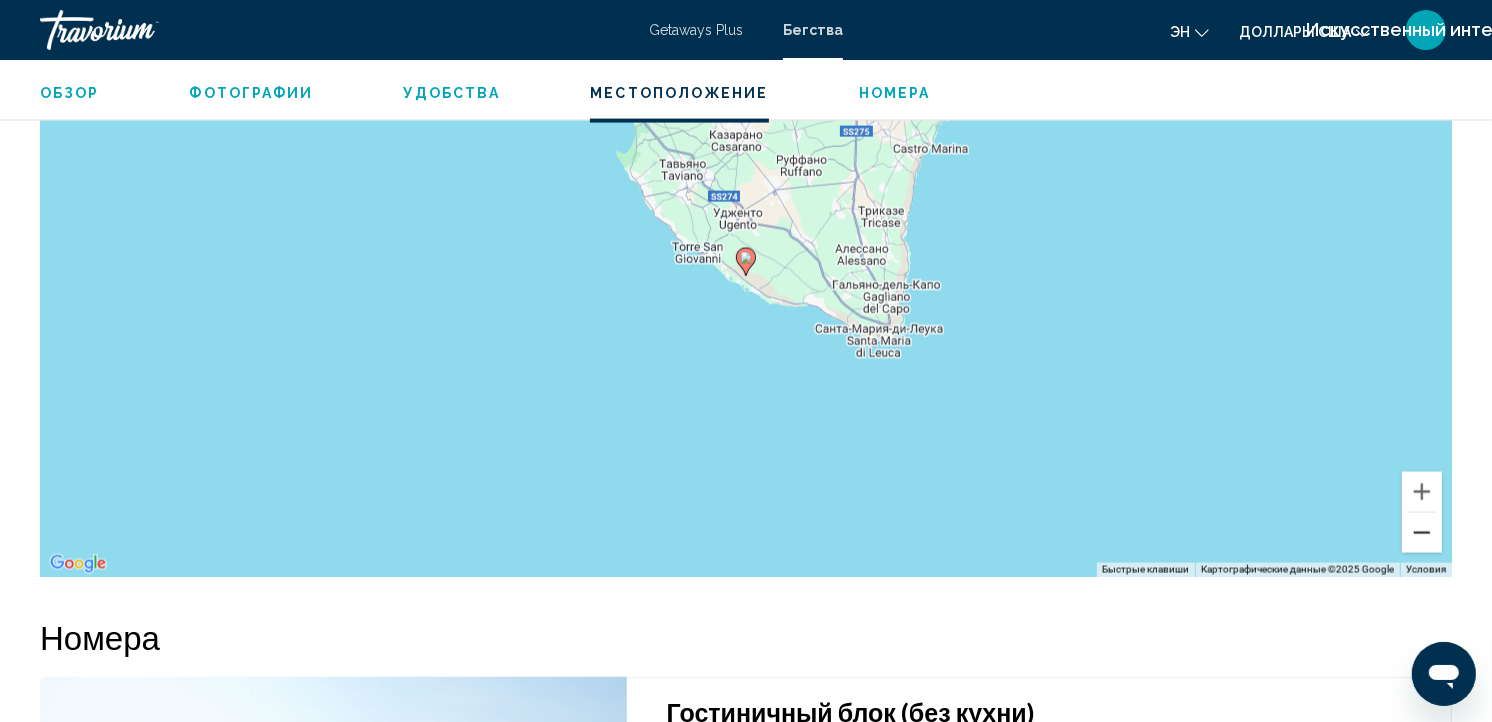 click at bounding box center (1422, 533) 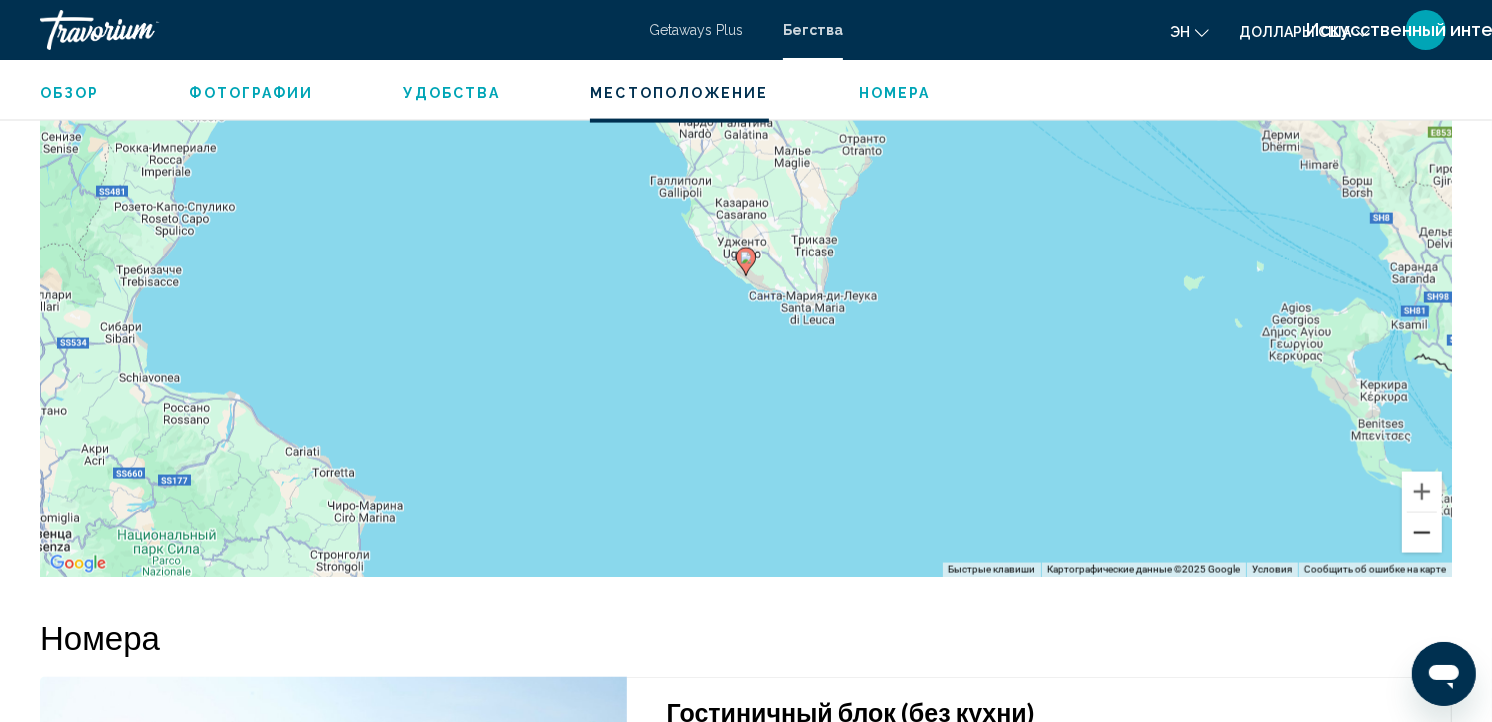 click at bounding box center [1422, 533] 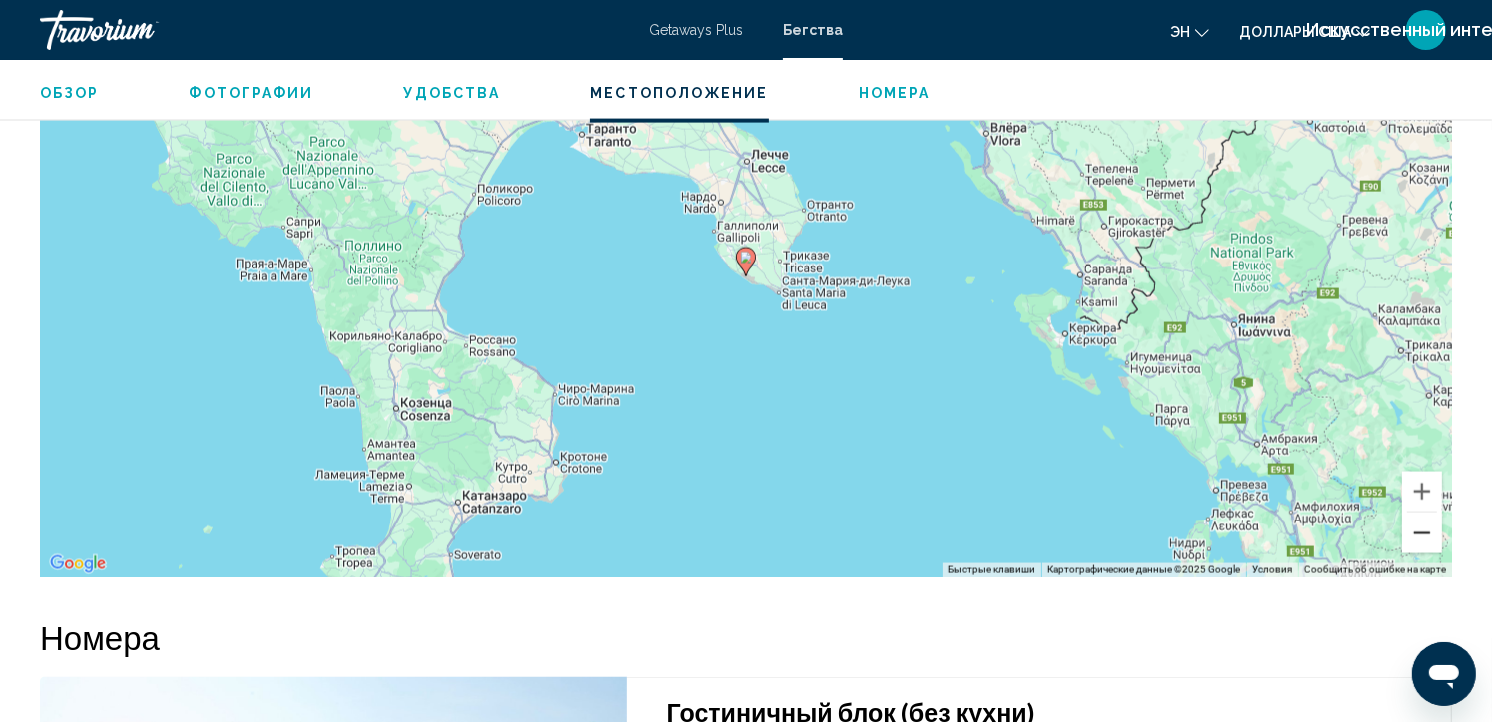 click at bounding box center [1422, 533] 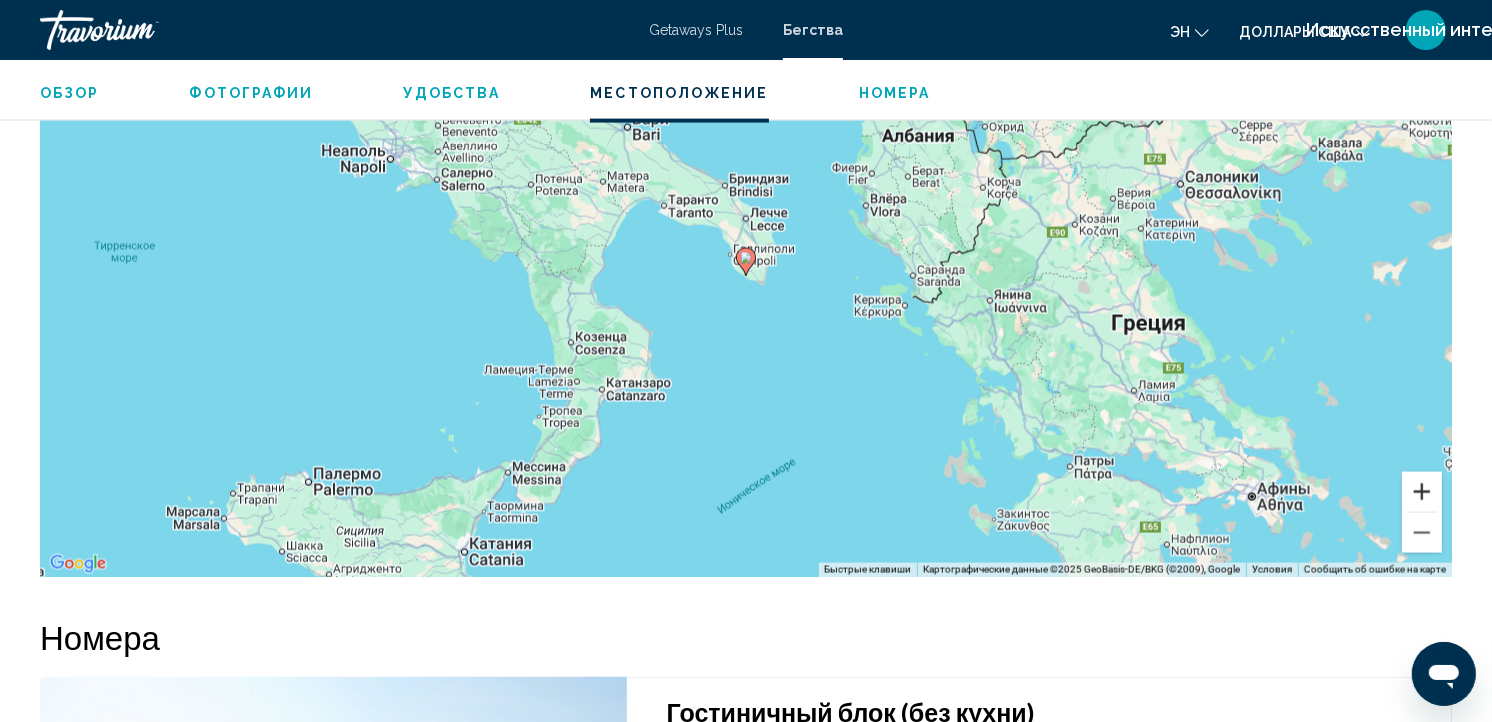 click at bounding box center [1422, 492] 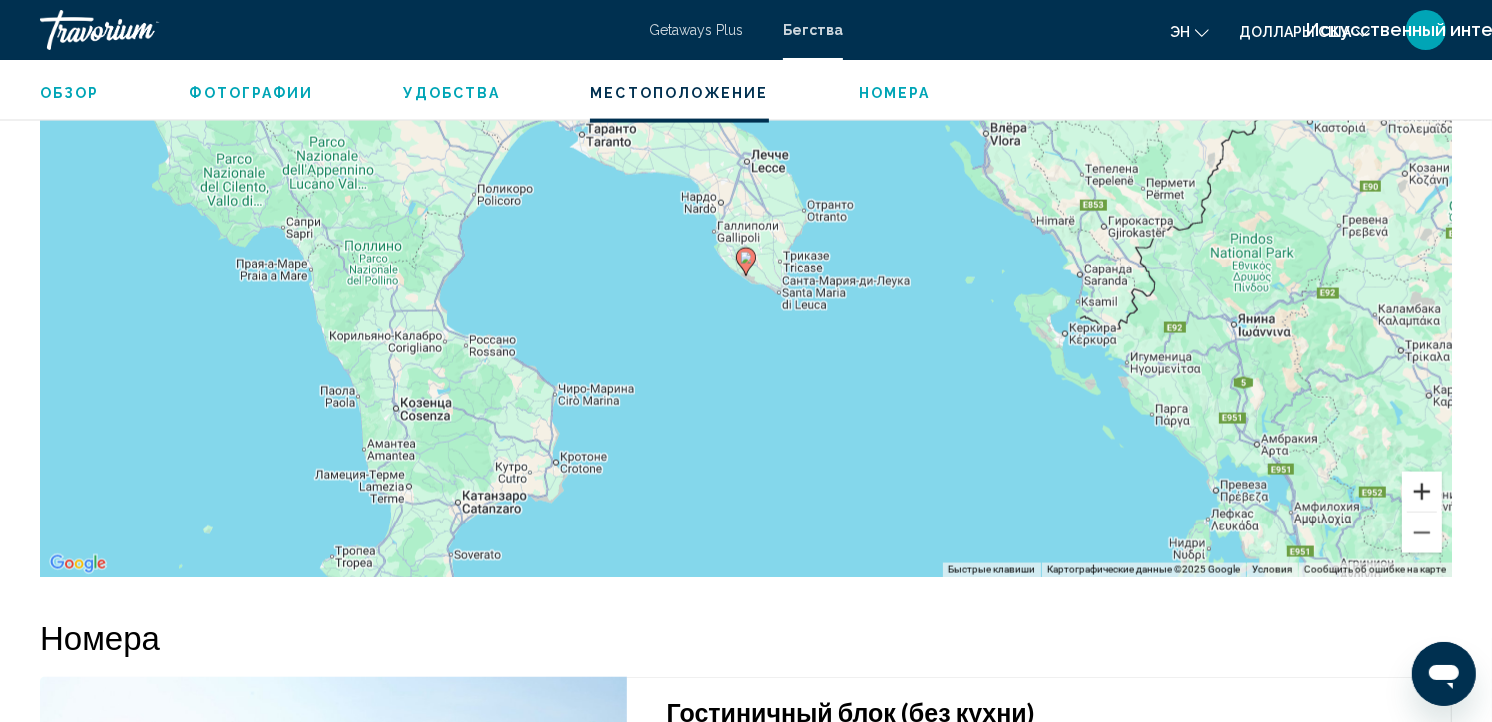 click at bounding box center (1422, 492) 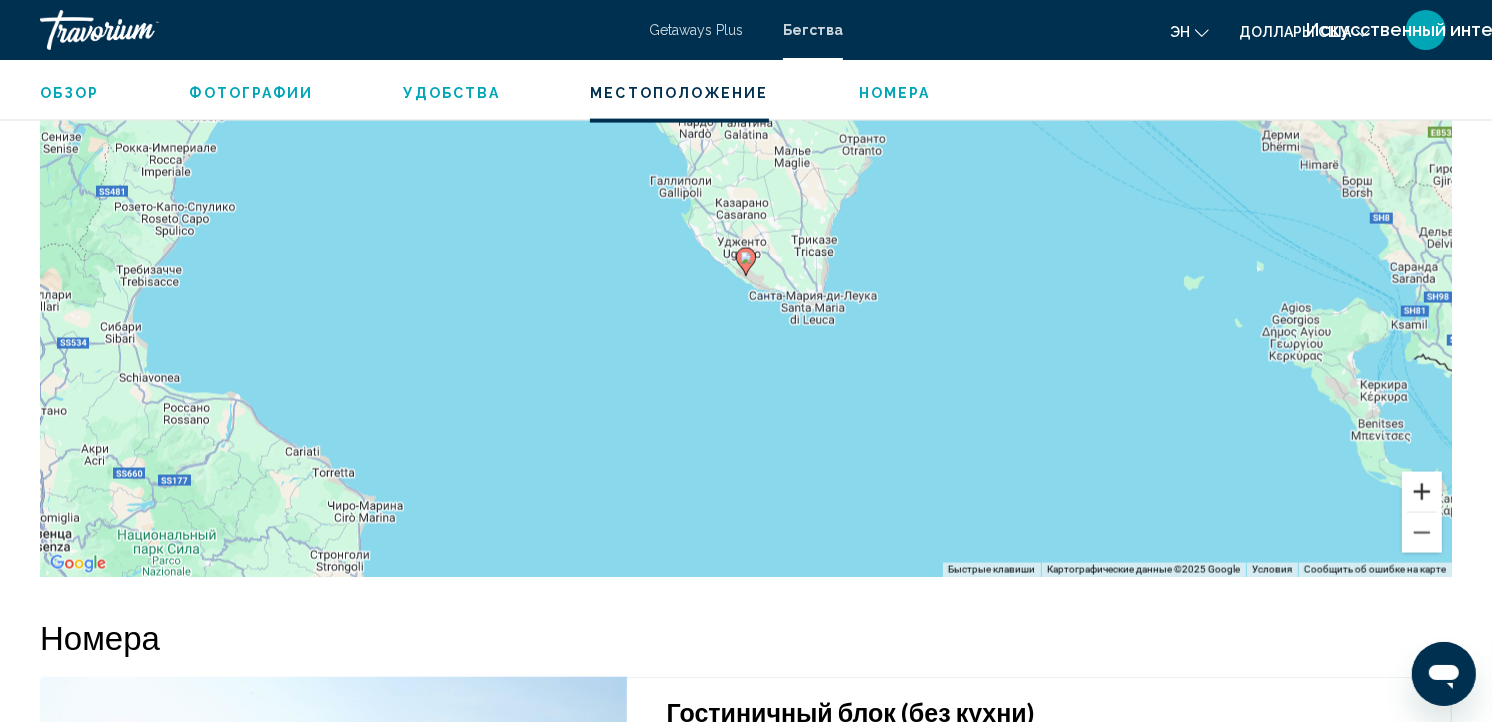click at bounding box center [1422, 492] 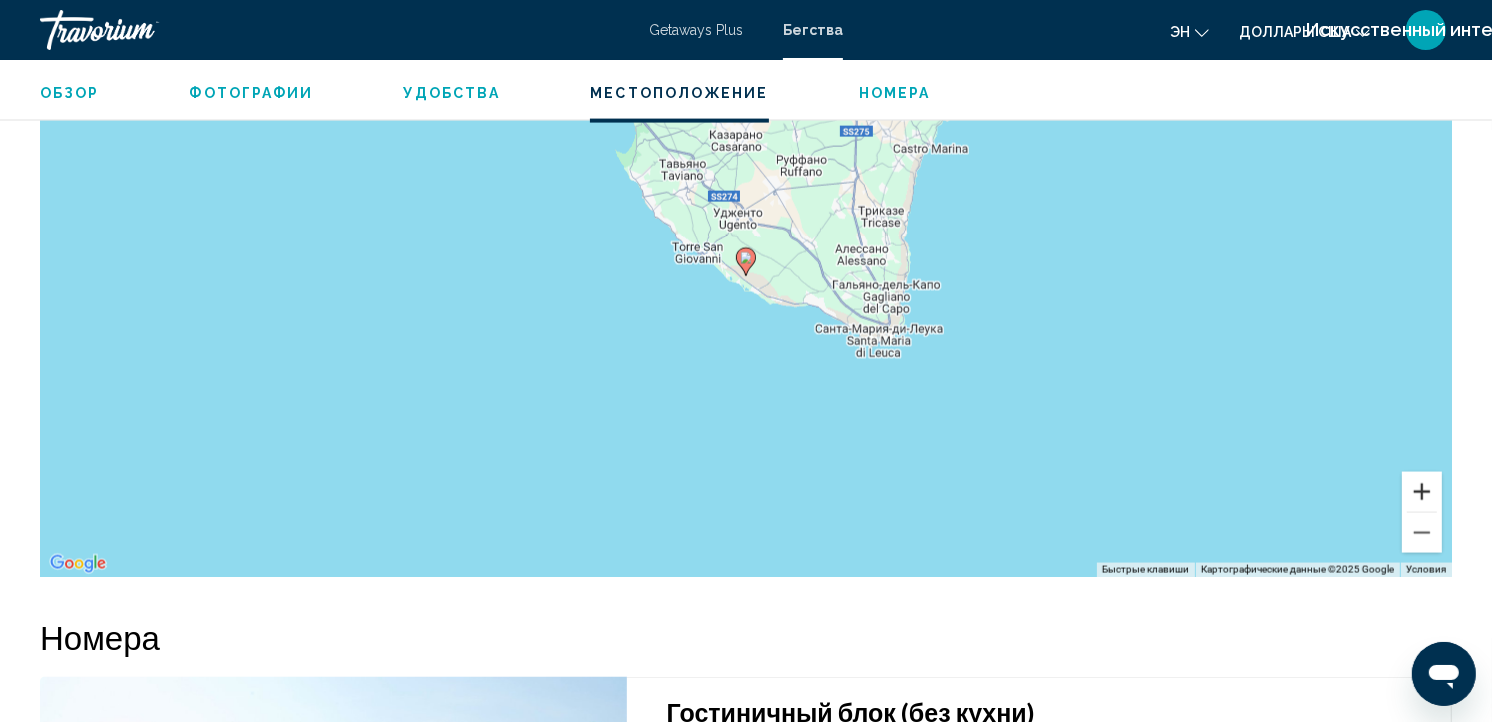 click at bounding box center [1422, 492] 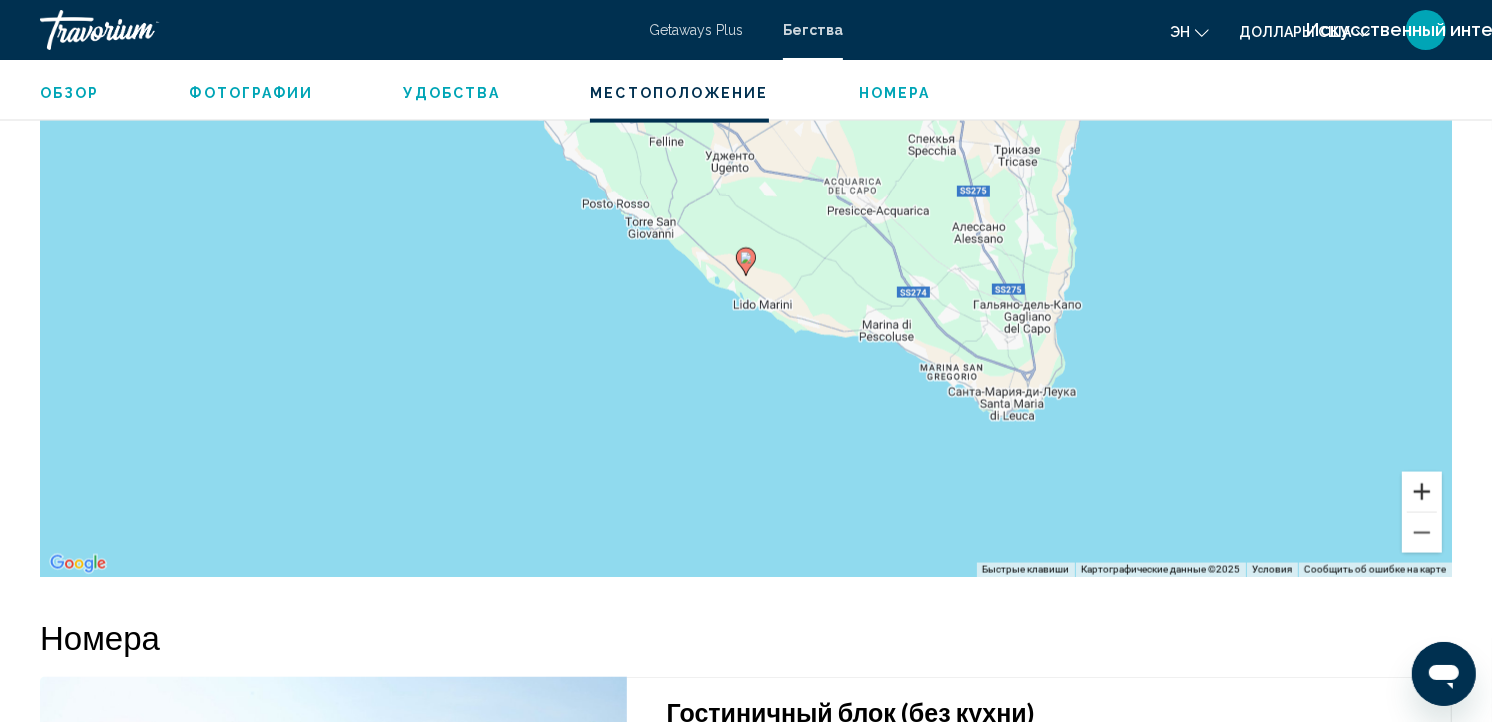 click at bounding box center (1422, 492) 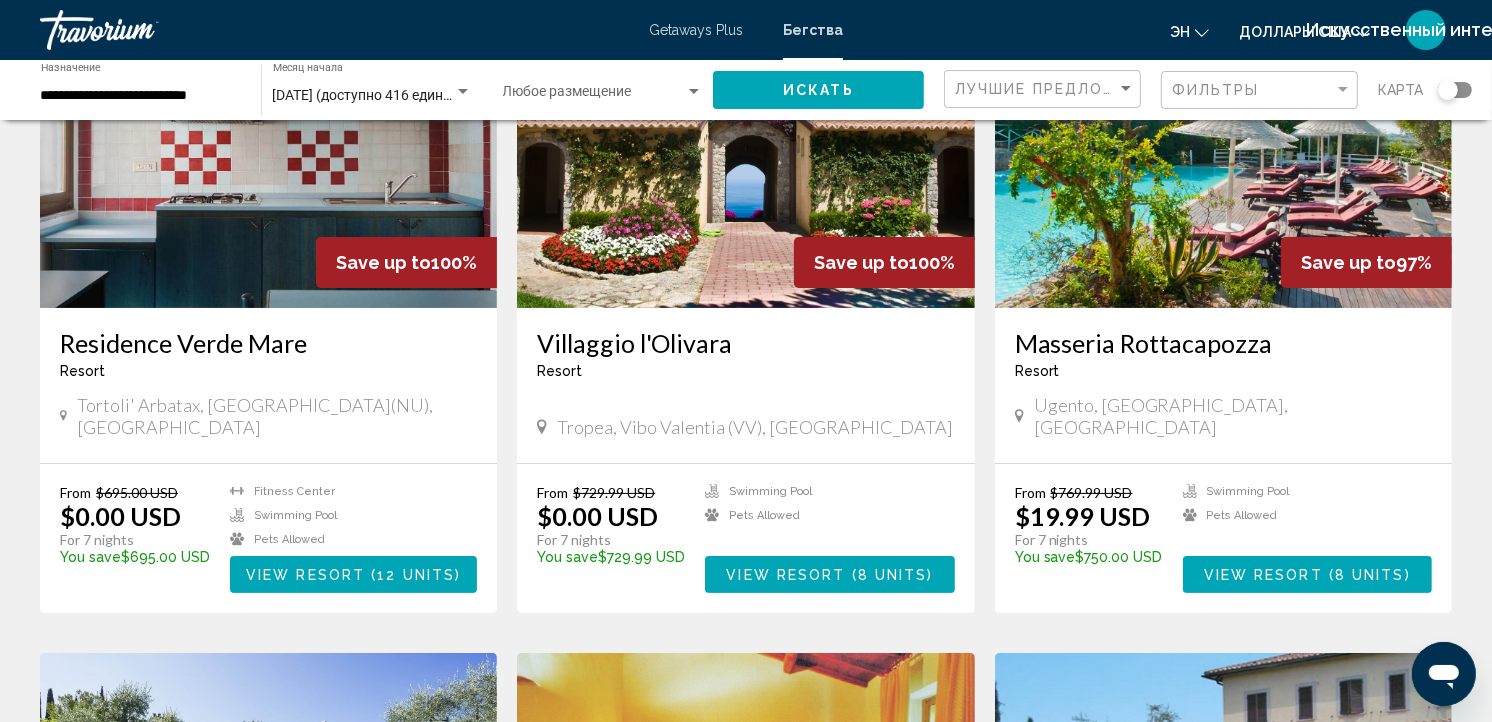 scroll, scrollTop: 224, scrollLeft: 0, axis: vertical 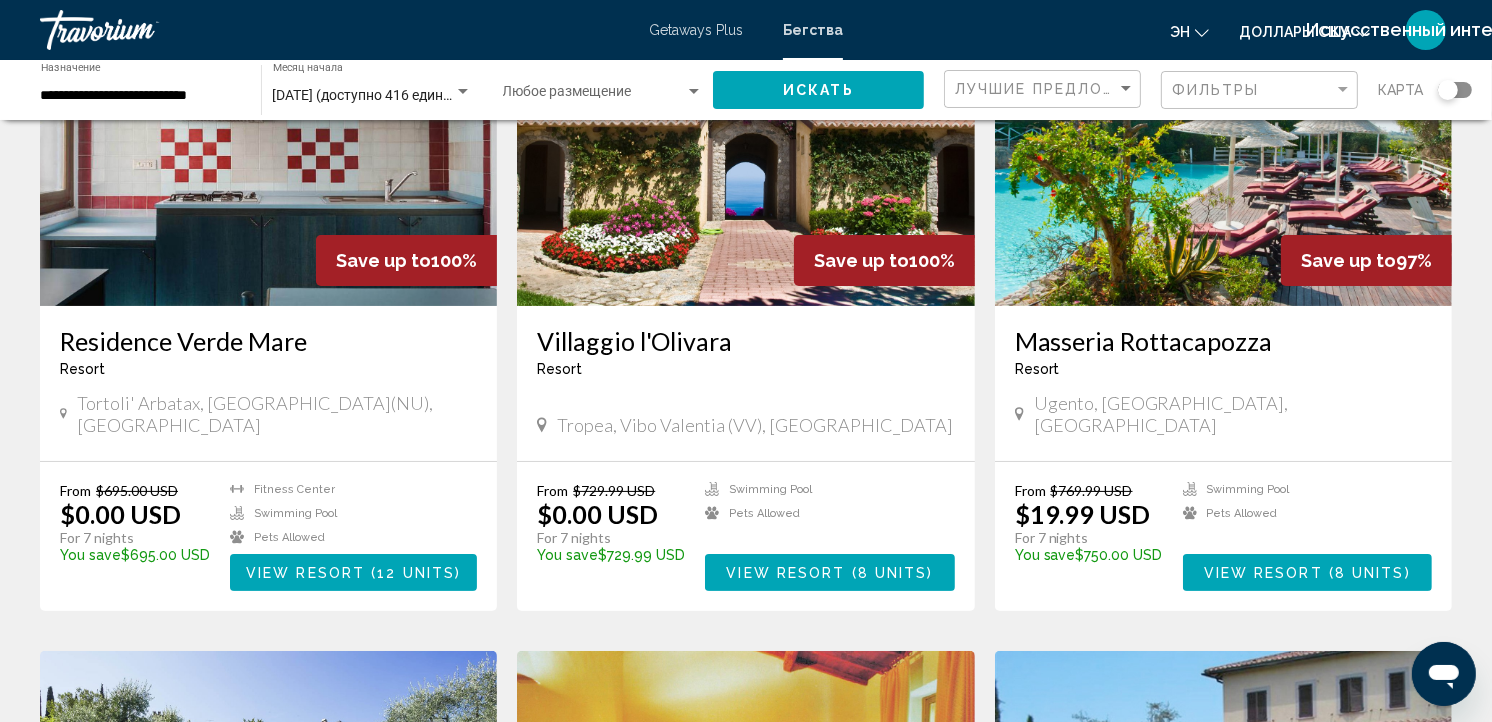 click at bounding box center (745, 146) 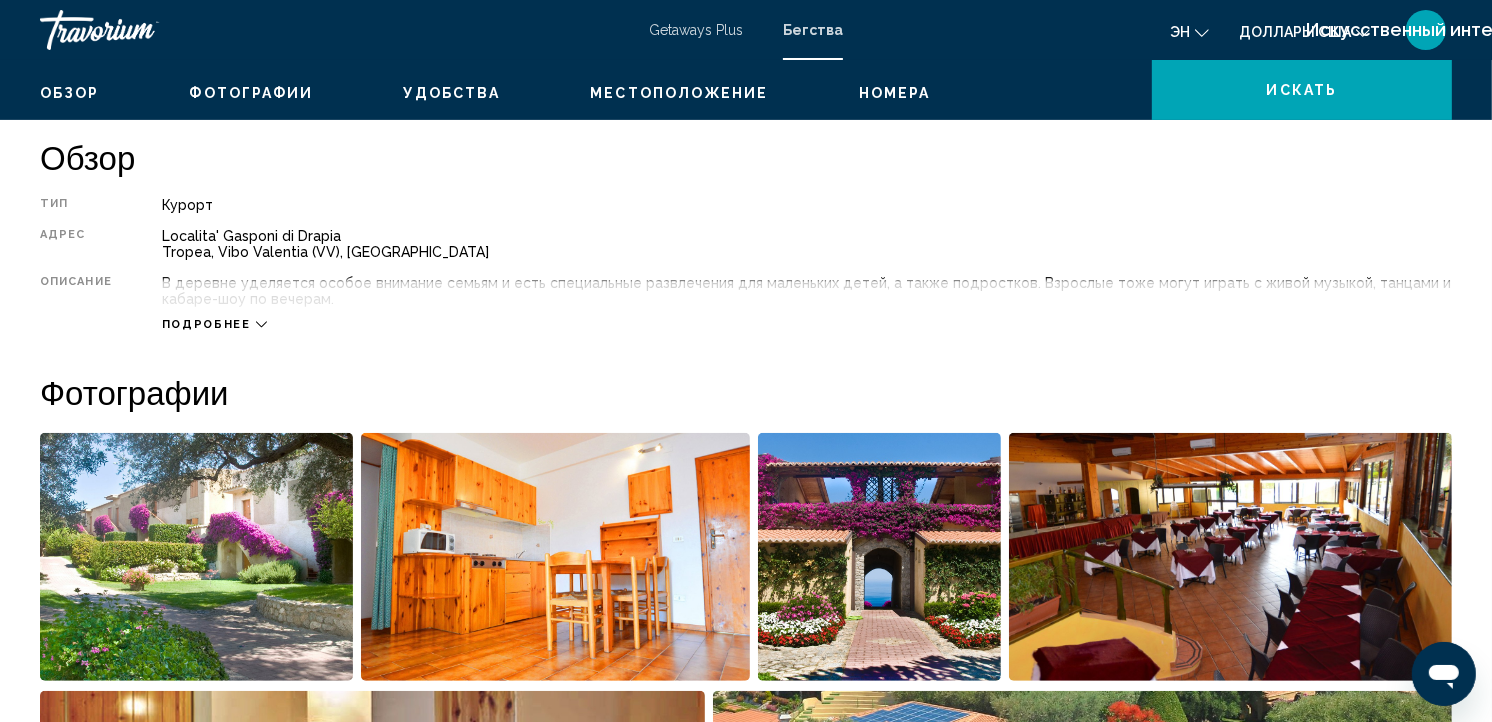 scroll, scrollTop: 631, scrollLeft: 0, axis: vertical 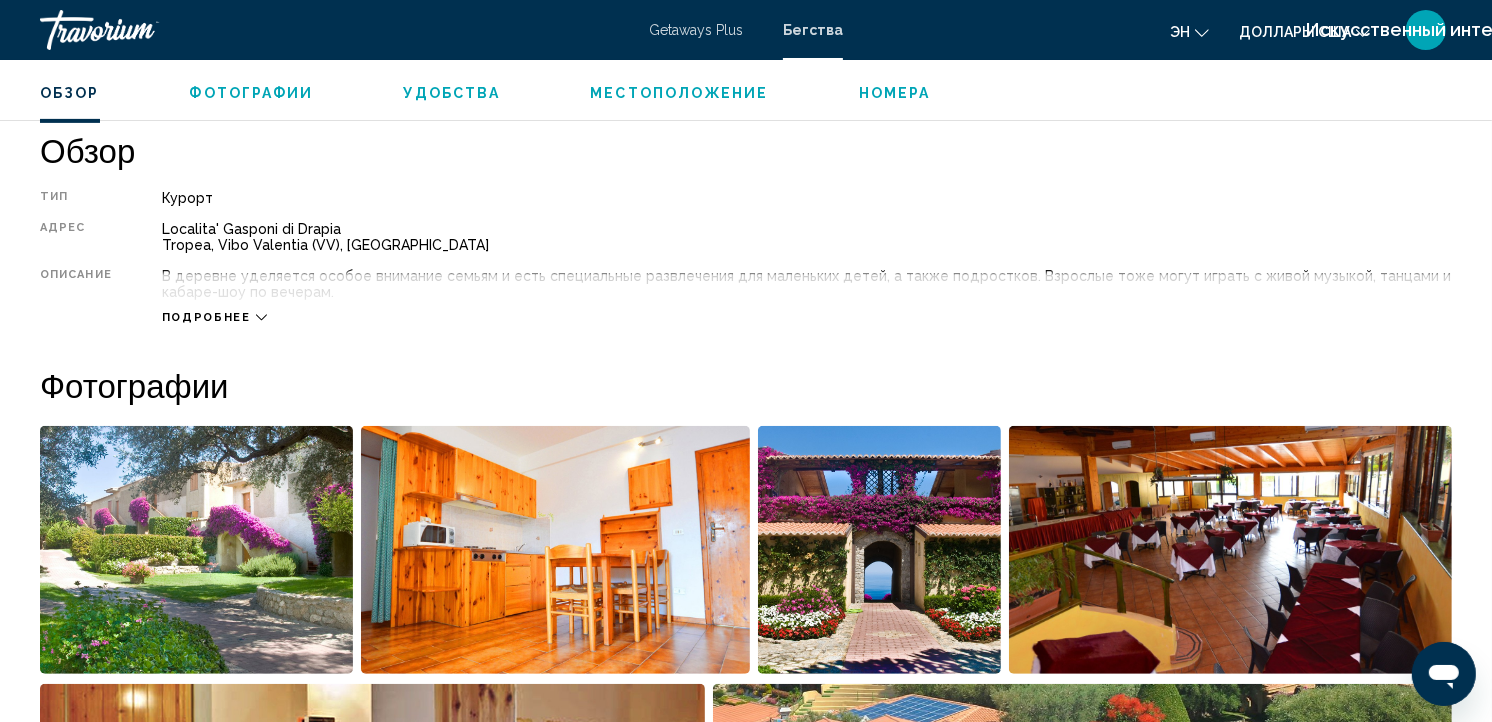 click on "Обзор Тип Курорт All-Inclusive No All-Inclusive Адрес Localita' Gasponi di Drapia Tropea, Vibo Valentia (VV), [GEOGRAPHIC_DATA] Описание В деревне уделяется особое внимание семьям и есть специальные развлечения для маленьких детей, а также подростков. Взрослые тоже могут играть с живой музыкой, танцами и кабаре-шоу по вечерам. Подробнее
Фотографии Удобства бассейн No Amenities available. Обязательные взносы  Информация  Обязательный взнос за клубную карту составляет от 30 до 40 евро на человека в неделю. Принимаются наличные или кредит.  В неделю. Курортные сборы  Информация  Ограничения политики 7 Location +" at bounding box center (746, 2086) 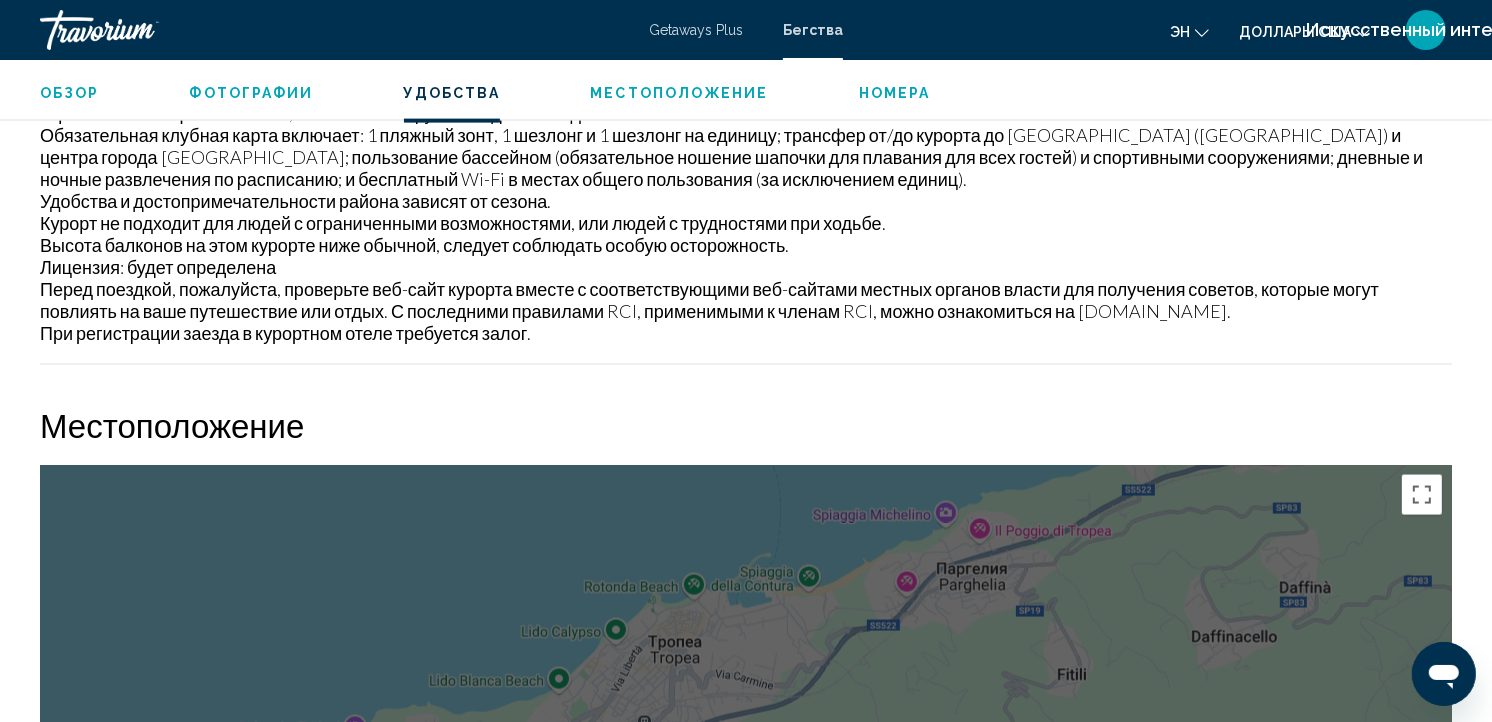 scroll, scrollTop: 2454, scrollLeft: 0, axis: vertical 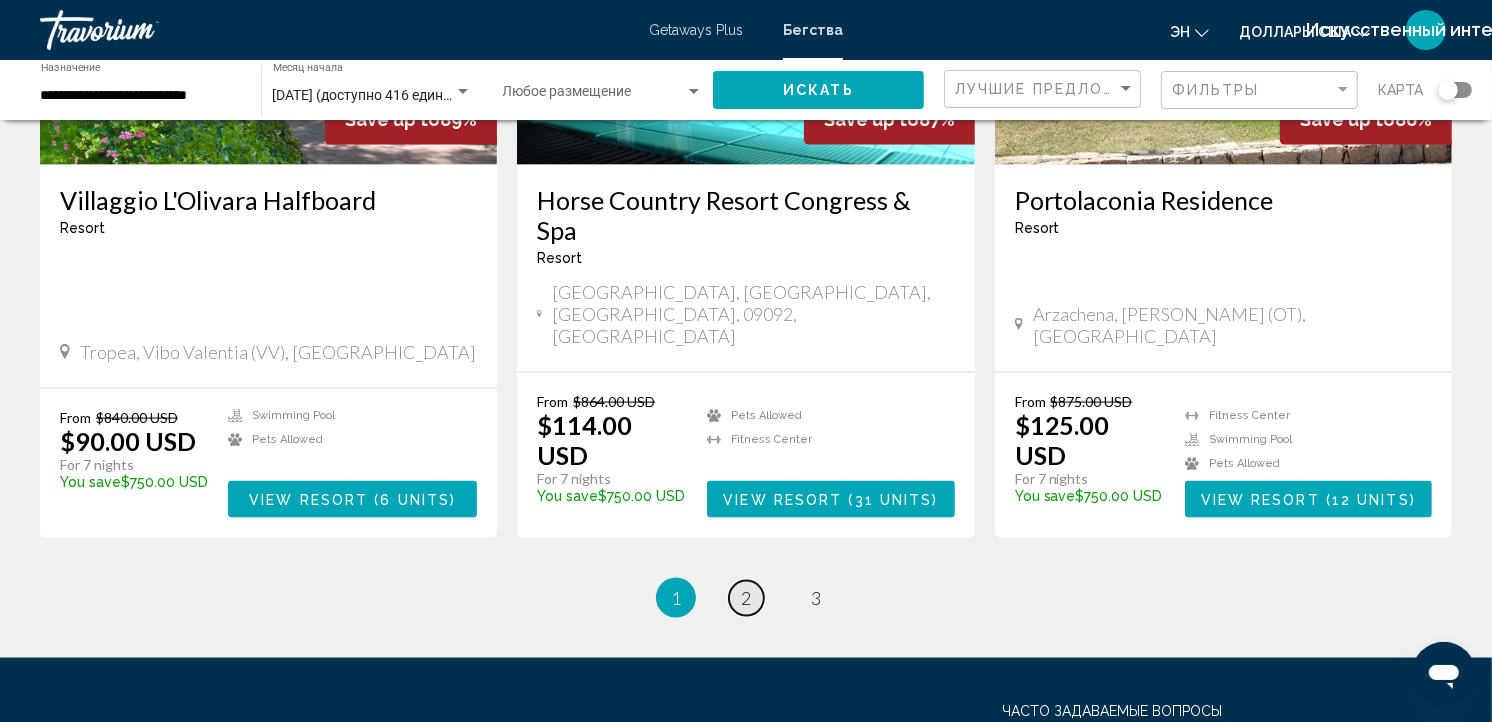 click on "page  2" at bounding box center [746, 598] 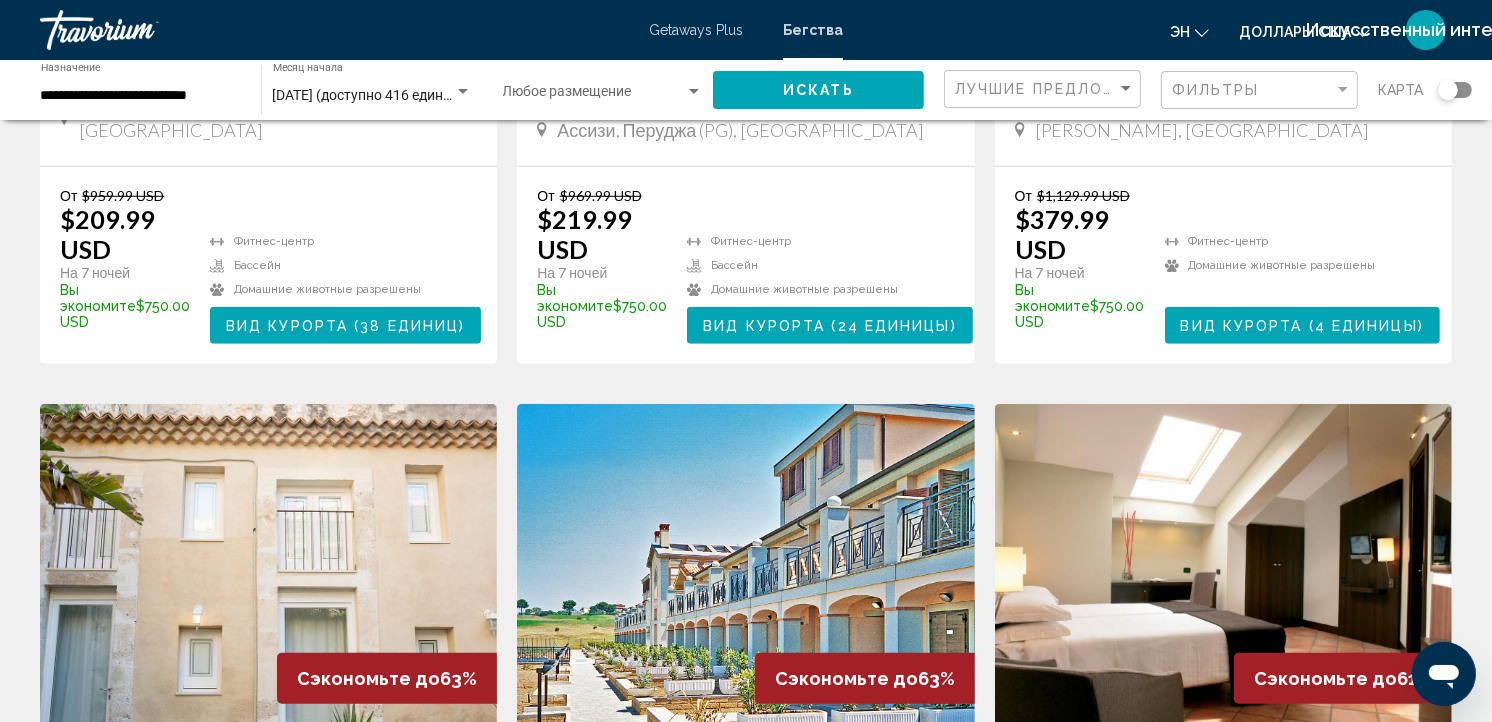 scroll, scrollTop: 1278, scrollLeft: 0, axis: vertical 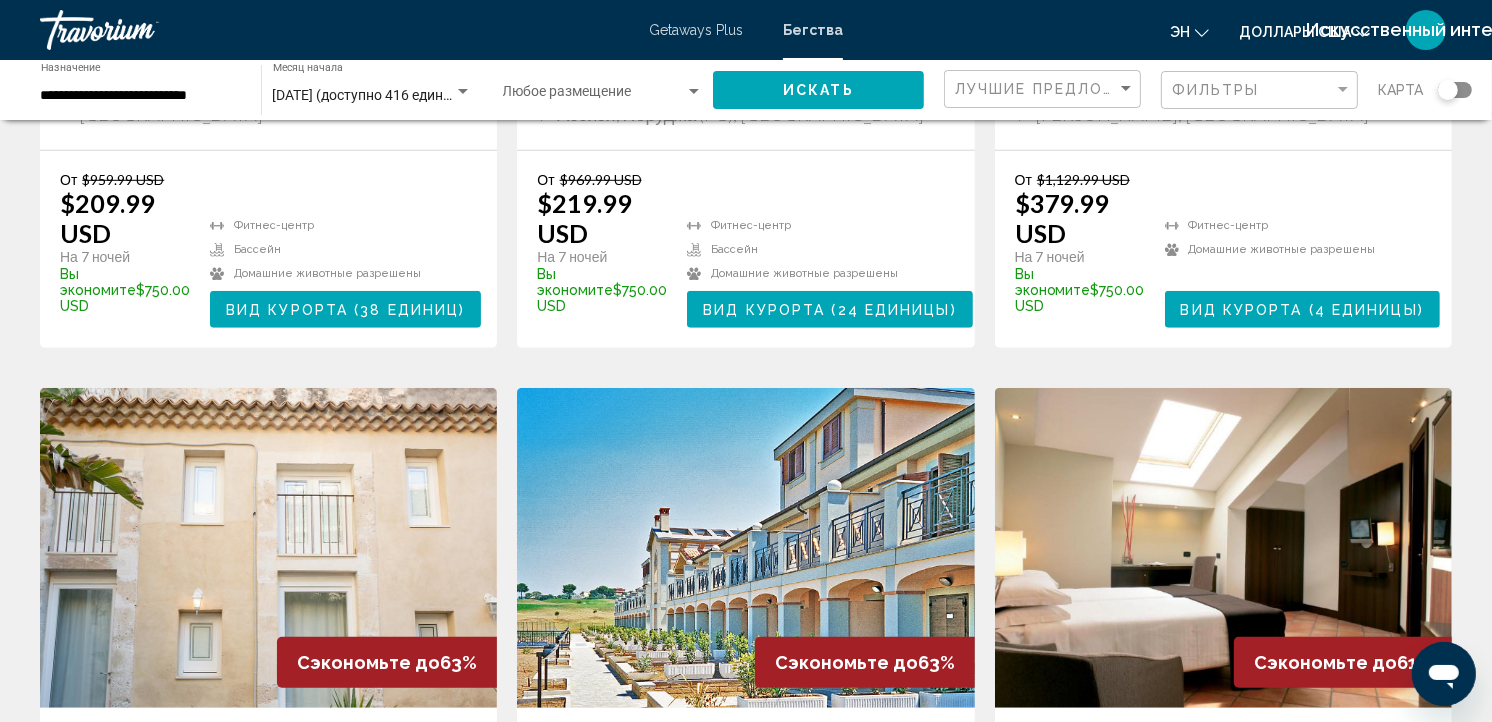 click 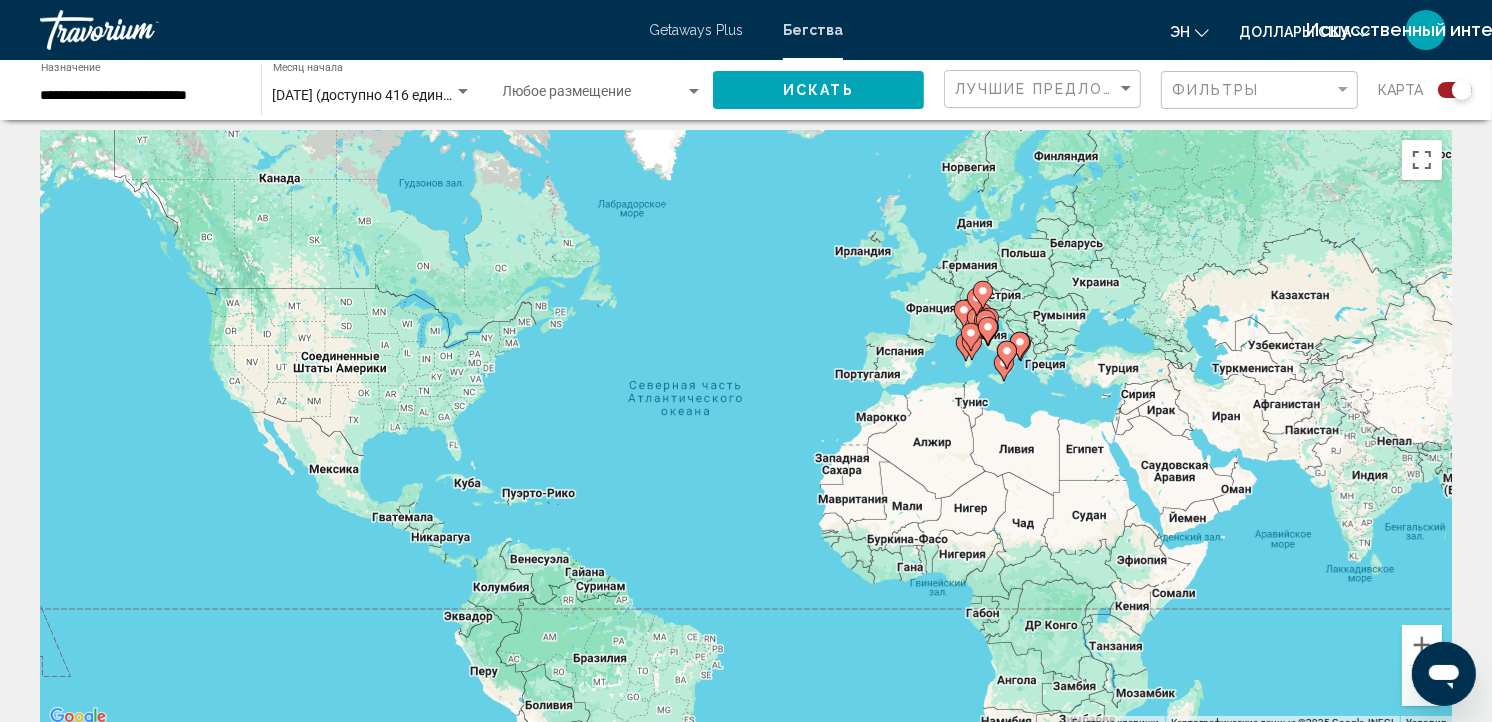 scroll, scrollTop: 0, scrollLeft: 0, axis: both 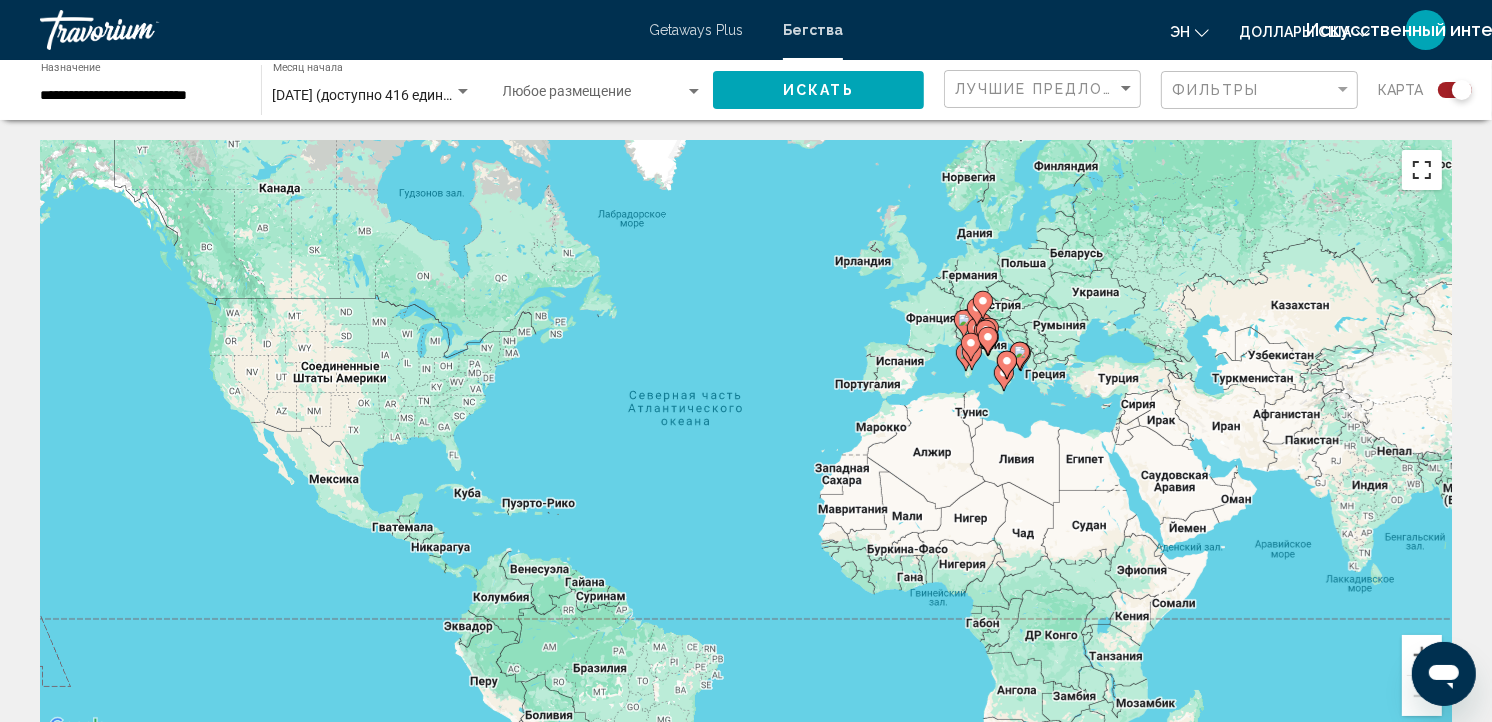 click at bounding box center (1422, 170) 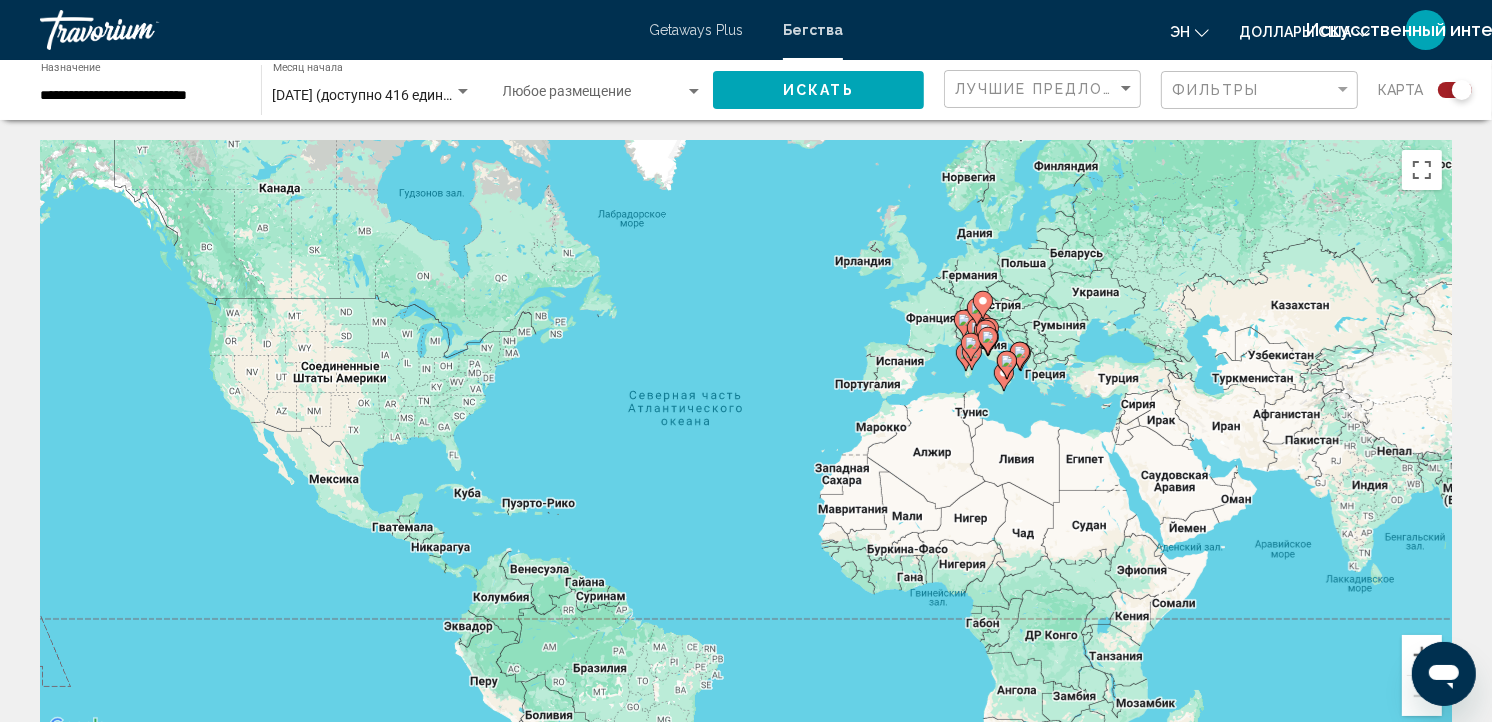 click on "Для навигации используйте клавиши со стрелками. Чтобы активировать перетаскивание с помощью клавиатуры, нажмите Alt + Ввод. После этого перемещайте маркер, используя клавиши со стрелками. Чтобы завершить перетаскивание, нажмите клавишу Ввод. Чтобы отменить действие, нажмите клавишу Esc." at bounding box center (746, 440) 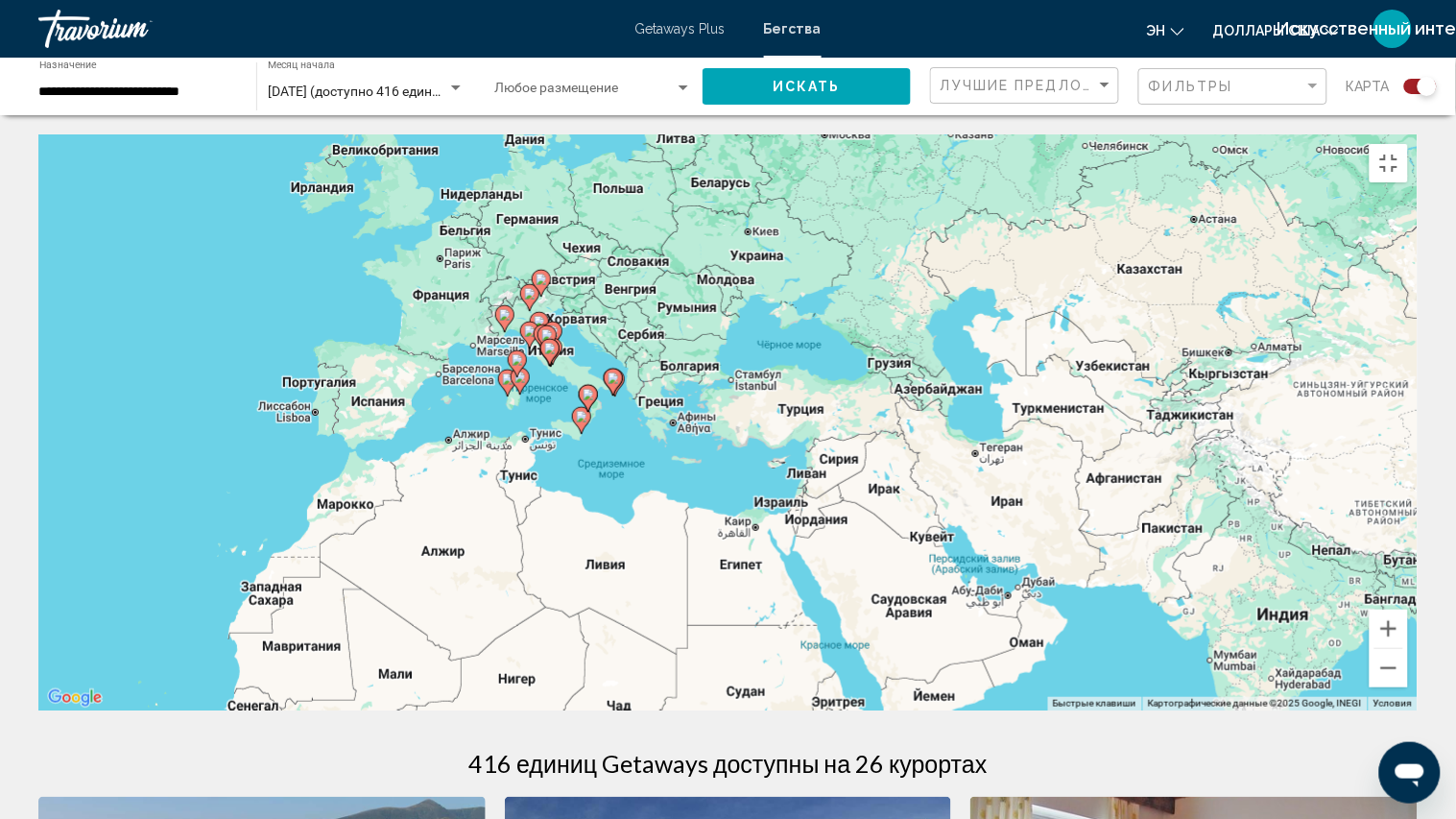 click 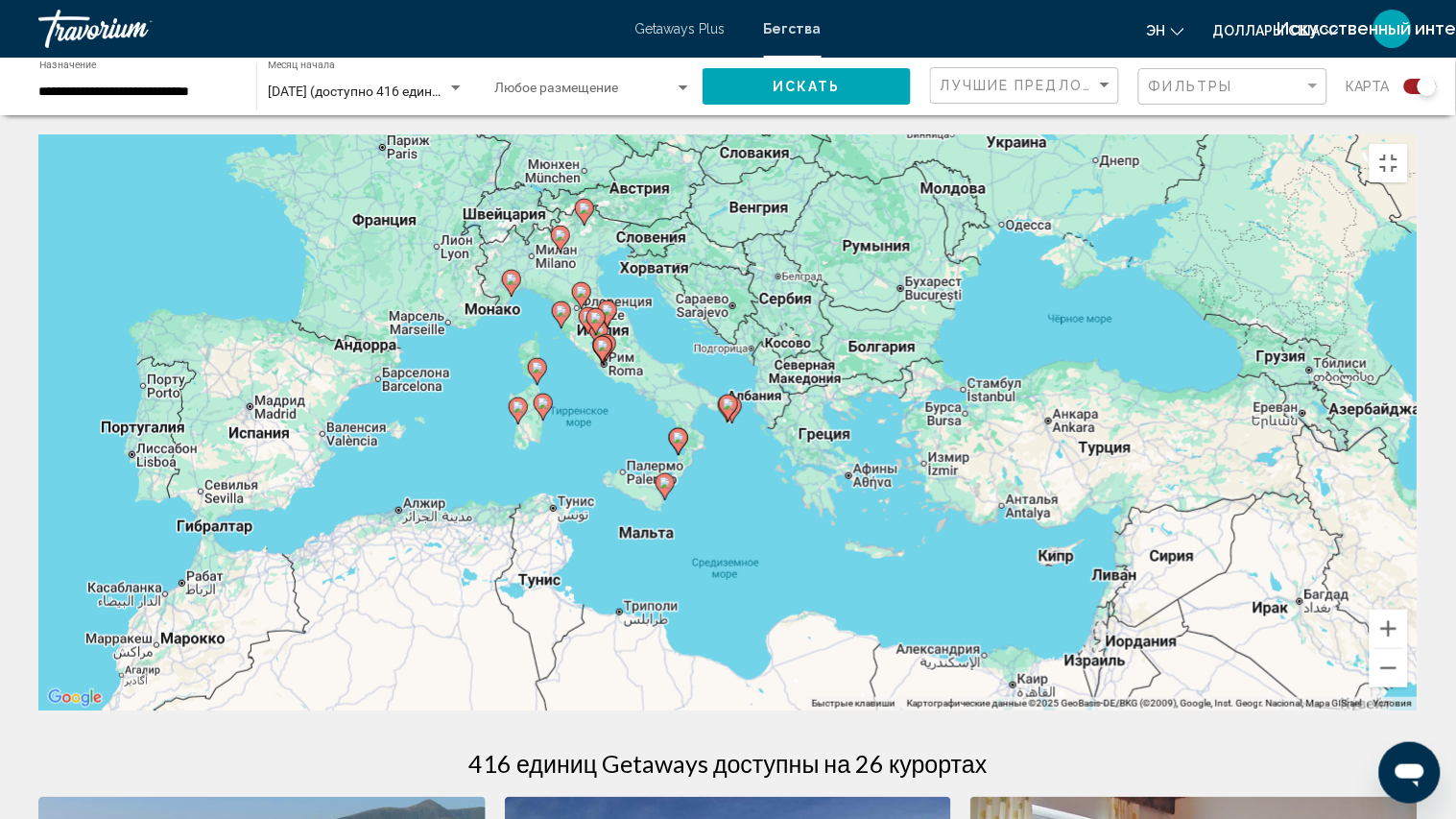 click on "Для навигации используйте клавиши со стрелками. Чтобы активировать перетаскивание с помощью клавиатуры, нажмите Alt + Ввод. После этого перемещайте маркер, используя клавиши со стрелками. Чтобы завершить перетаскивание, нажмите клавишу Ввод. Чтобы отменить действие, нажмите клавишу Esc." at bounding box center (728, 422) 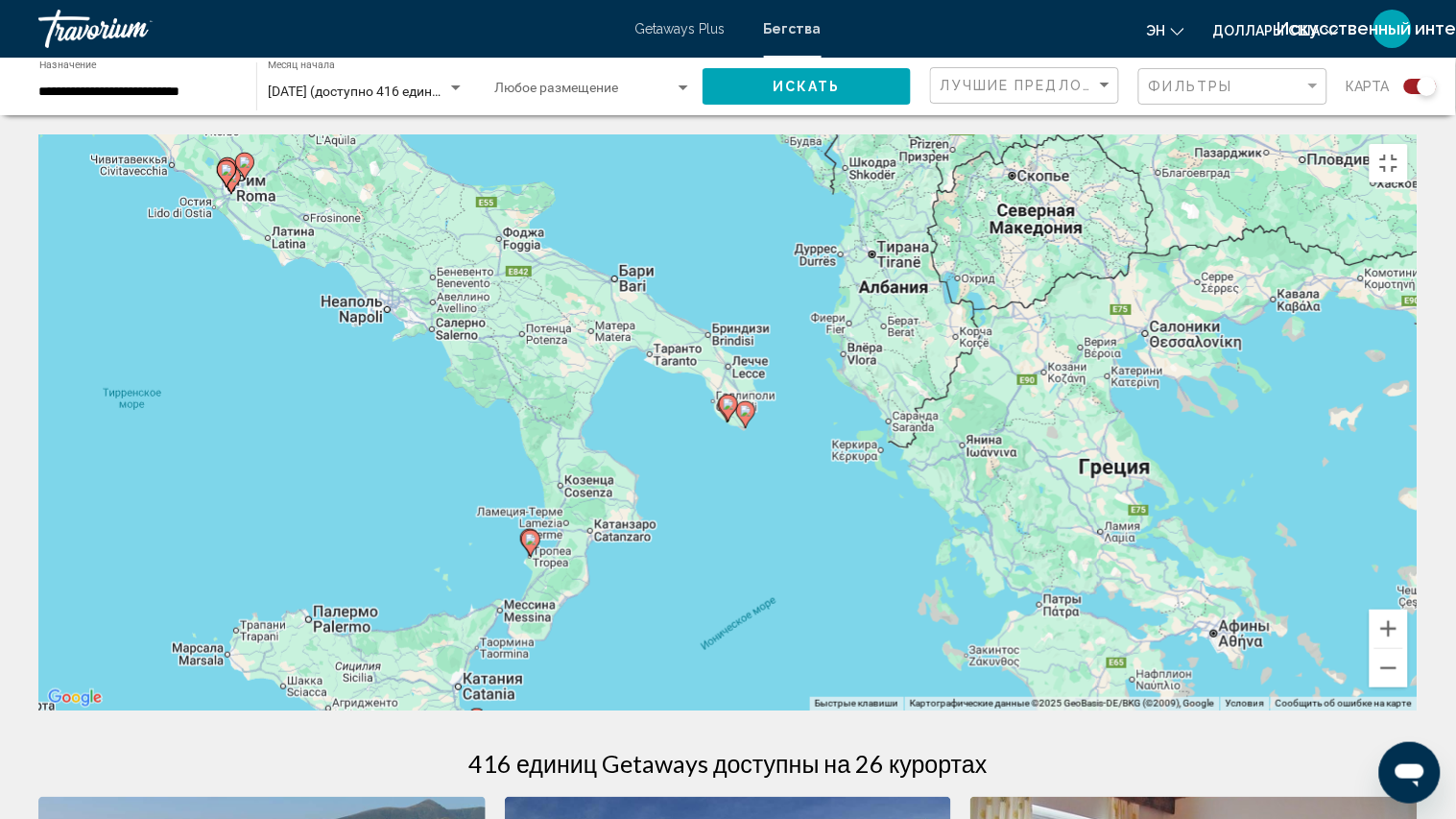 click at bounding box center [728, 408] 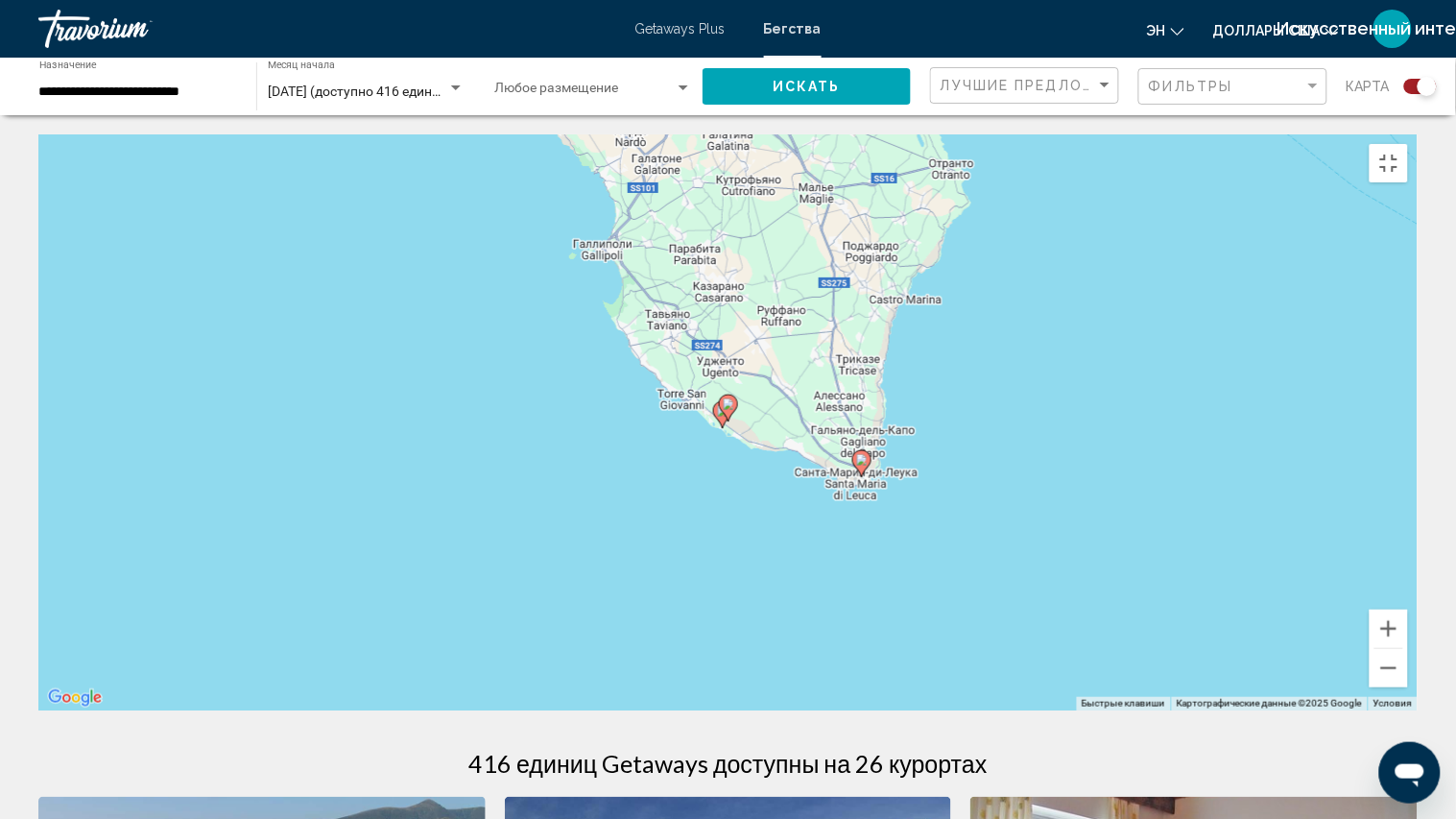 click at bounding box center (728, 408) 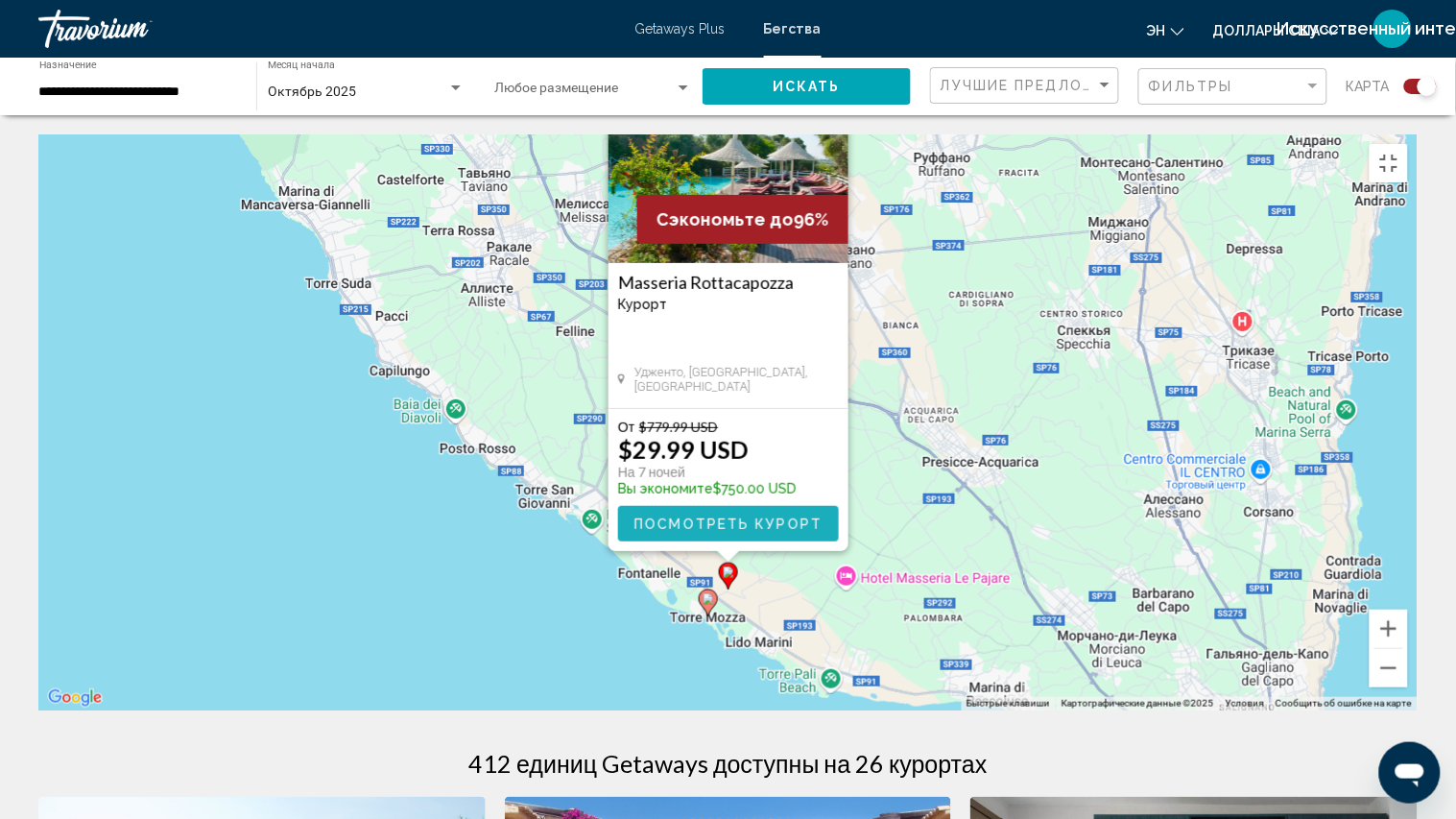 click on "Посмотреть курорт" at bounding box center [728, 524] 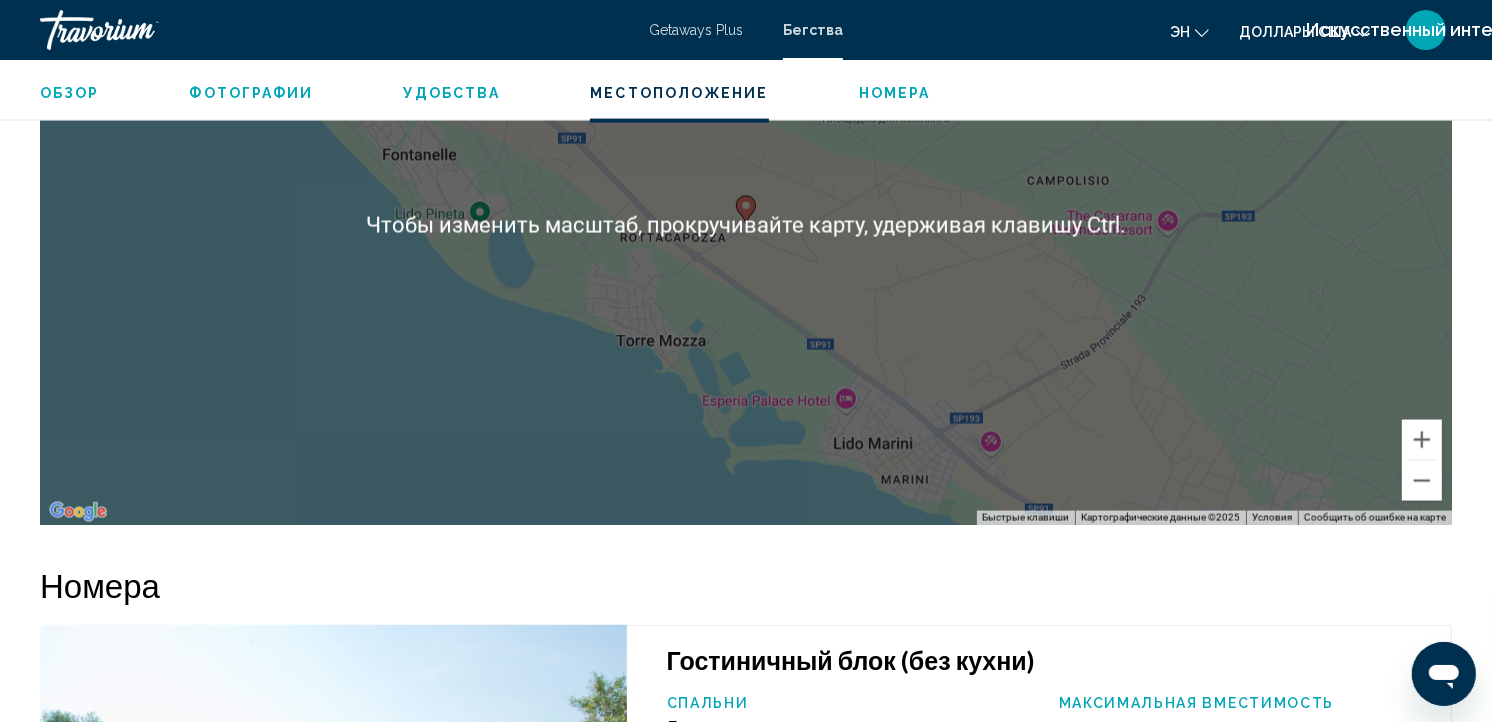 scroll, scrollTop: 2657, scrollLeft: 0, axis: vertical 